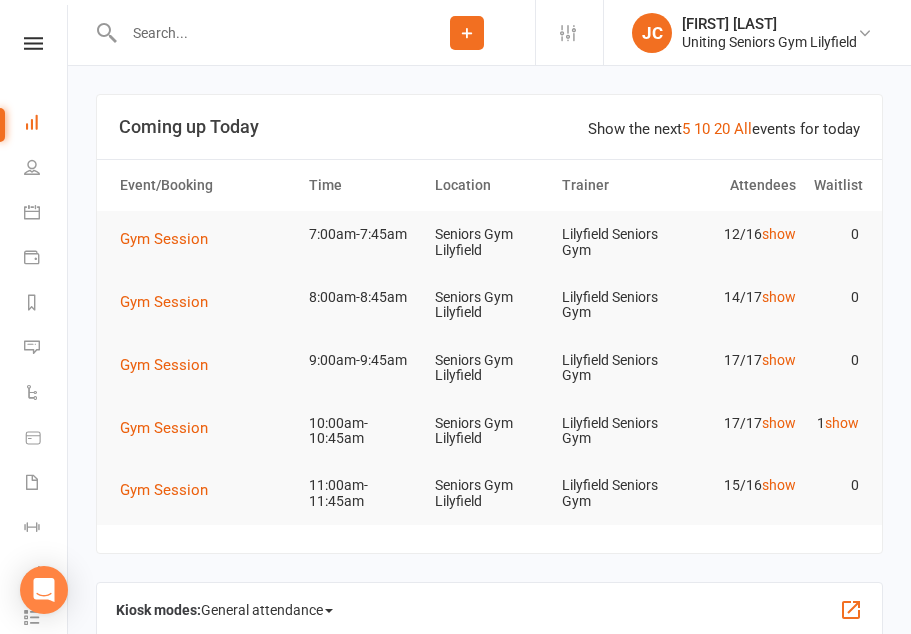 scroll, scrollTop: 0, scrollLeft: 0, axis: both 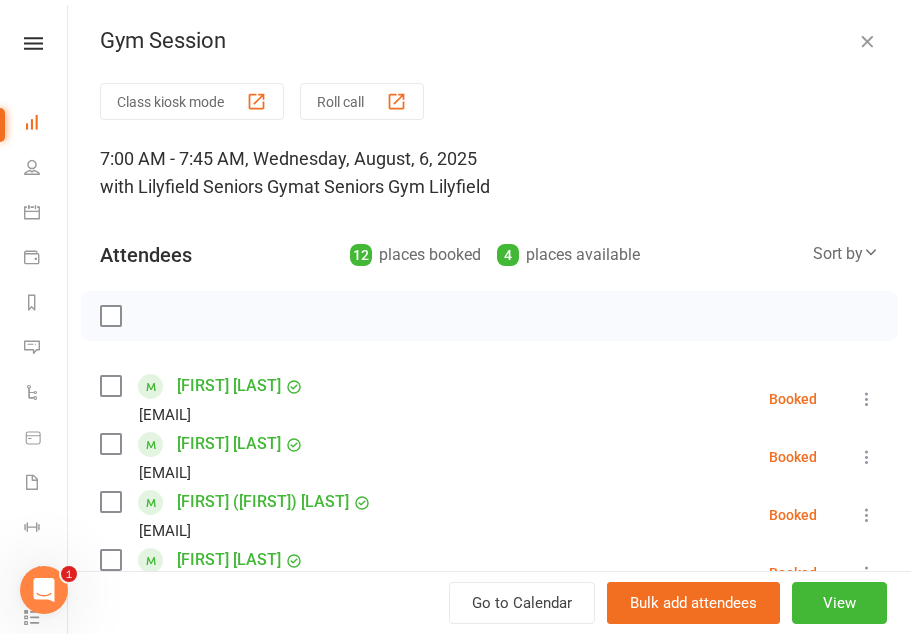 click on "Class kiosk mode" at bounding box center (192, 101) 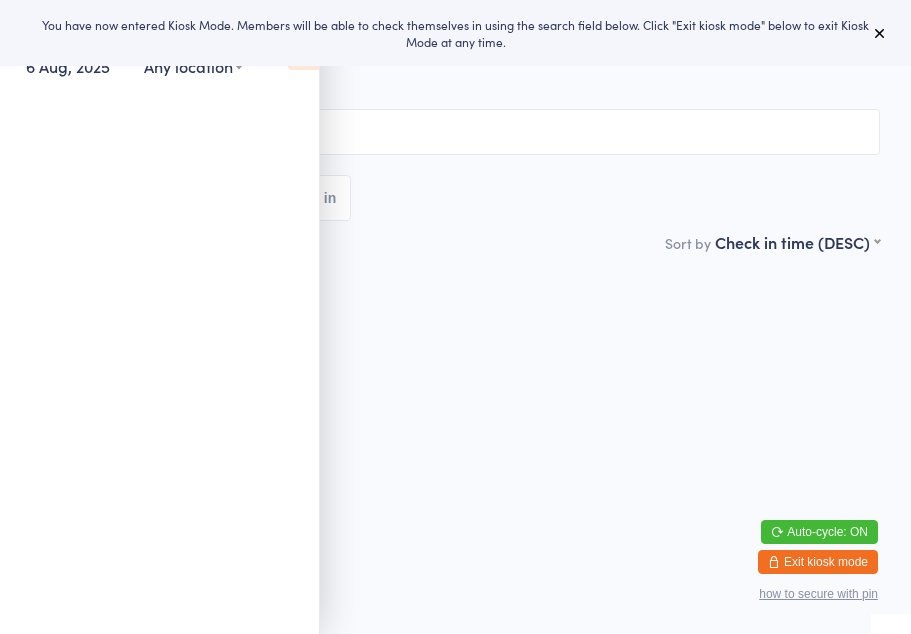 scroll, scrollTop: 0, scrollLeft: 0, axis: both 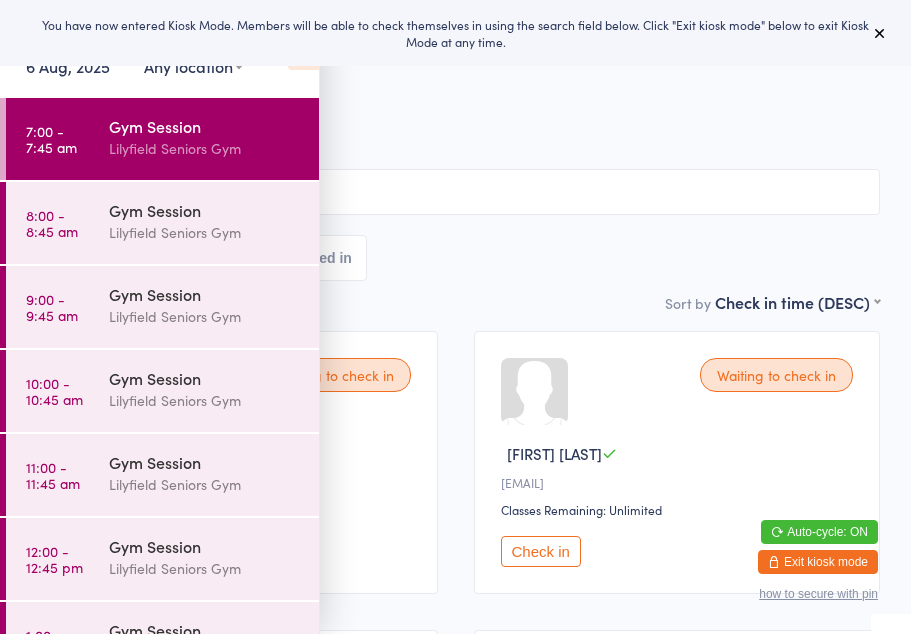 click at bounding box center (880, 33) 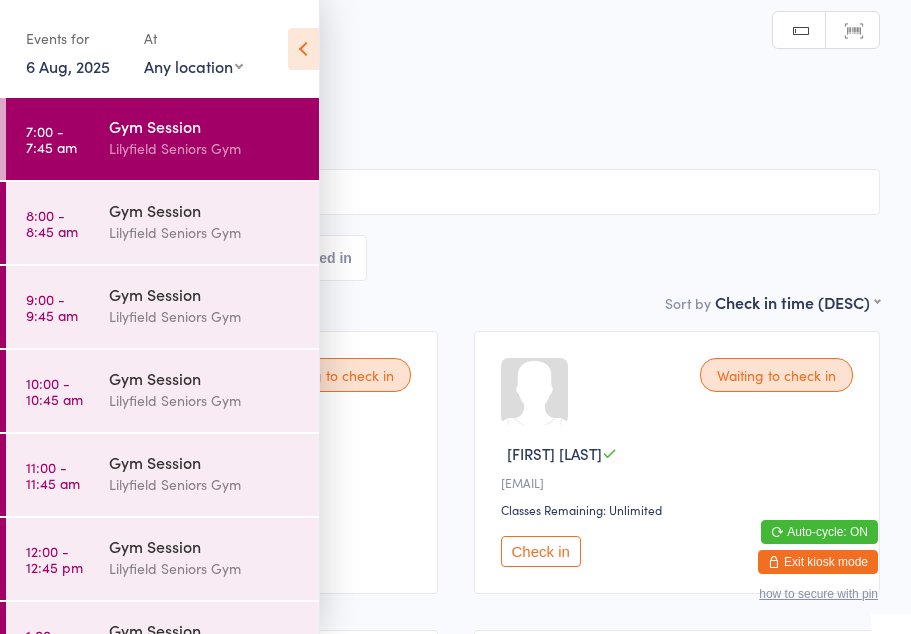 click at bounding box center (303, 49) 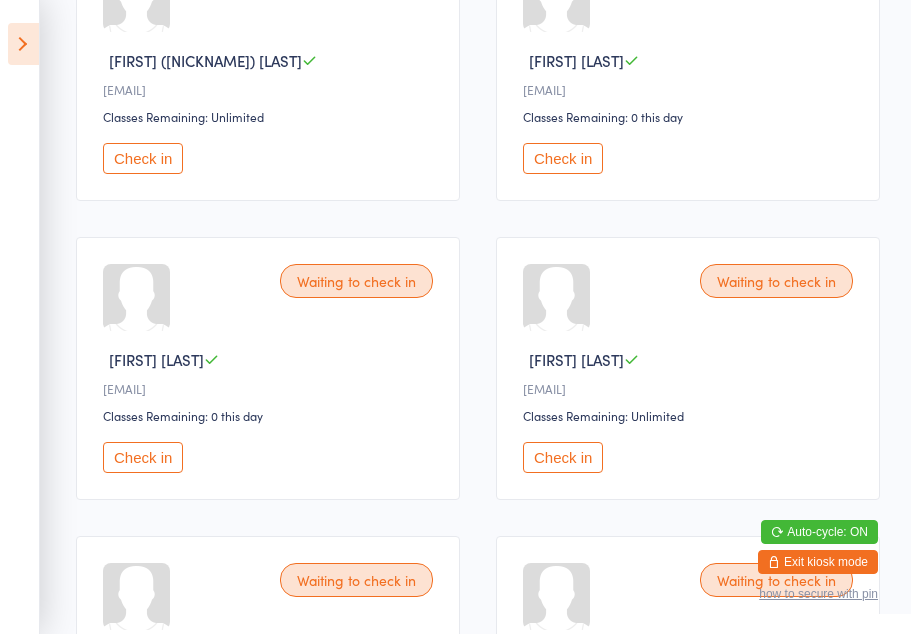 scroll, scrollTop: 693, scrollLeft: 0, axis: vertical 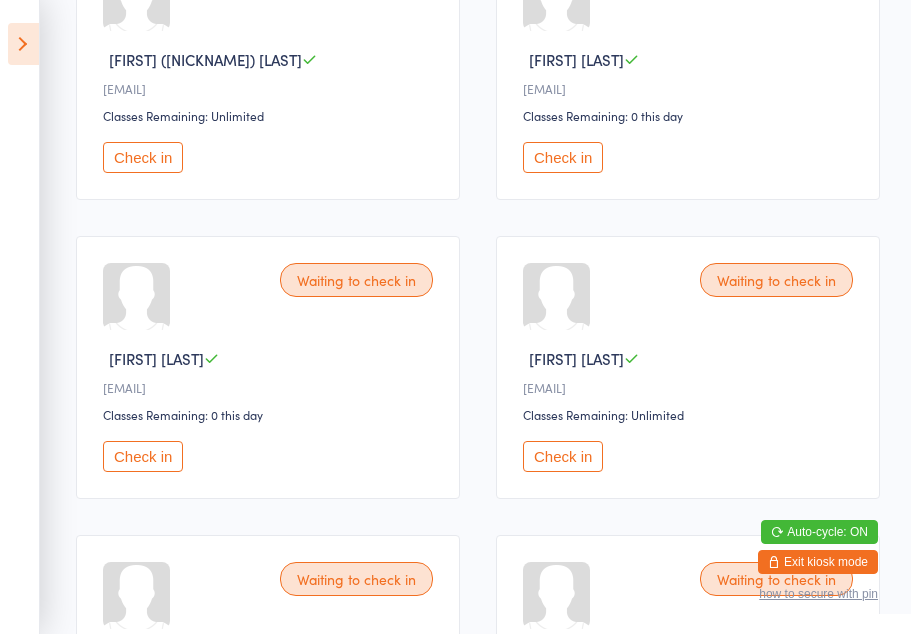 click on "Check in" at bounding box center [563, 456] 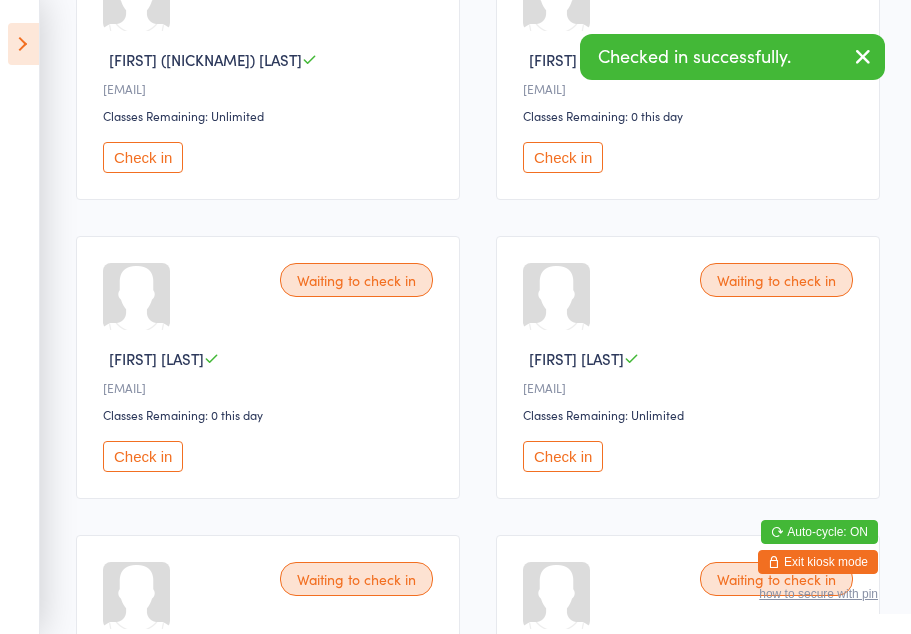 click on "Check in" at bounding box center [563, 456] 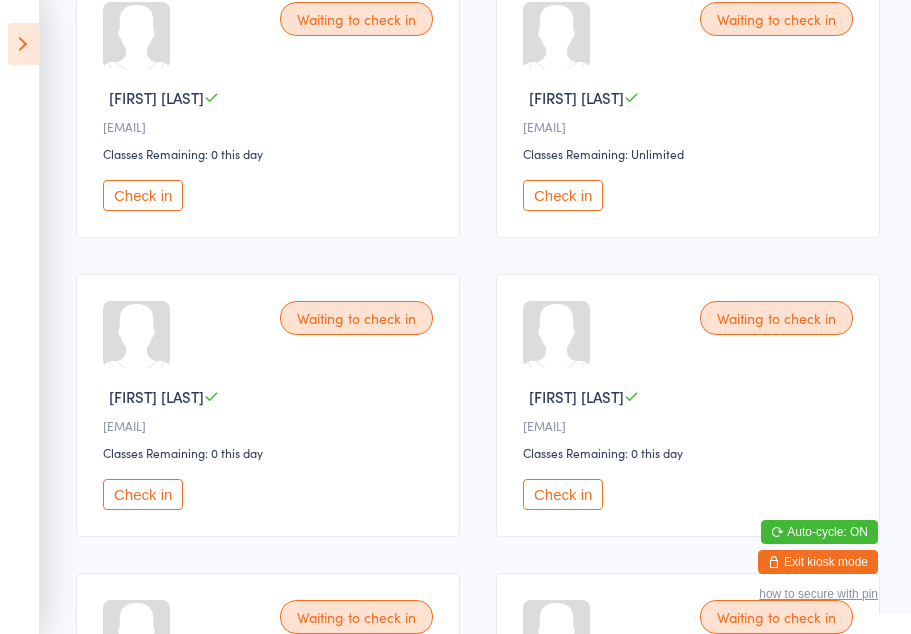 scroll, scrollTop: 967, scrollLeft: 0, axis: vertical 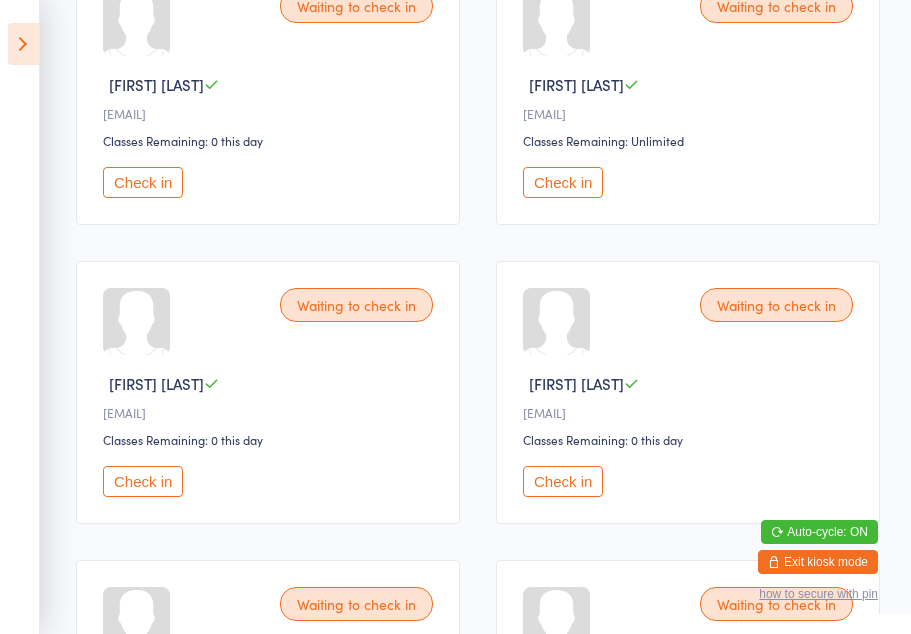 click on "Check in" at bounding box center (563, 481) 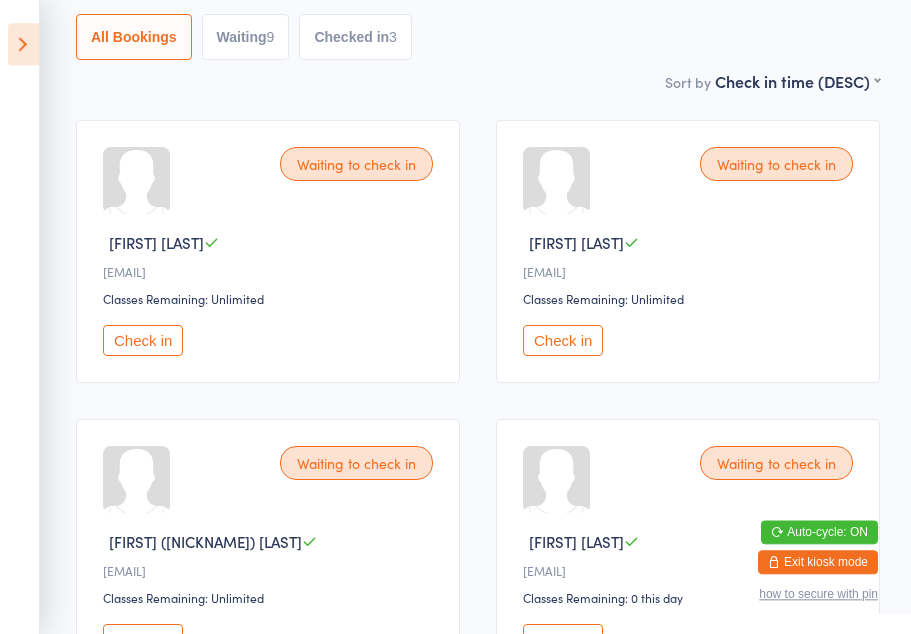scroll, scrollTop: 211, scrollLeft: 0, axis: vertical 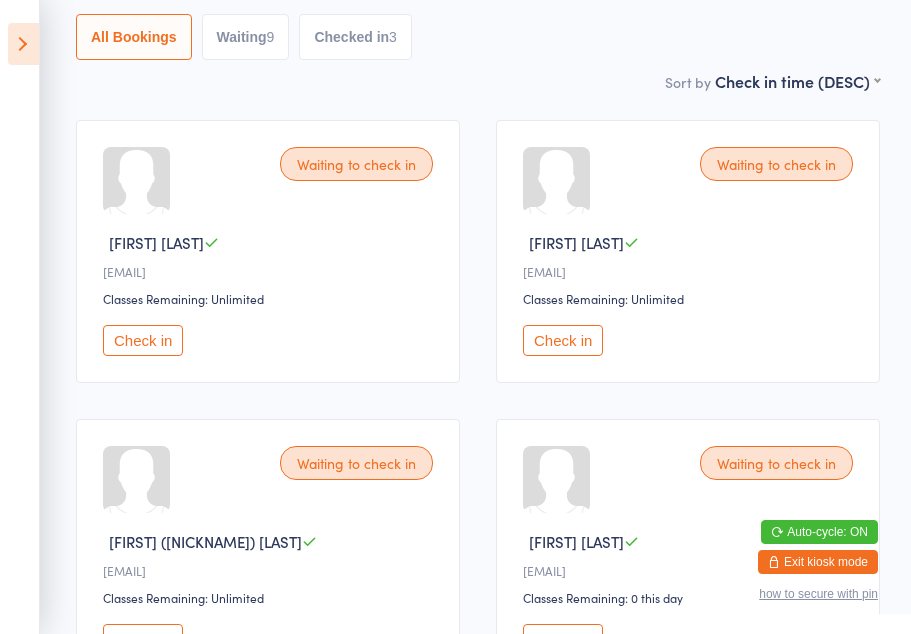 click on "Check in" at bounding box center (563, 340) 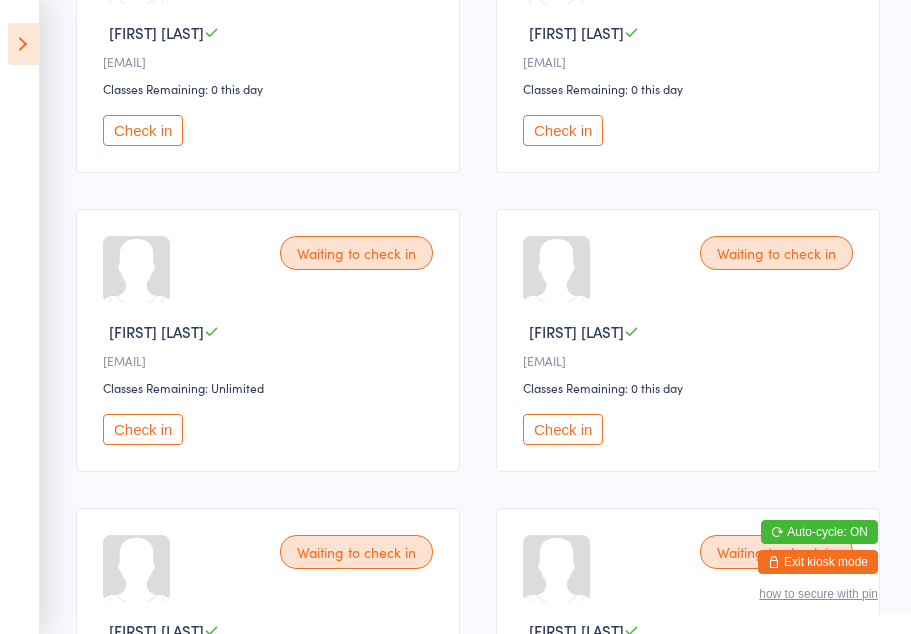 scroll, scrollTop: 721, scrollLeft: 0, axis: vertical 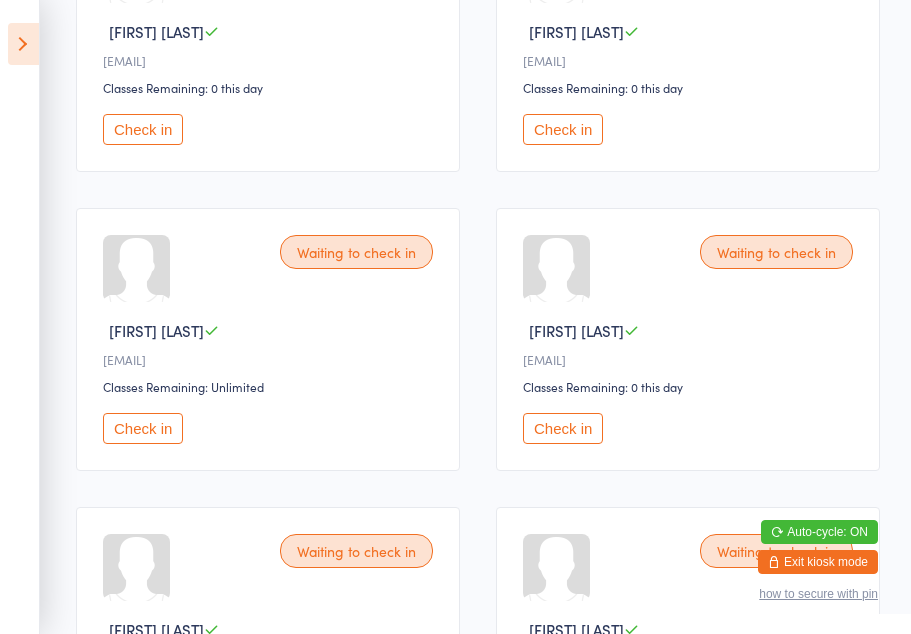 click on "Check in" at bounding box center (563, 428) 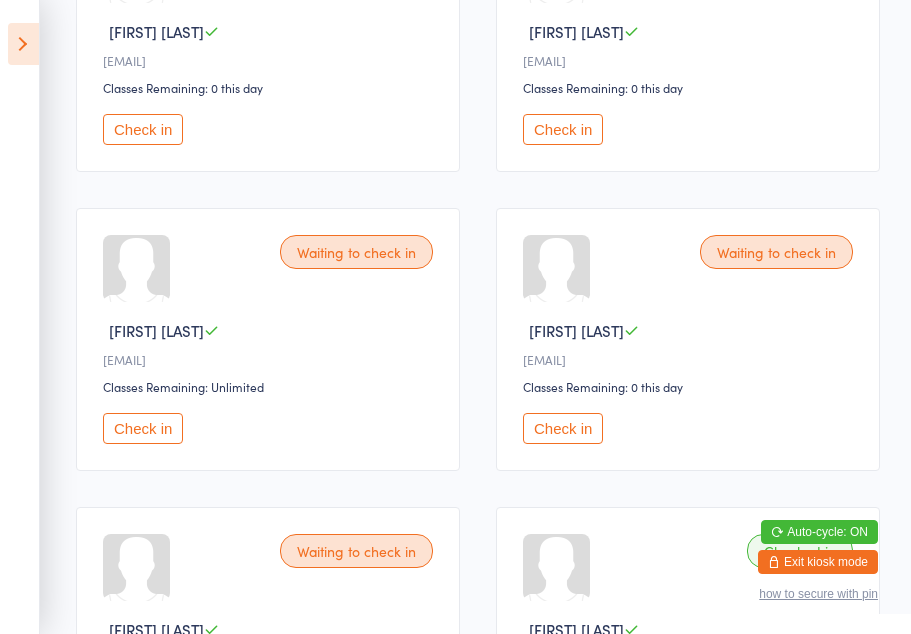 click on "Check in" at bounding box center (143, 428) 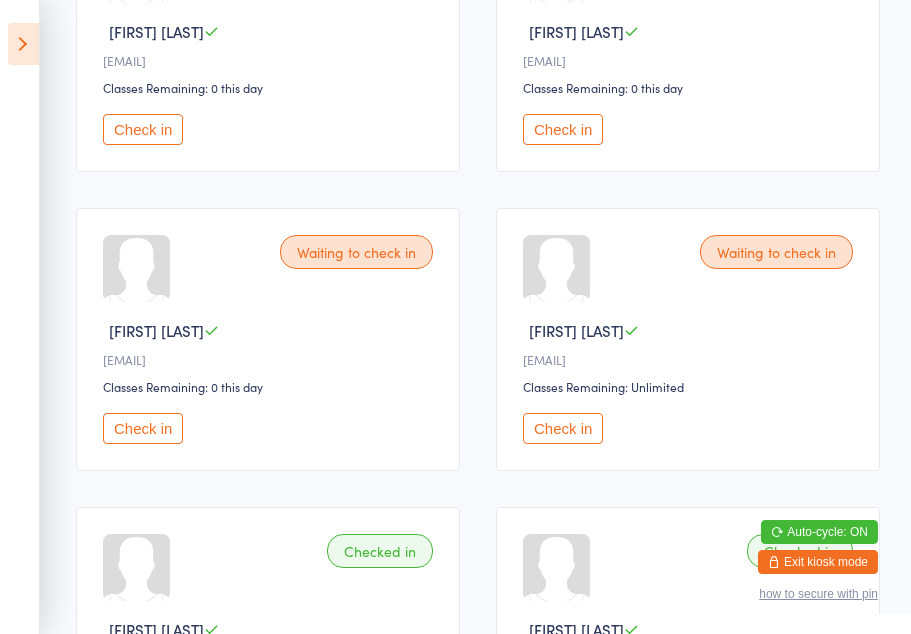 click on "Check in" at bounding box center (563, 428) 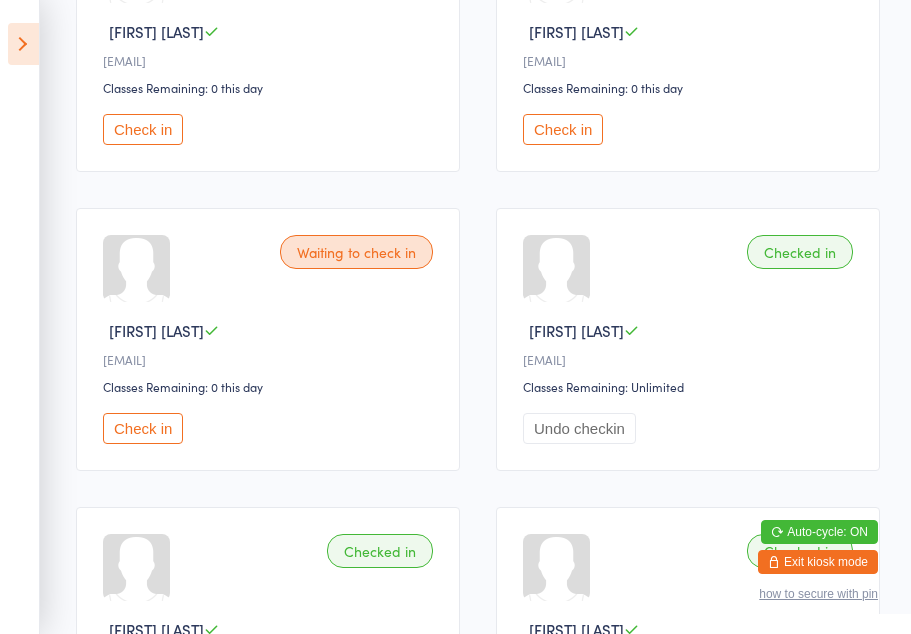 click at bounding box center [23, 44] 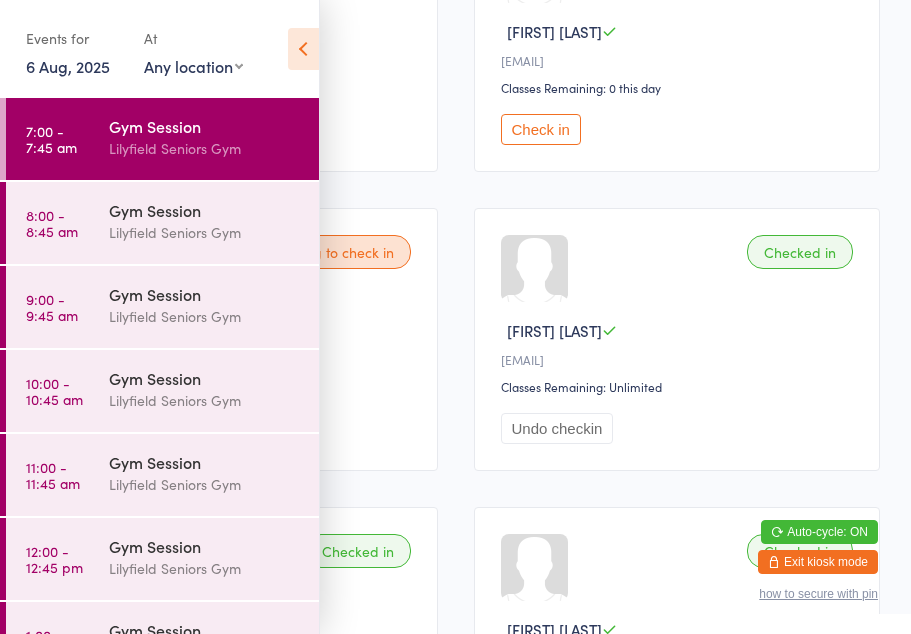 click on "8:00 - 8:45 am Gym Session Lilyfield Seniors Gym" at bounding box center [162, 223] 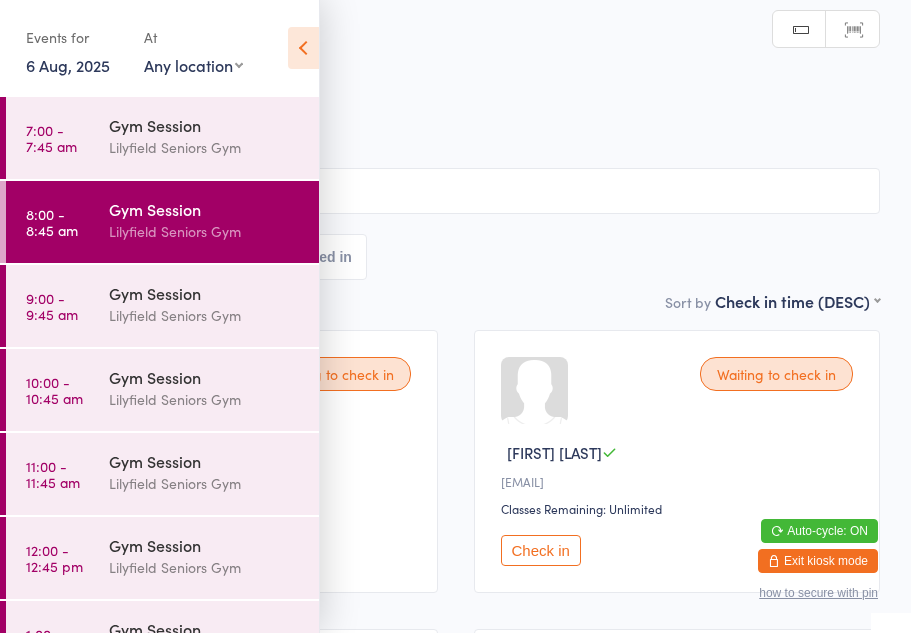 click at bounding box center (303, 49) 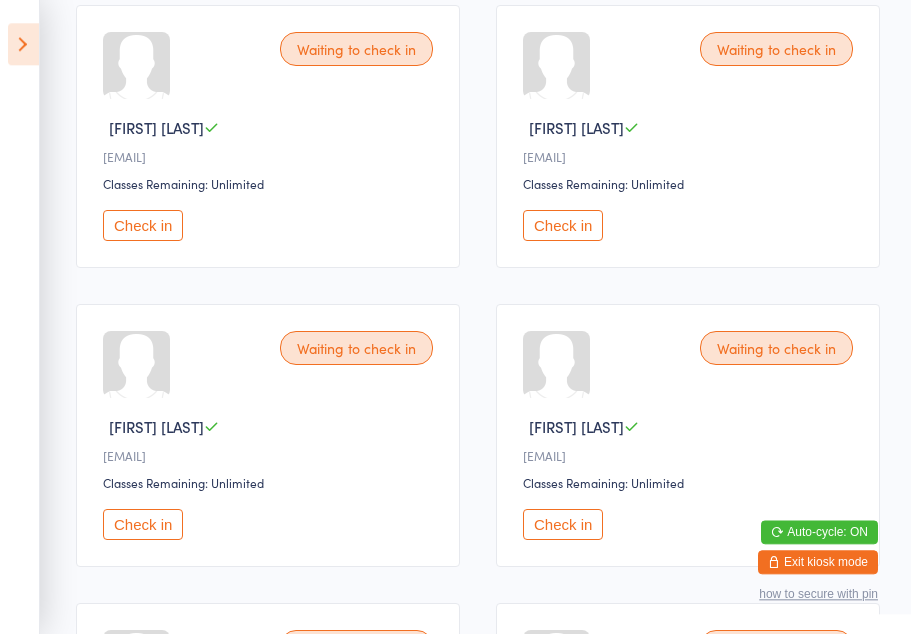 scroll, scrollTop: 325, scrollLeft: 0, axis: vertical 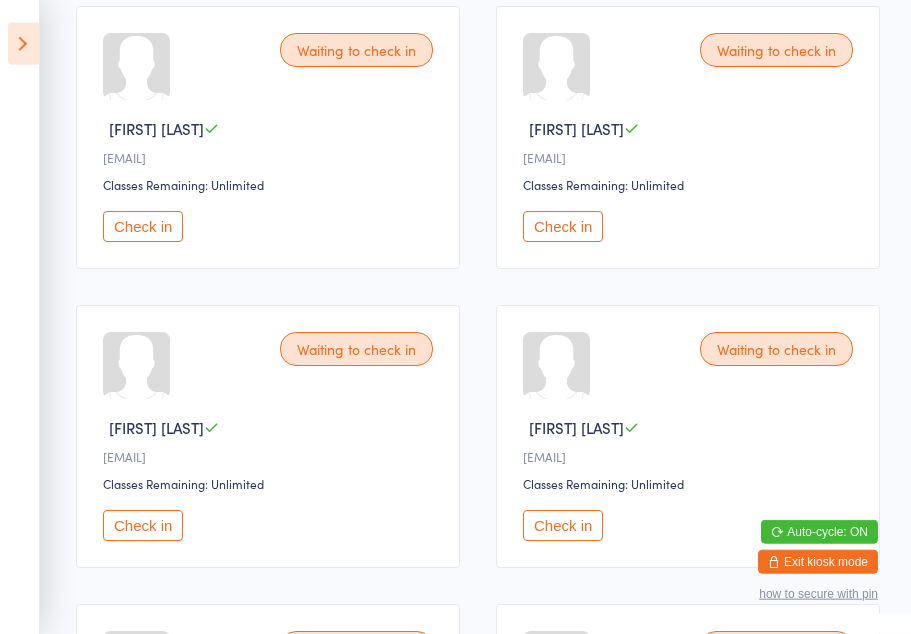 click on "Check in" at bounding box center (563, 525) 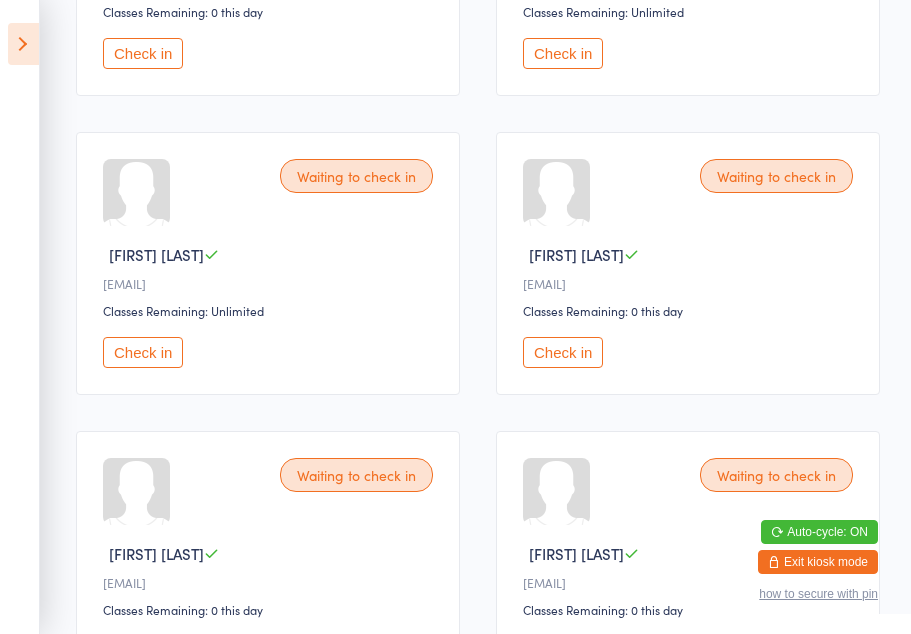 scroll, scrollTop: 1099, scrollLeft: 0, axis: vertical 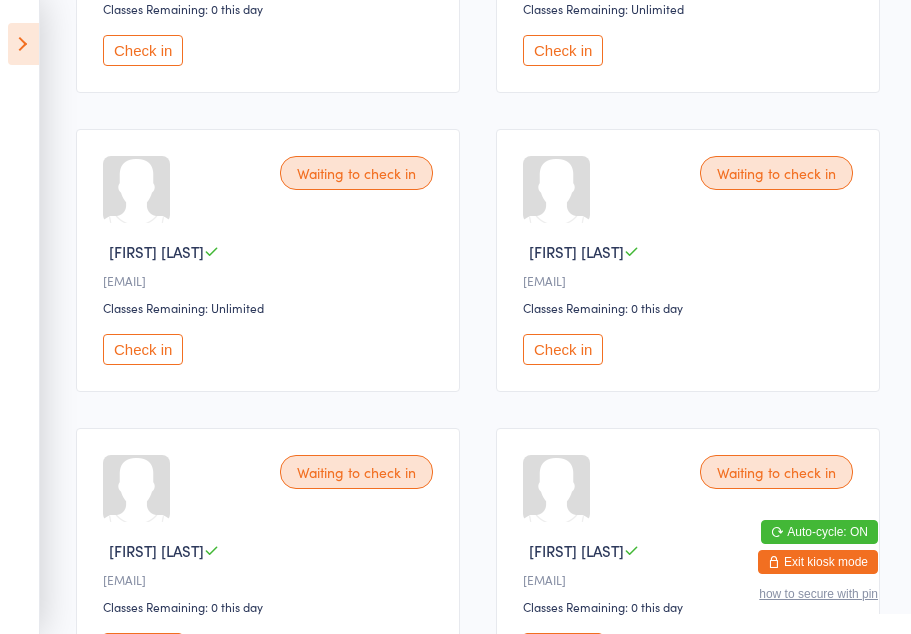 click on "Check in" at bounding box center [563, 349] 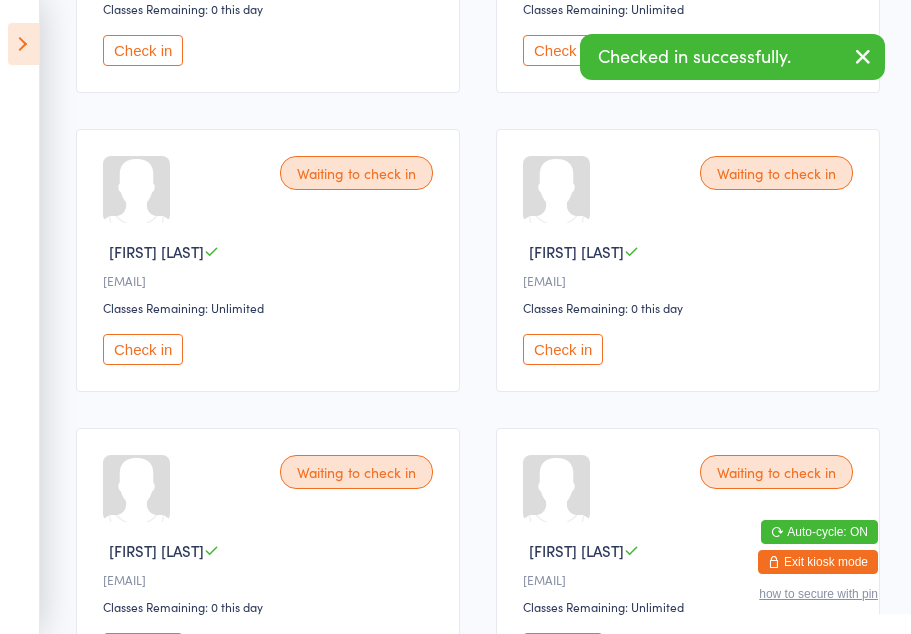 click on "Check in" at bounding box center (563, 349) 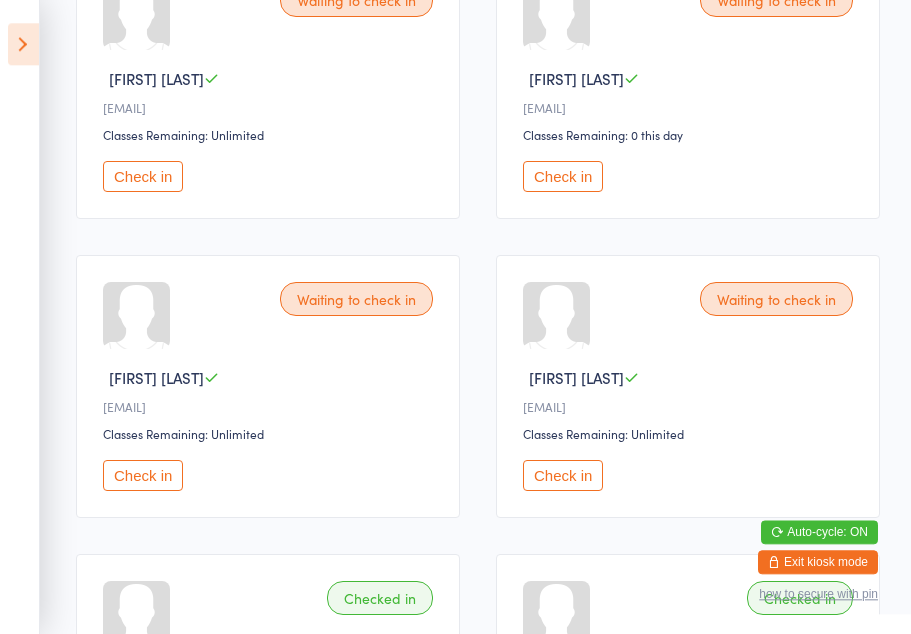 click on "Check in" at bounding box center (143, 475) 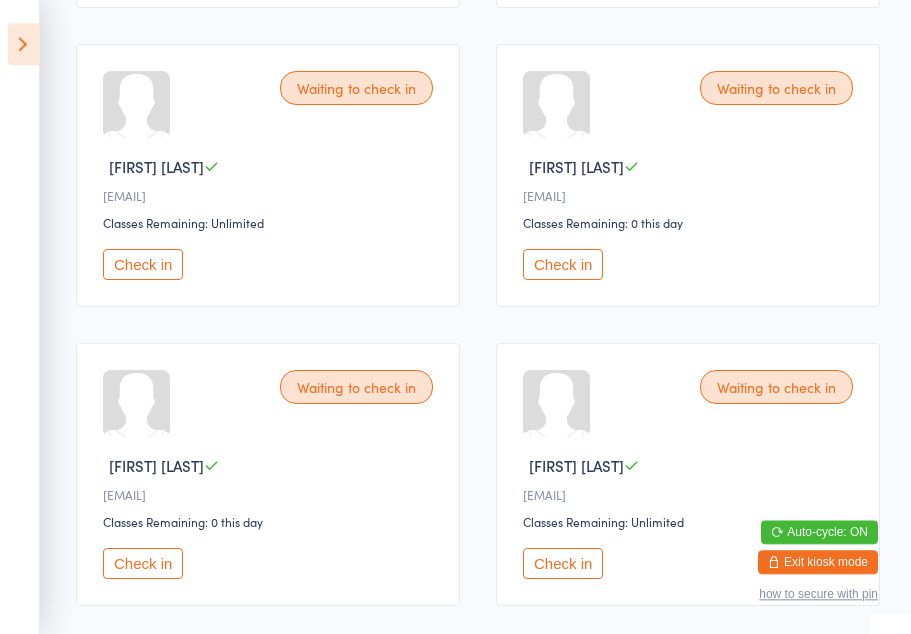 scroll, scrollTop: 585, scrollLeft: 0, axis: vertical 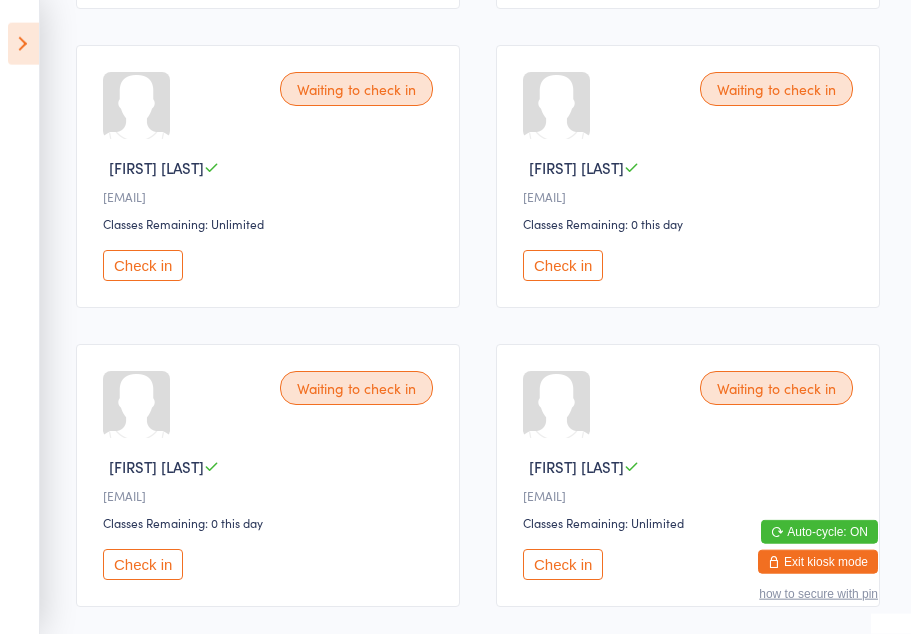 click on "Check in" at bounding box center [143, 265] 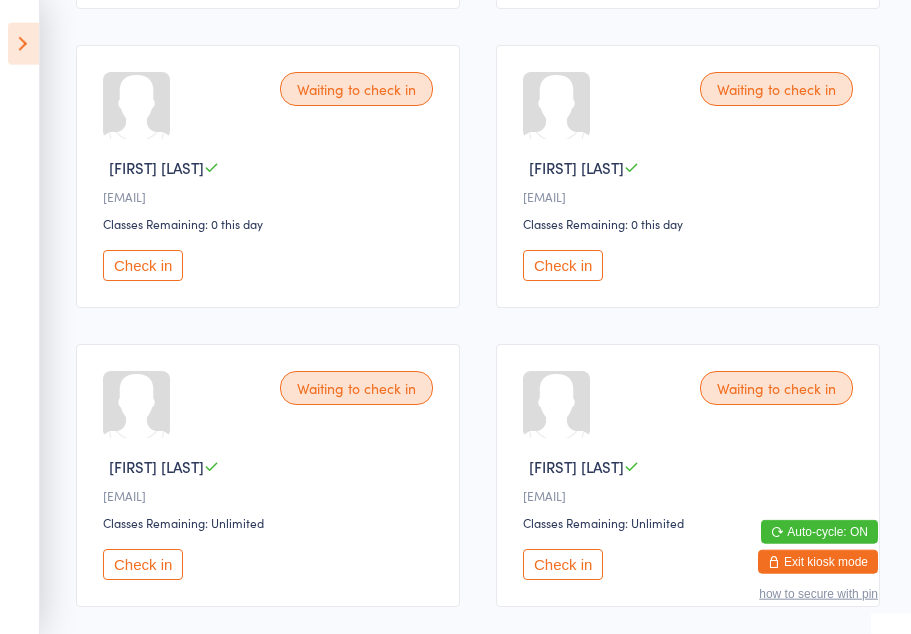 click on "Check in" at bounding box center [563, 265] 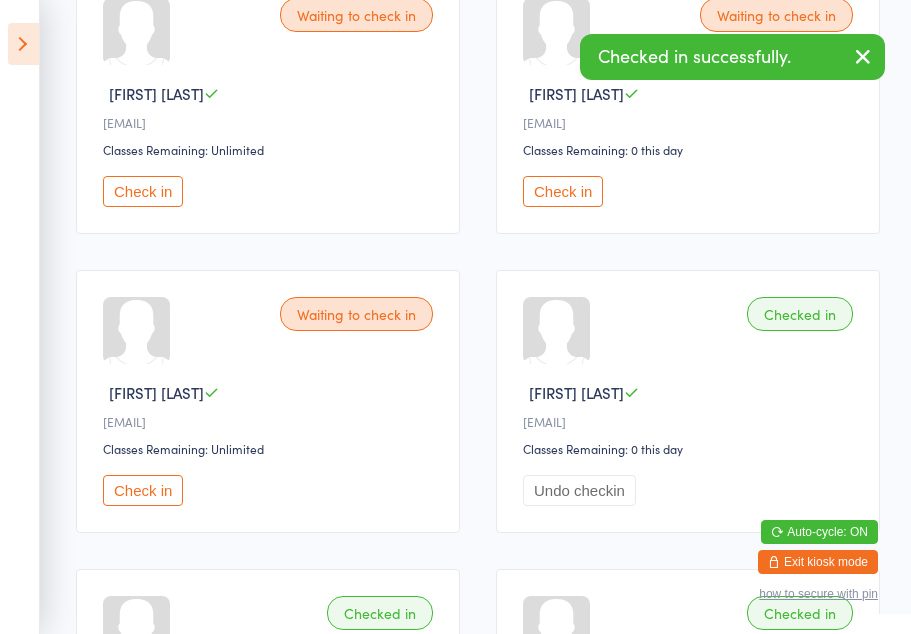 scroll, scrollTop: 943, scrollLeft: 0, axis: vertical 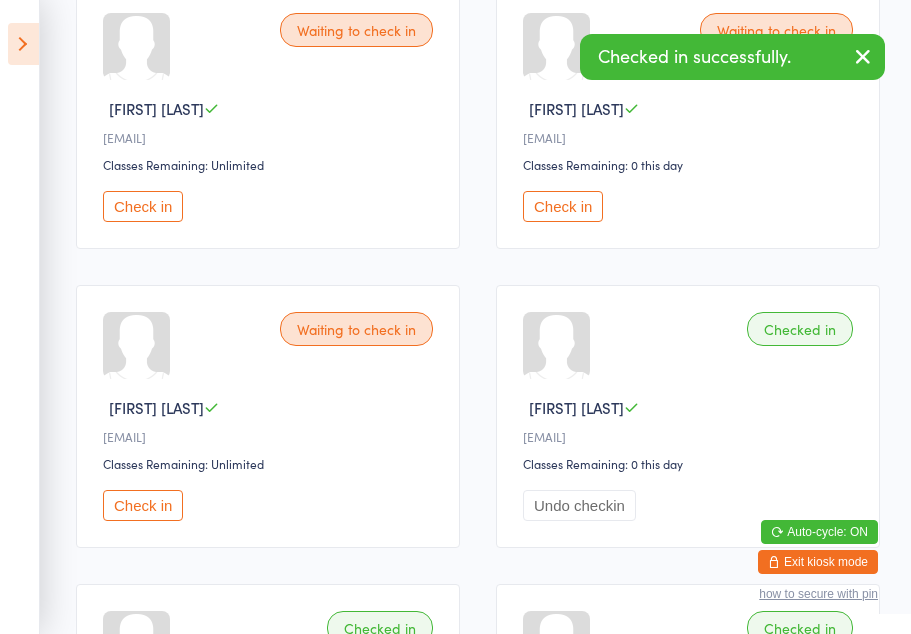 click on "Check in" at bounding box center [563, 206] 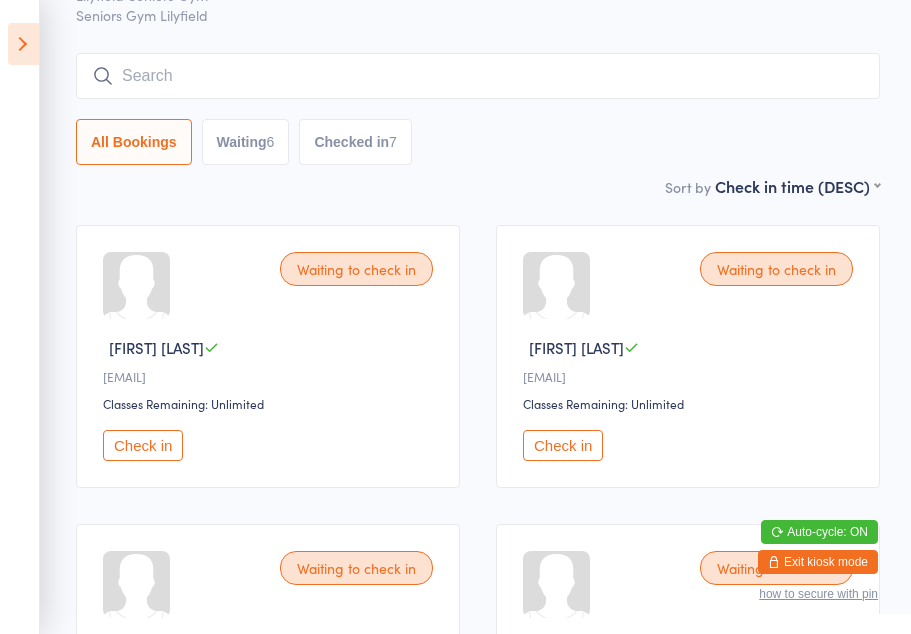 scroll, scrollTop: 0, scrollLeft: 0, axis: both 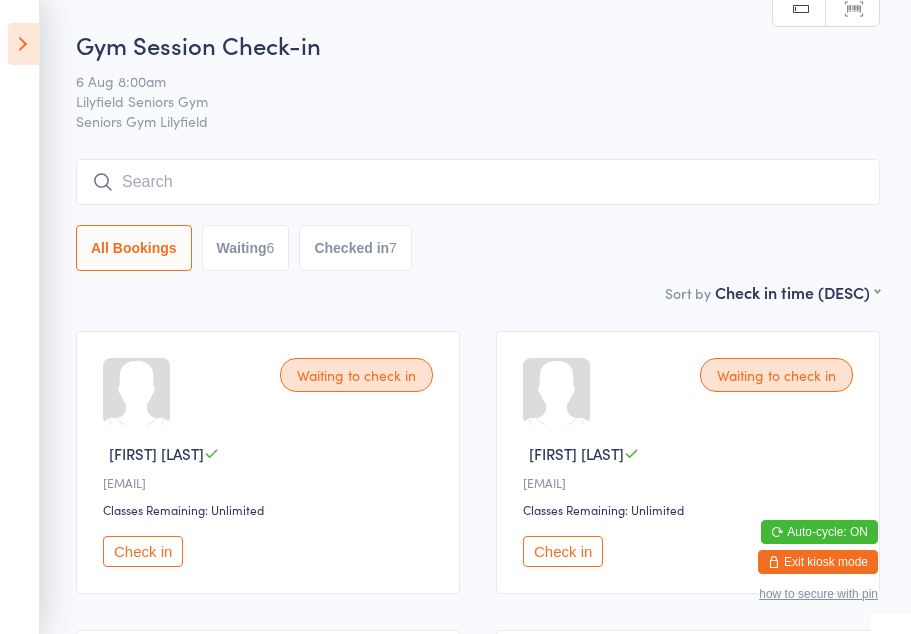 click on "Check in" at bounding box center (563, 551) 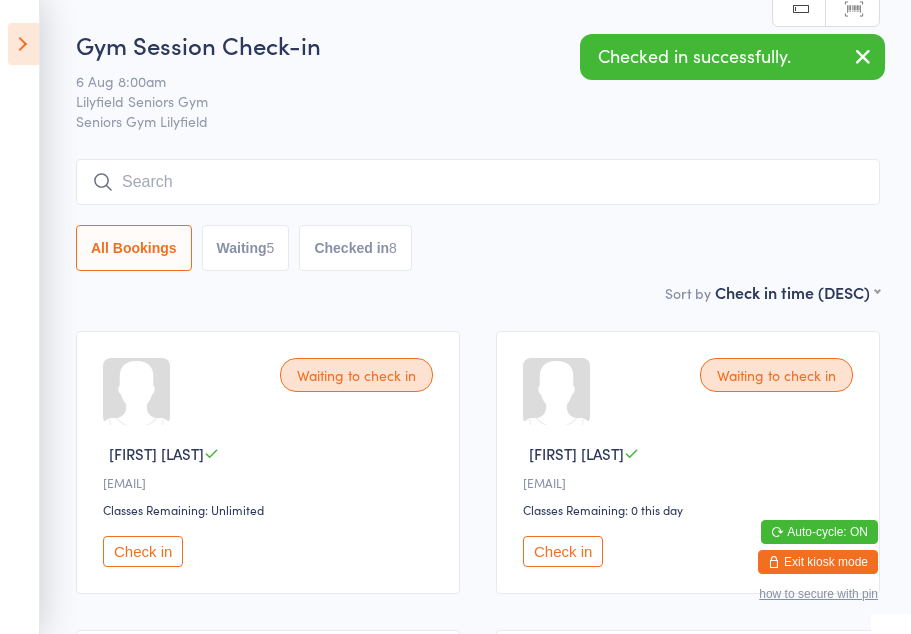 click on "Check in" at bounding box center (143, 551) 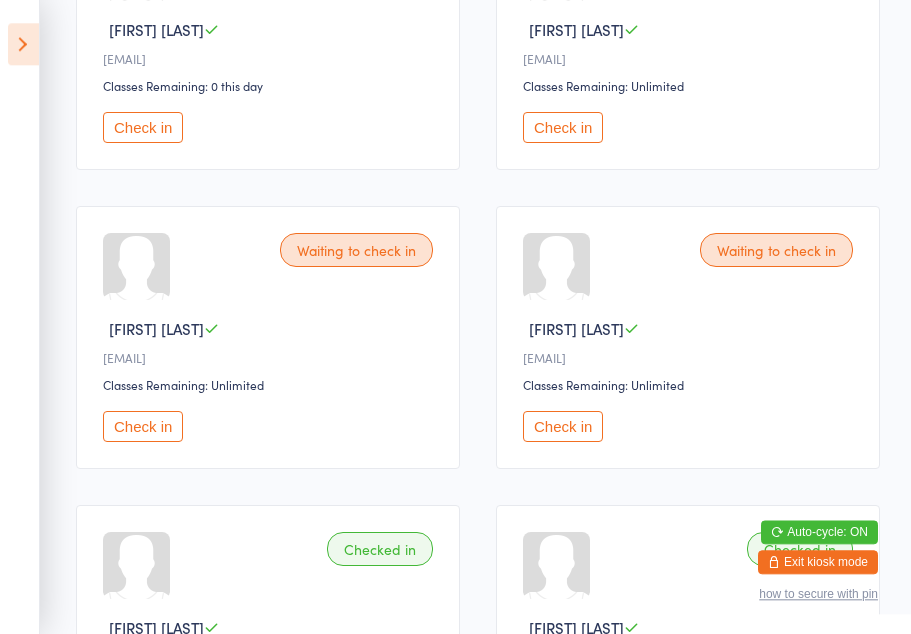 scroll, scrollTop: 424, scrollLeft: 0, axis: vertical 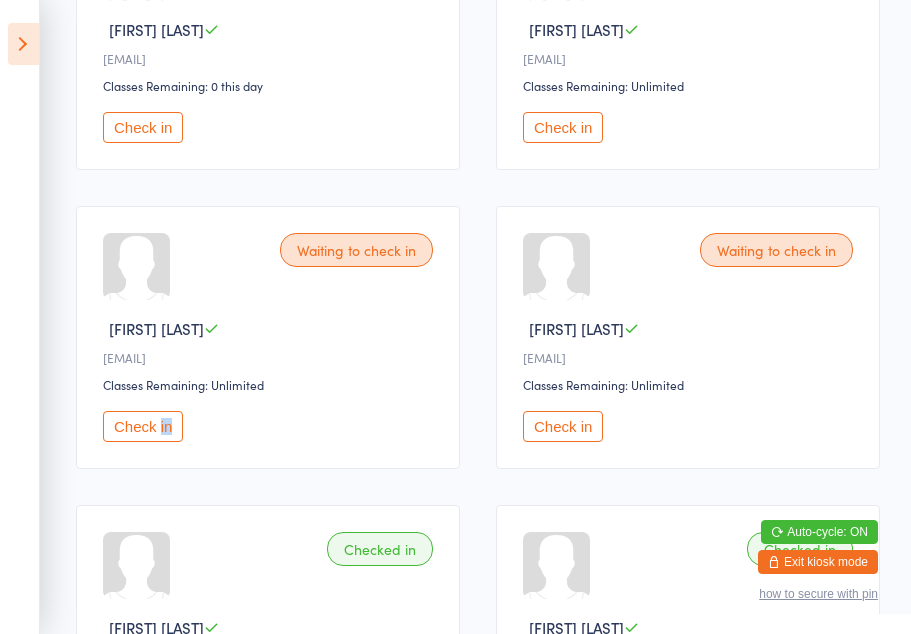 click on "Check in" at bounding box center (143, 426) 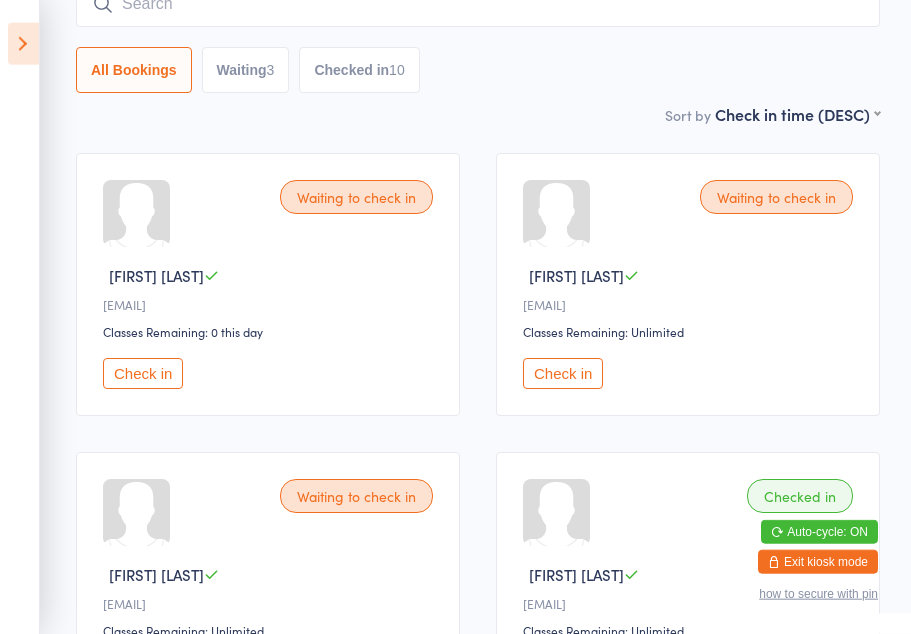 scroll, scrollTop: 179, scrollLeft: 0, axis: vertical 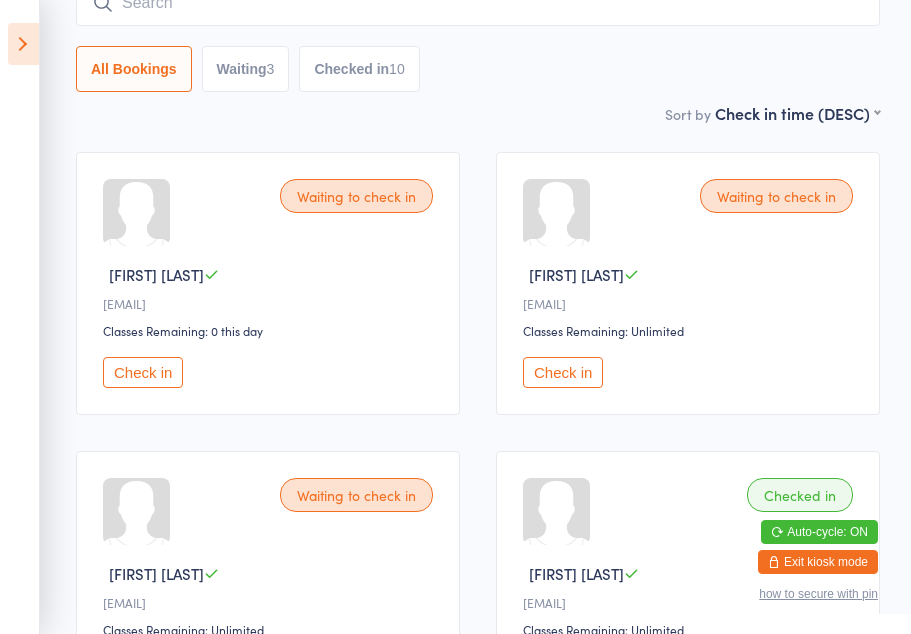 click on "Check in" at bounding box center (143, 372) 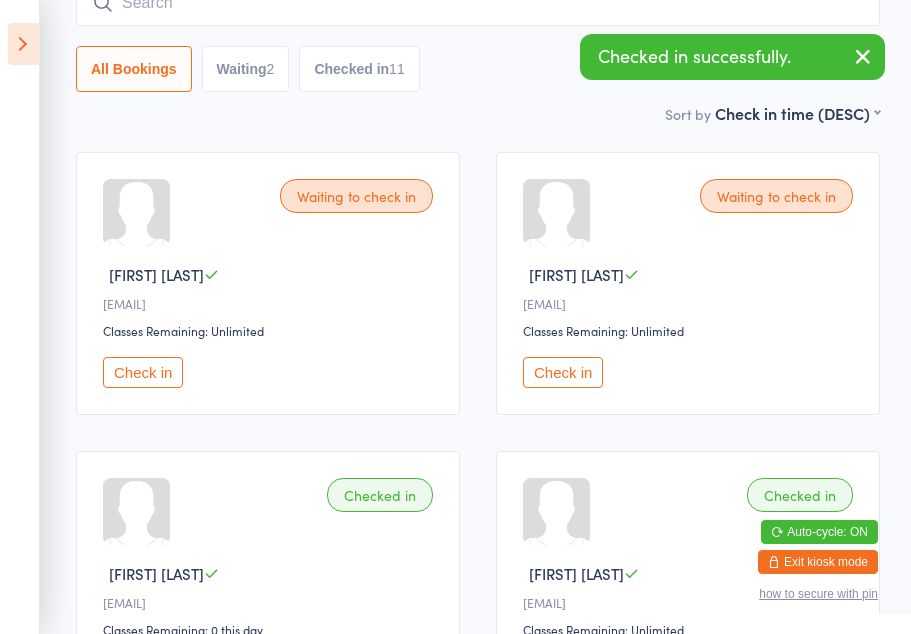 click on "Check in" at bounding box center [143, 372] 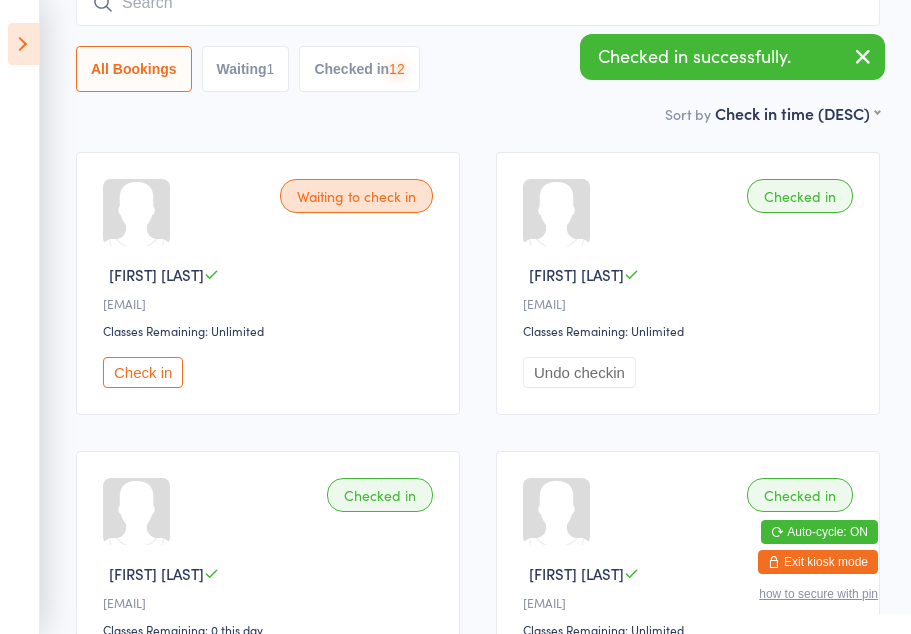 click on "Check in" at bounding box center [143, 372] 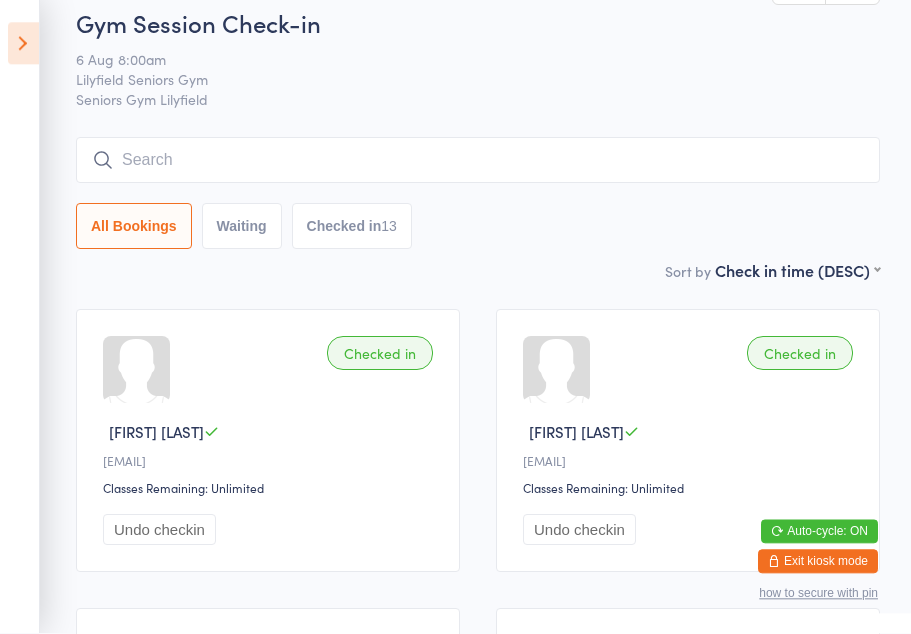 scroll, scrollTop: 0, scrollLeft: 0, axis: both 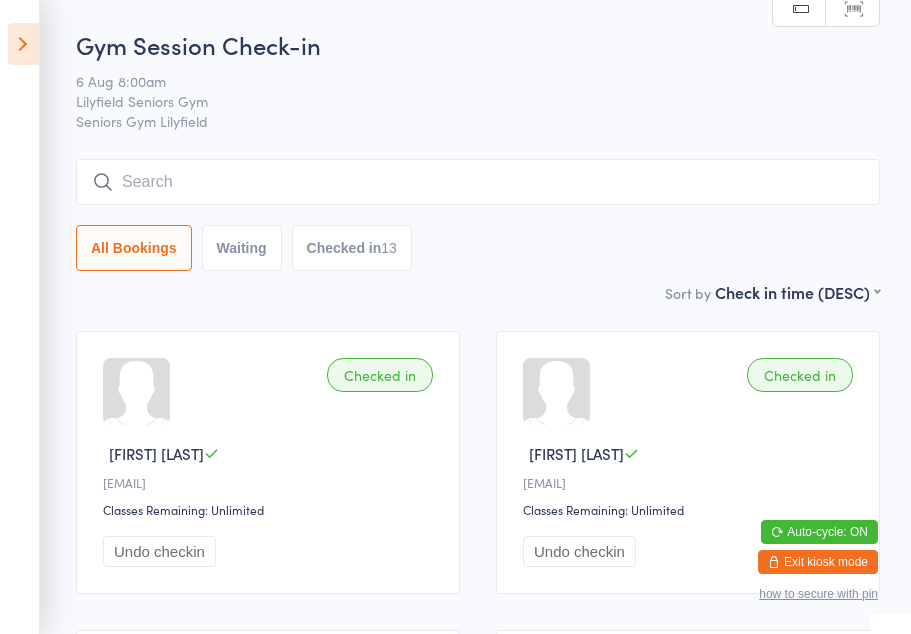 click on "Waiting" at bounding box center (242, 248) 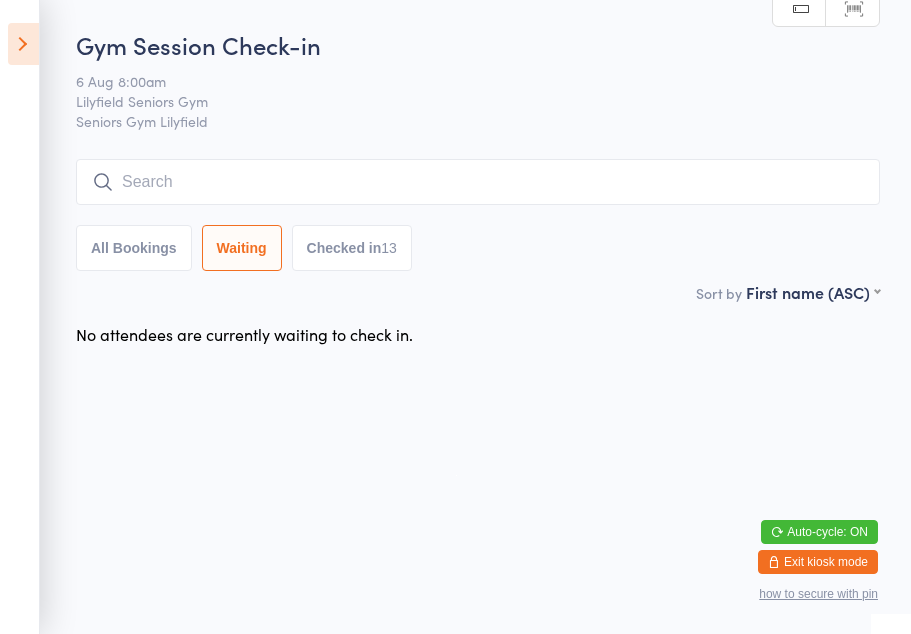 click on "All Bookings" at bounding box center (134, 248) 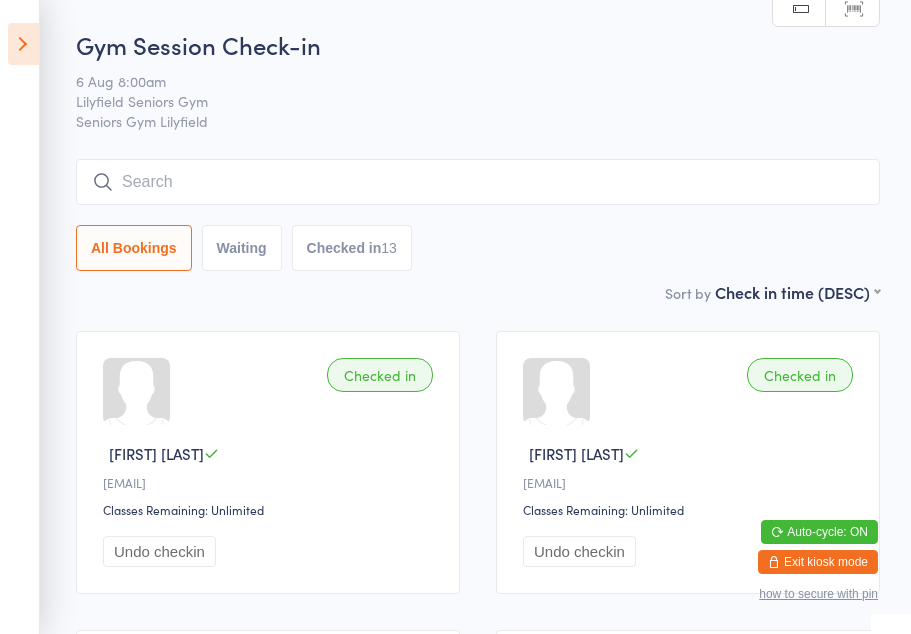 click at bounding box center (23, 44) 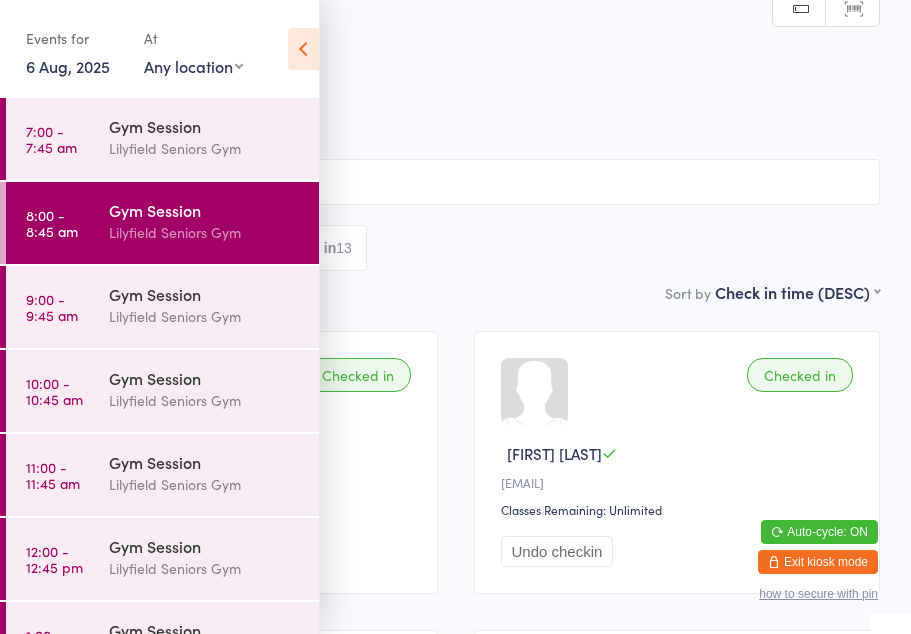click on "Lilyfield Seniors Gym" at bounding box center (205, 148) 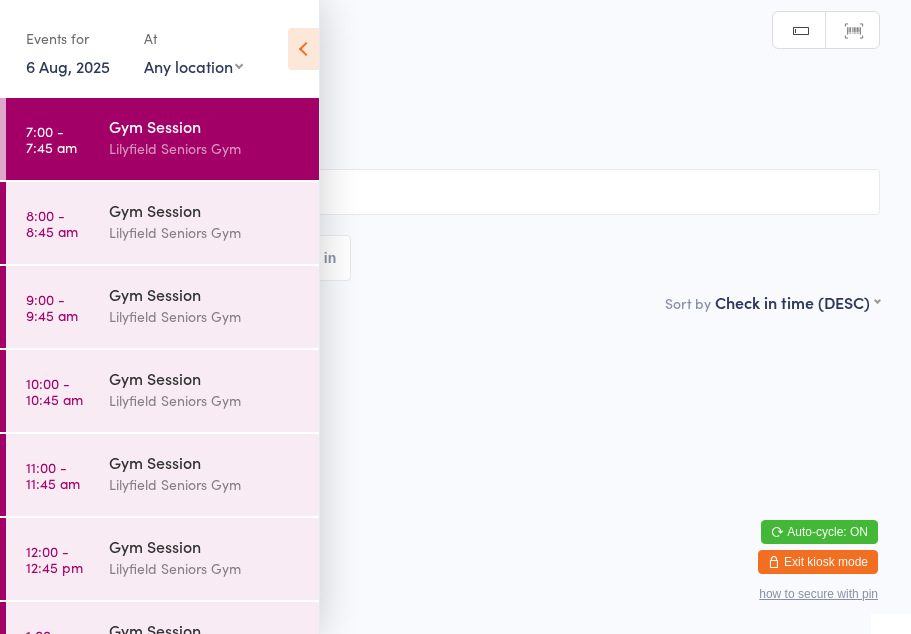 click at bounding box center [303, 49] 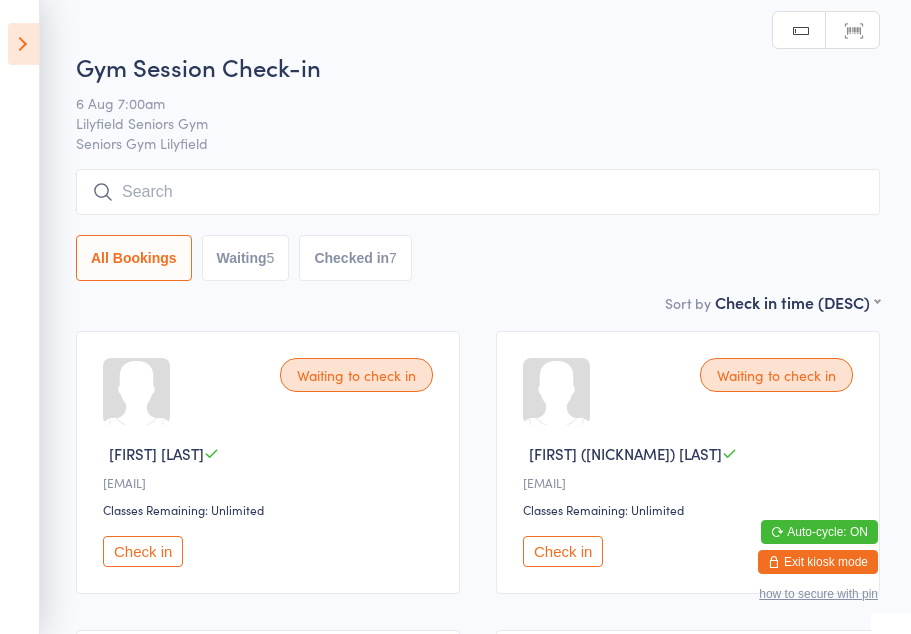 click on "Waiting  5" at bounding box center [246, 258] 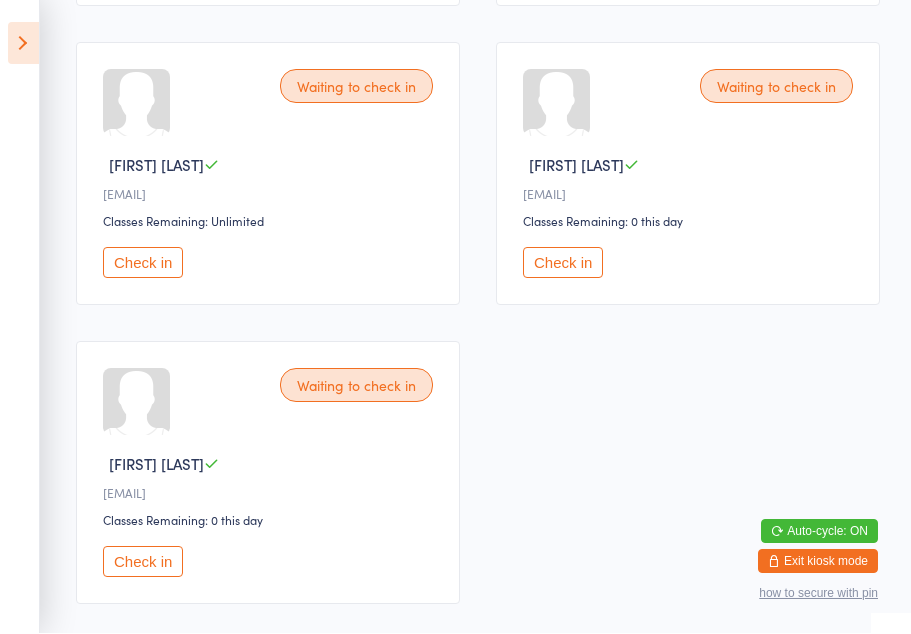 scroll, scrollTop: 588, scrollLeft: 0, axis: vertical 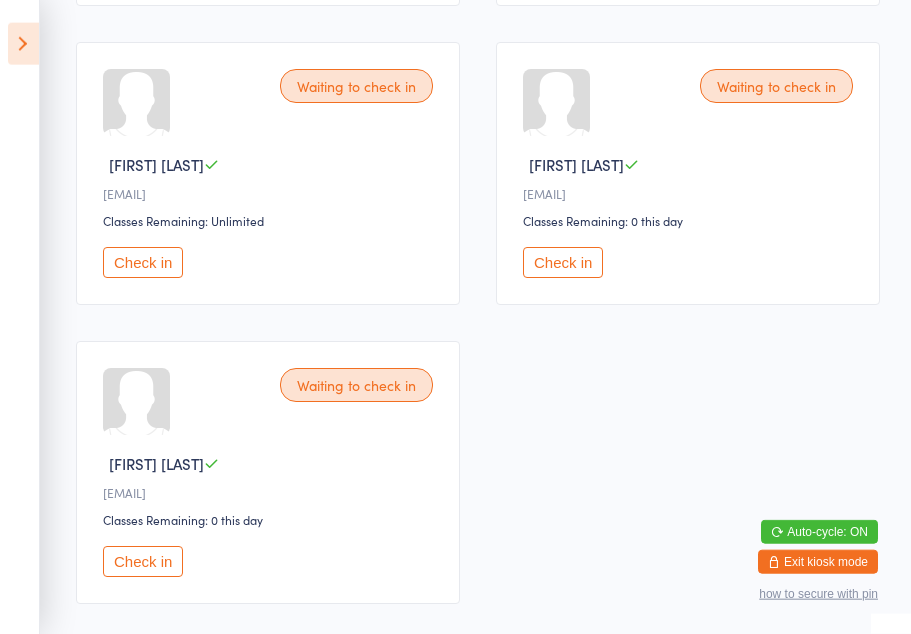 click on "Waiting to check in Nora C  n•••••••••n@yahoo.com.au Classes Remaining: Unlimited   Check in" at bounding box center [268, 173] 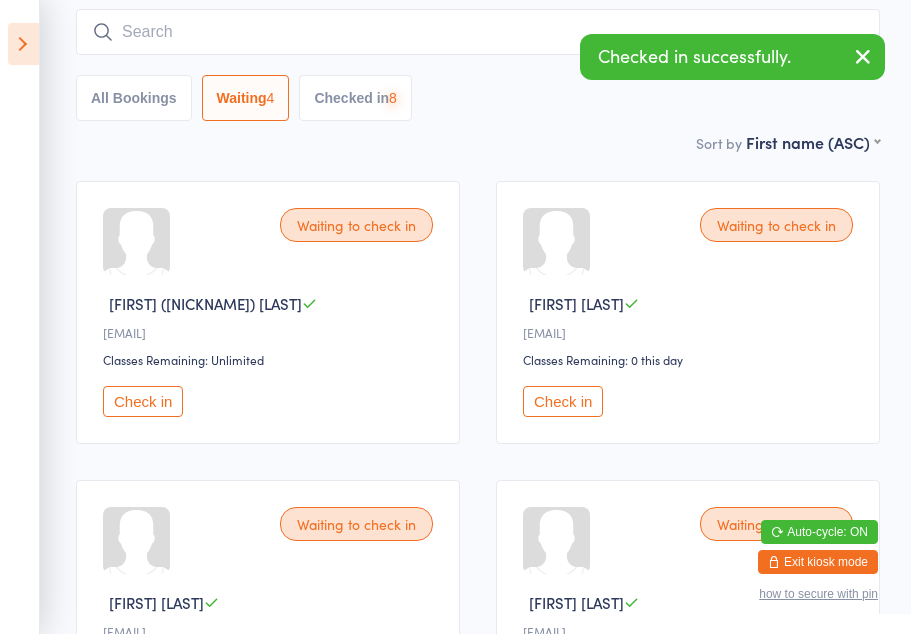 scroll, scrollTop: 0, scrollLeft: 0, axis: both 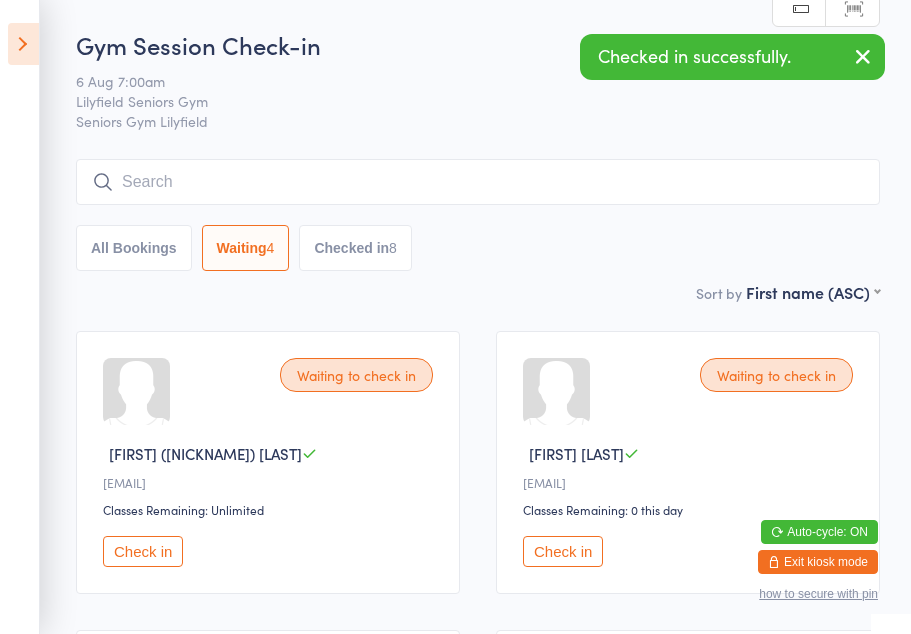 click at bounding box center [23, 44] 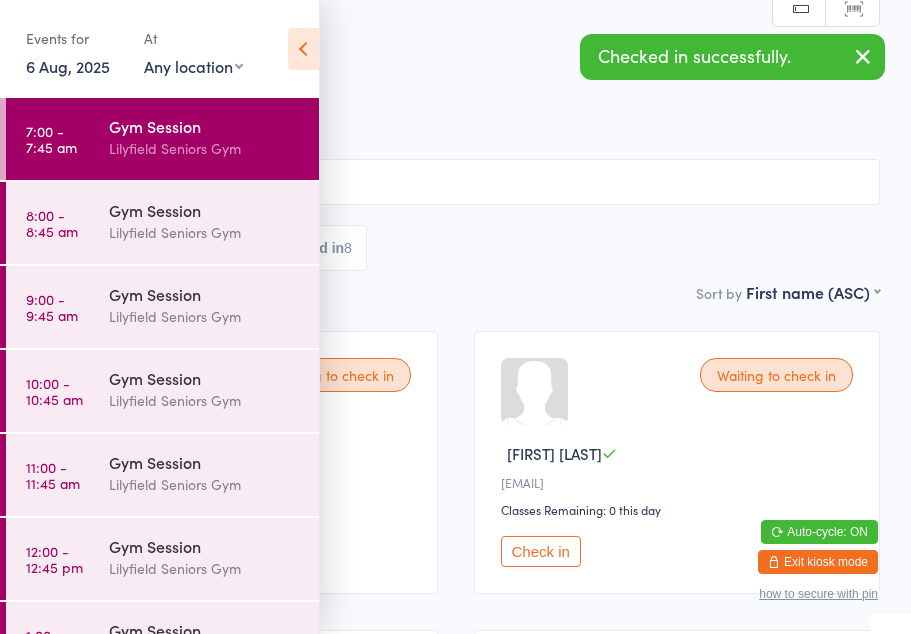 click on "Lilyfield Seniors Gym" at bounding box center (205, 316) 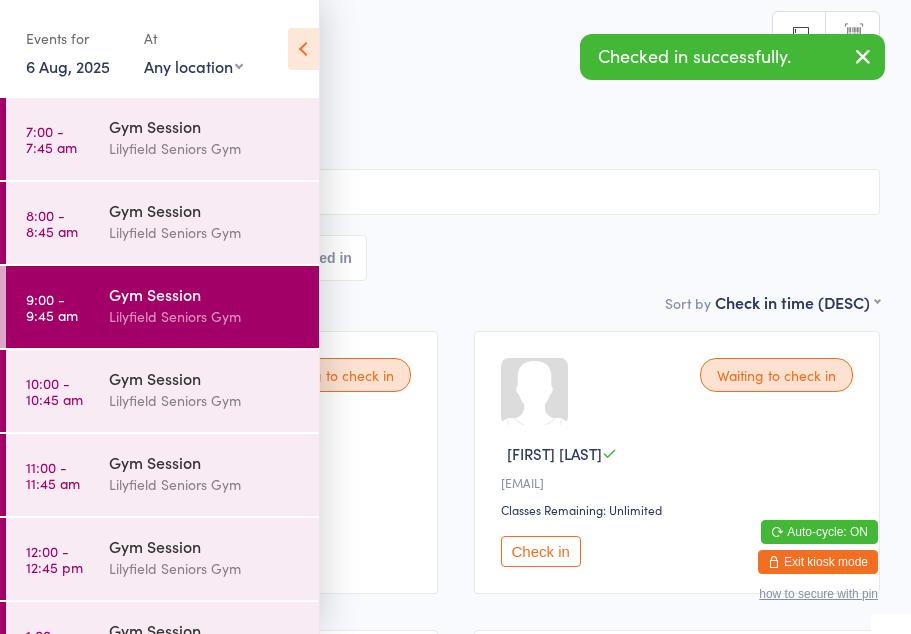 click at bounding box center [303, 49] 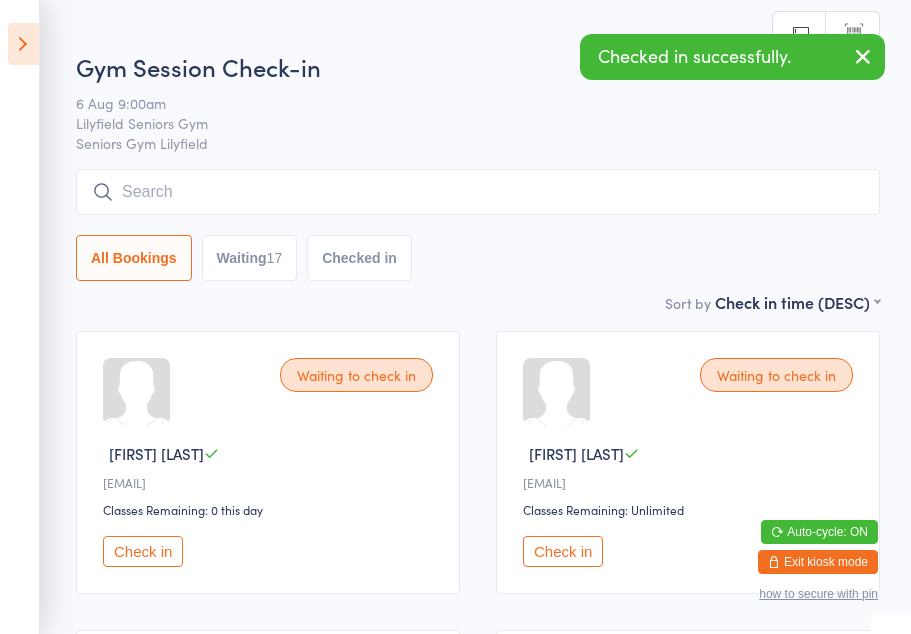 click on "You have now entered Kiosk Mode. Members will be able to check themselves in using the search field below. Click "Exit kiosk mode" below to exit Kiosk Mode at any time. Checked in successfully. Events for 6 Aug, 2025 6 Aug, 2025
August 2025
Sun Mon Tue Wed Thu Fri Sat
31
27
28
29
30
31
01
02
32
03
04
05
06
07
08
09
33
10
11
12
13
14
15
16
34
17
18
19
20
21
22
23 35" at bounding box center [455, 317] 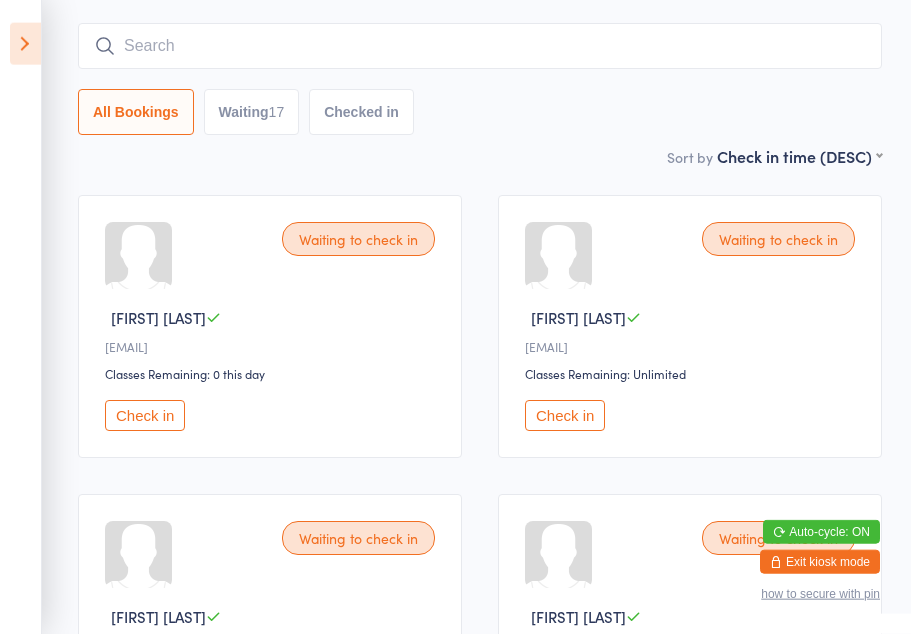scroll, scrollTop: 0, scrollLeft: 0, axis: both 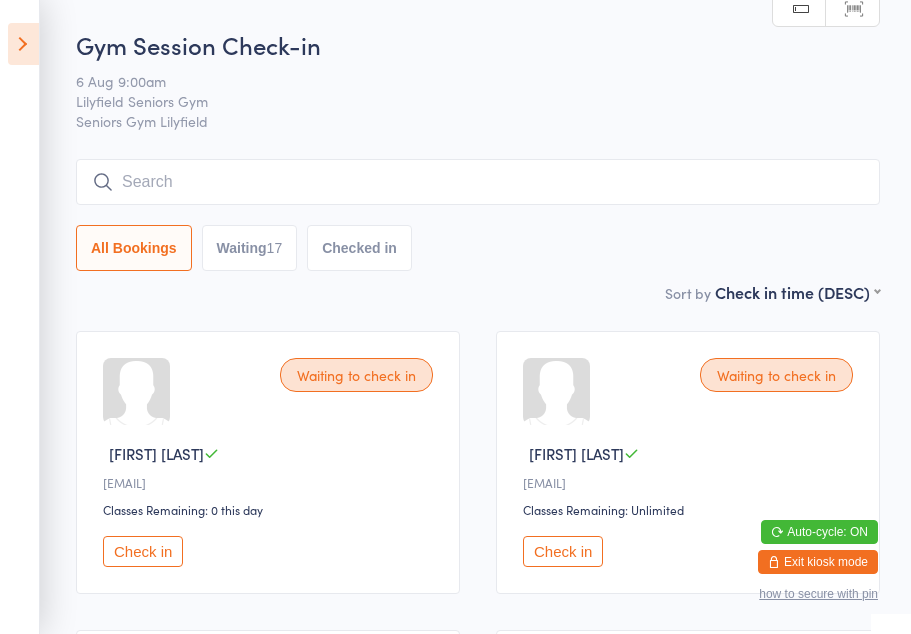 click at bounding box center [23, 44] 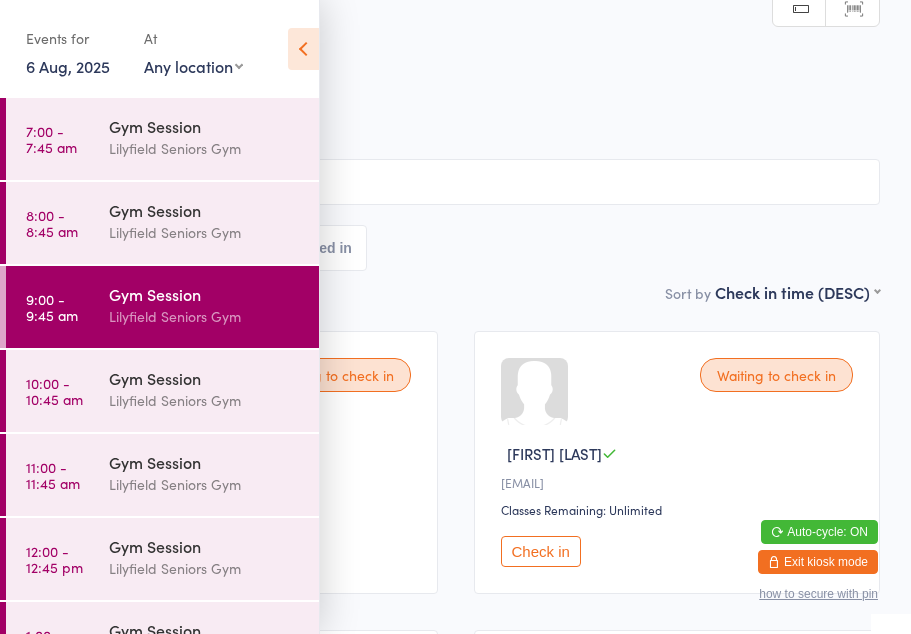 click at bounding box center [303, 49] 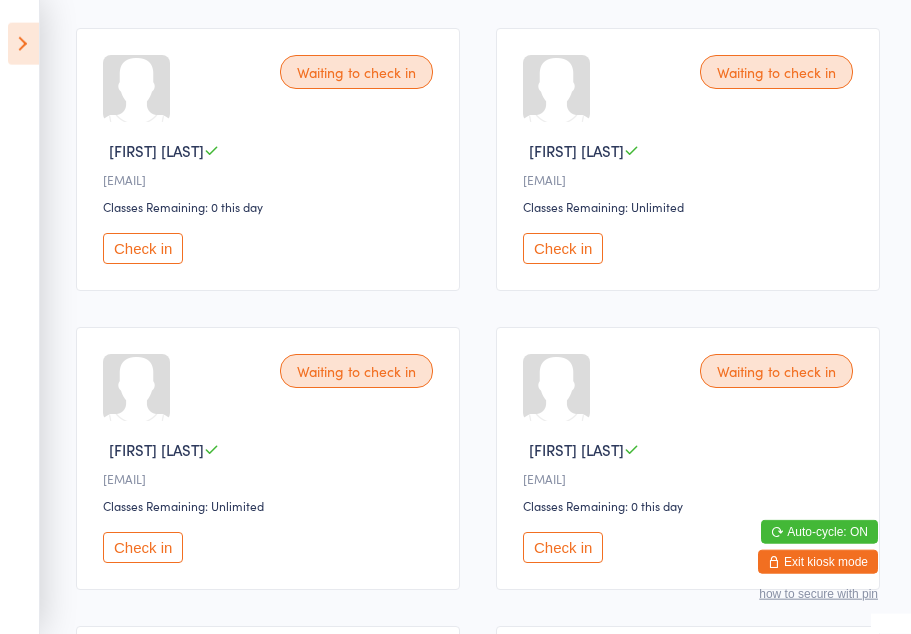scroll, scrollTop: 304, scrollLeft: 0, axis: vertical 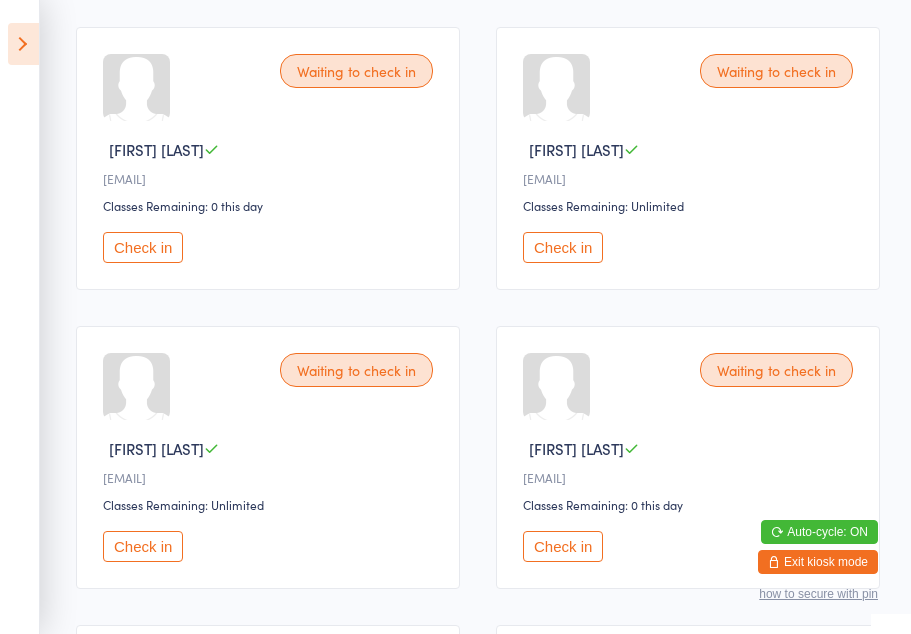 click on "Check in" at bounding box center (563, 546) 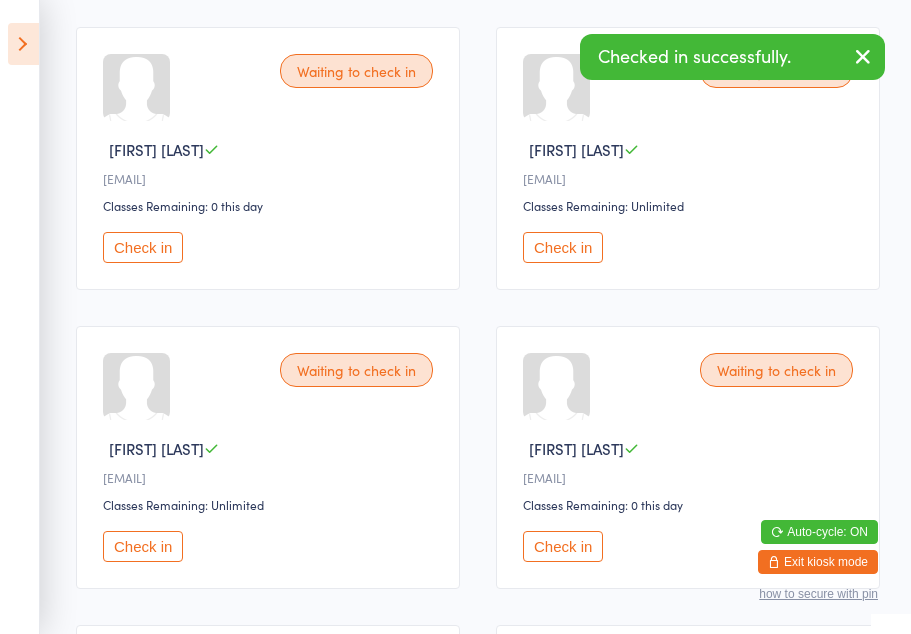 click on "Check in" at bounding box center (563, 546) 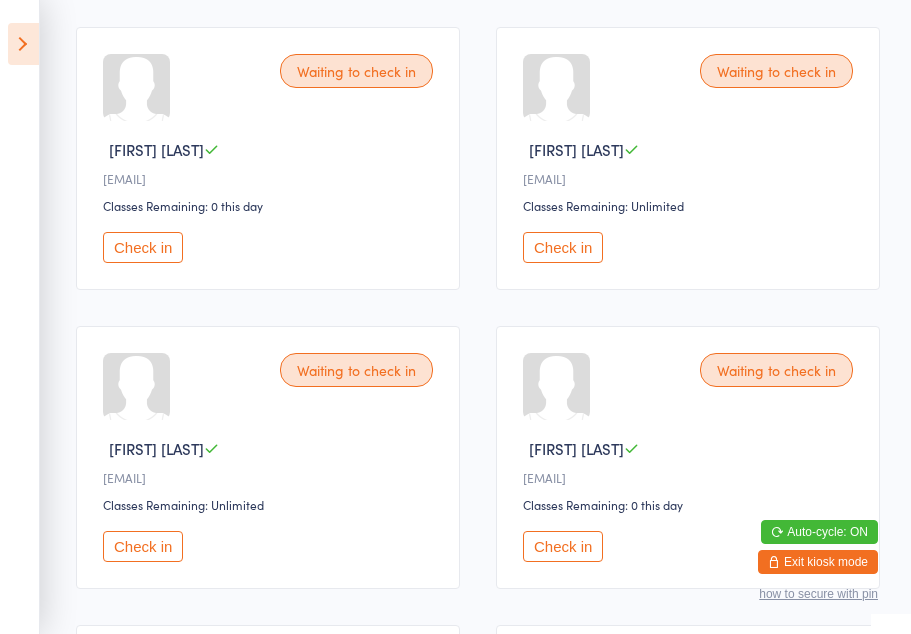 click on "Check in" at bounding box center [143, 247] 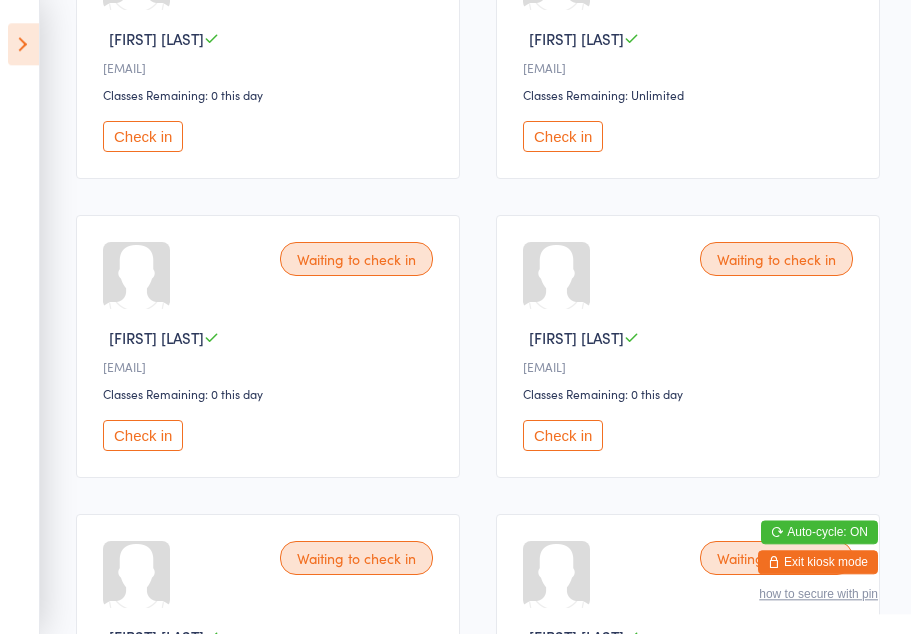 scroll, scrollTop: 714, scrollLeft: 0, axis: vertical 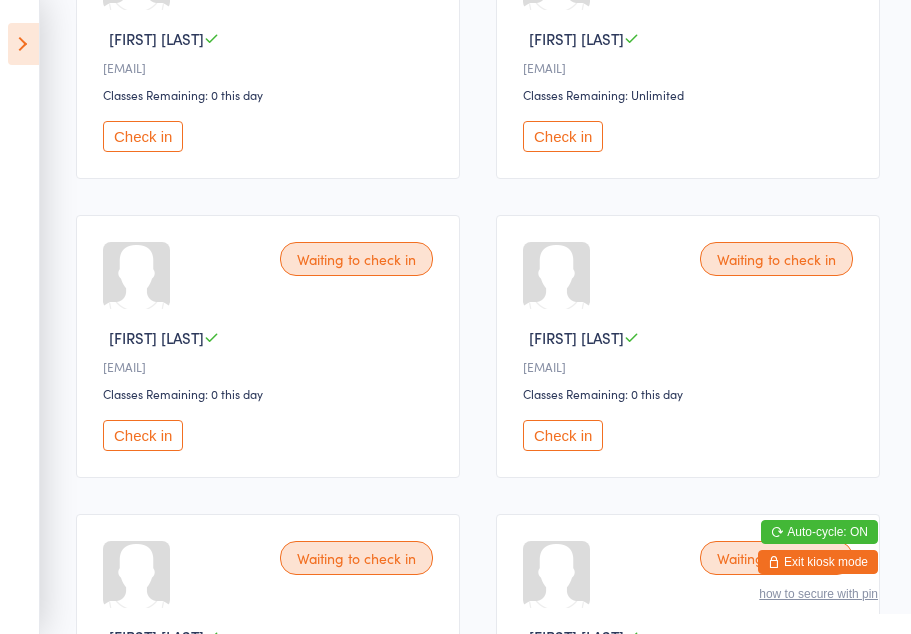 click on "Check in" at bounding box center [143, 435] 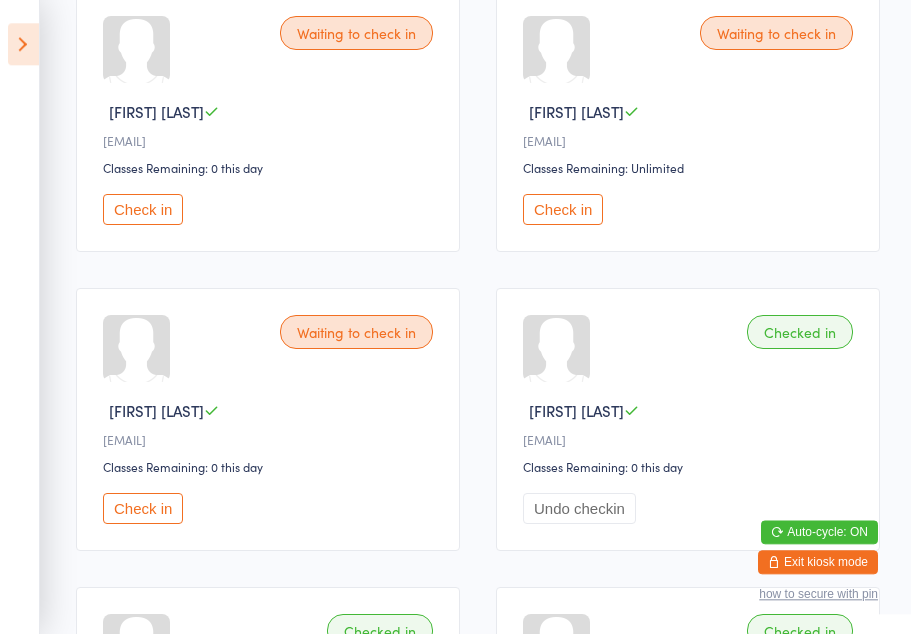 scroll, scrollTop: 1837, scrollLeft: 0, axis: vertical 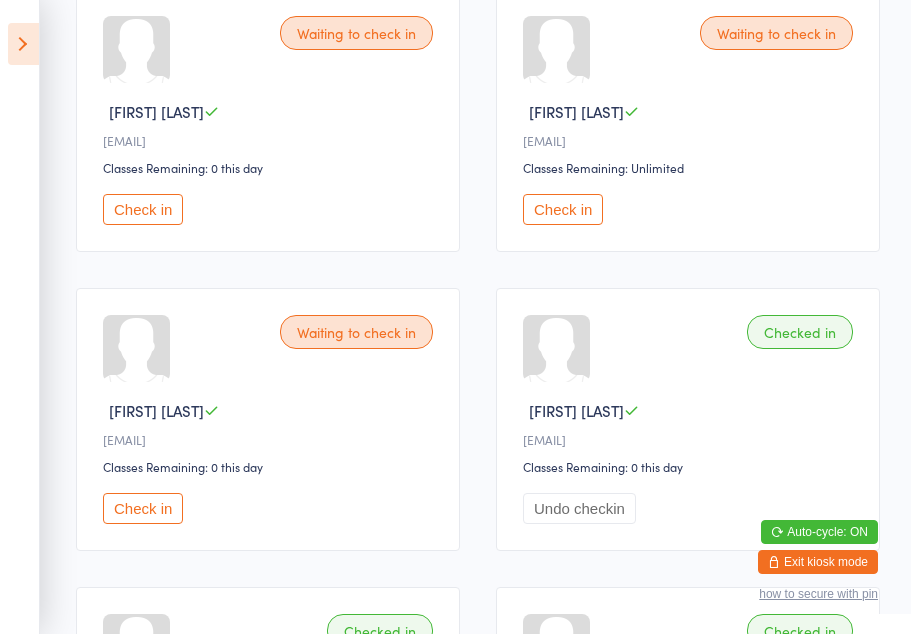 click on "Check in" at bounding box center [143, 508] 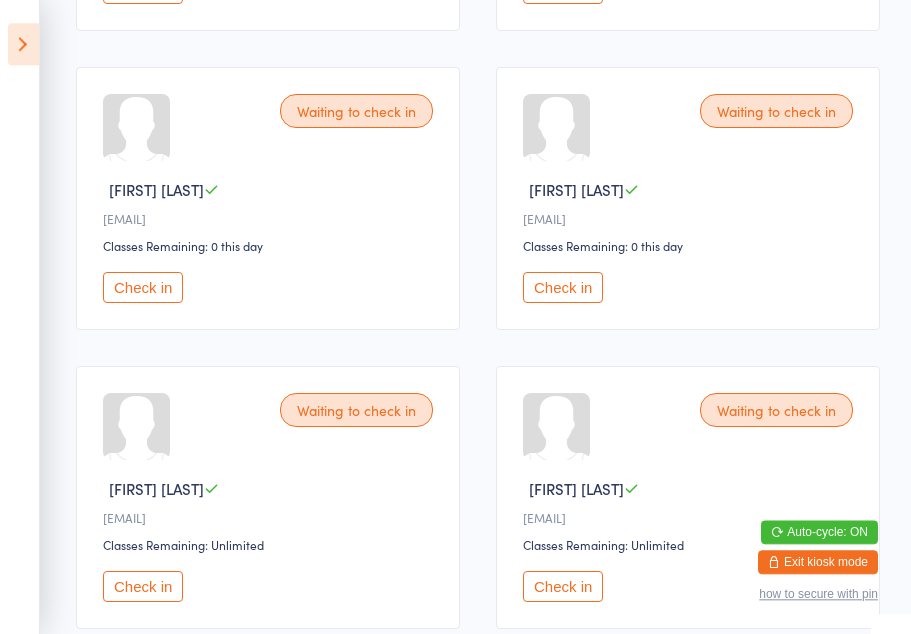 scroll, scrollTop: 861, scrollLeft: 0, axis: vertical 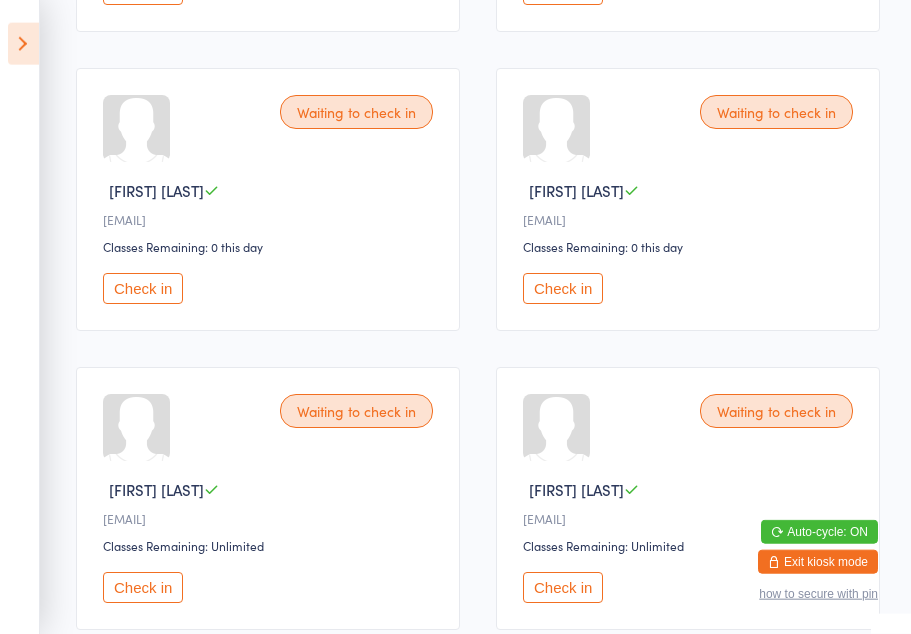 click on "Check in" at bounding box center [563, 288] 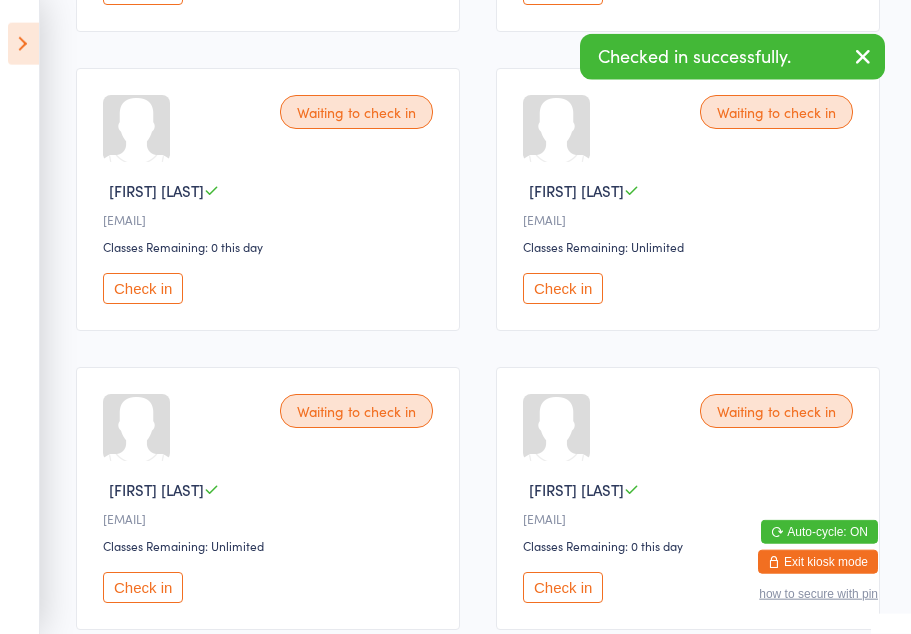 click on "Check in" at bounding box center (143, 288) 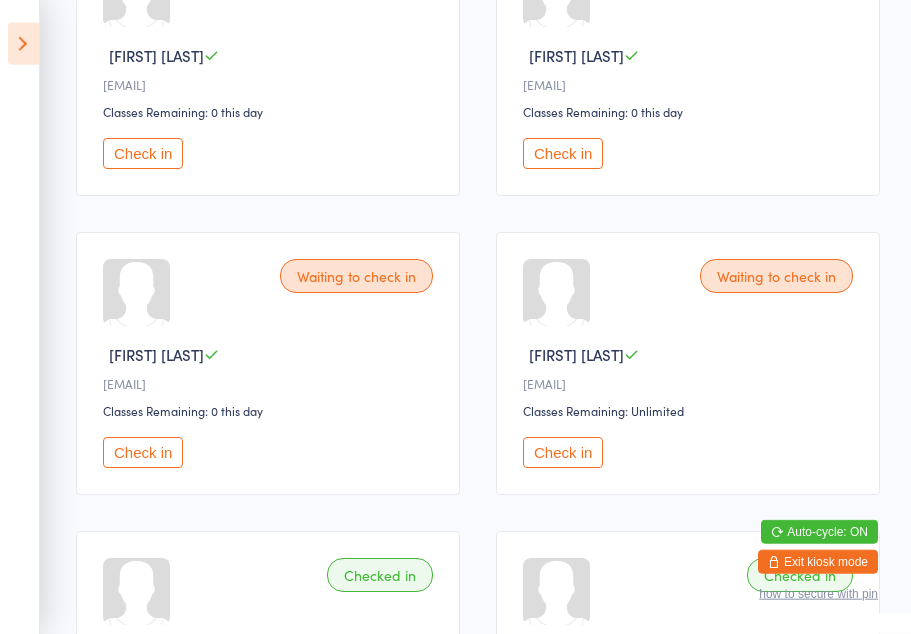 scroll, scrollTop: 1296, scrollLeft: 0, axis: vertical 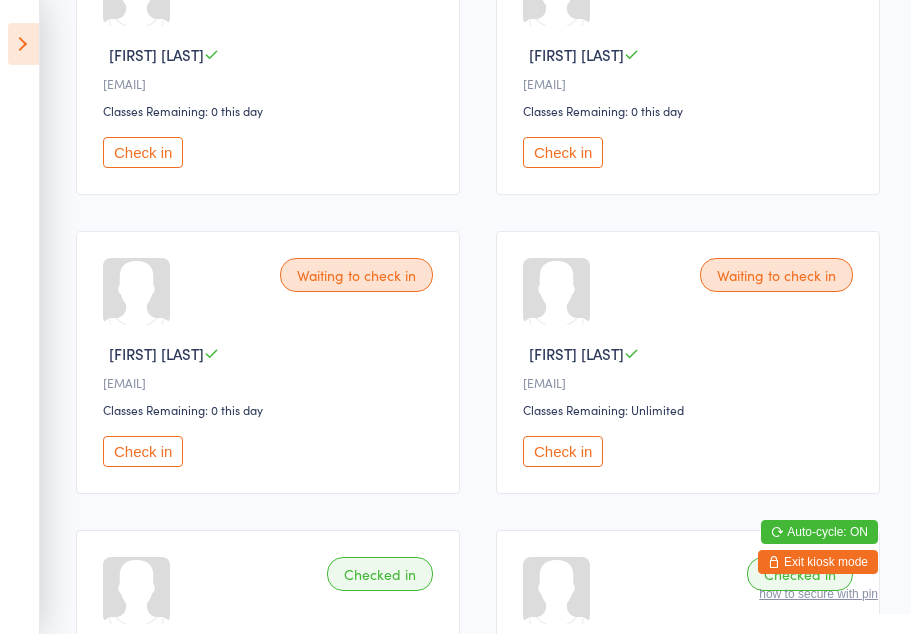 click on "Check in" at bounding box center [143, 451] 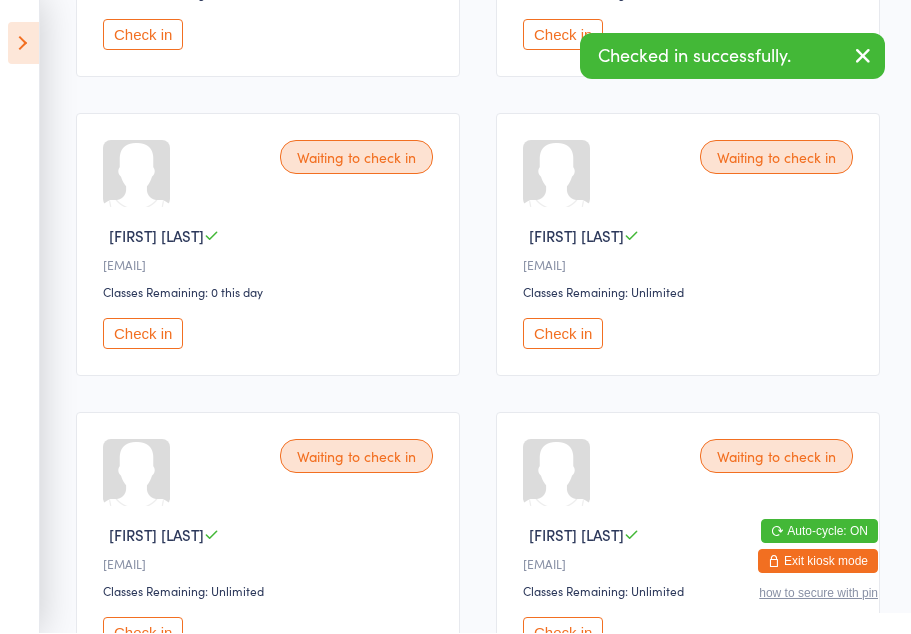 scroll, scrollTop: 517, scrollLeft: 0, axis: vertical 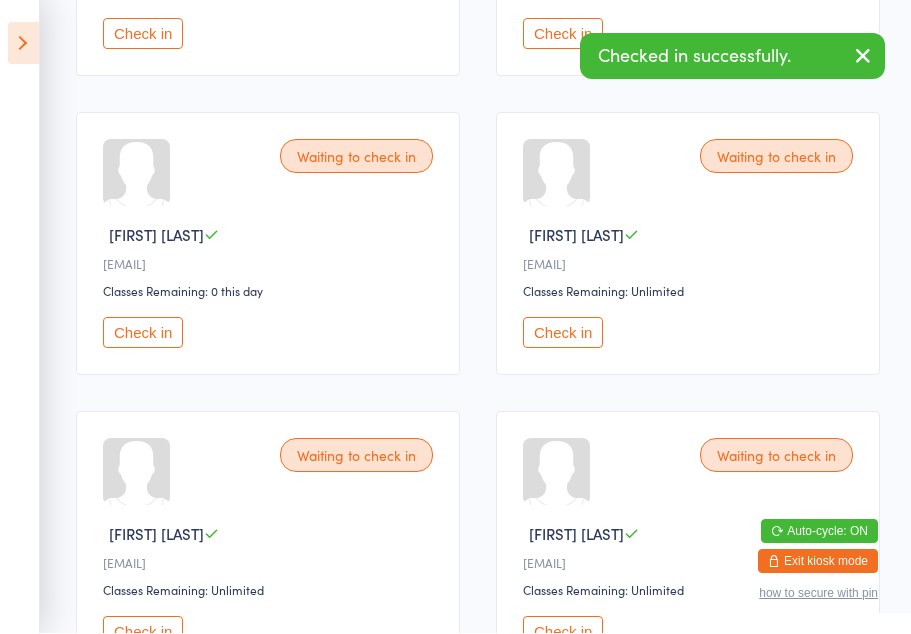 click on "Check in" at bounding box center [143, 333] 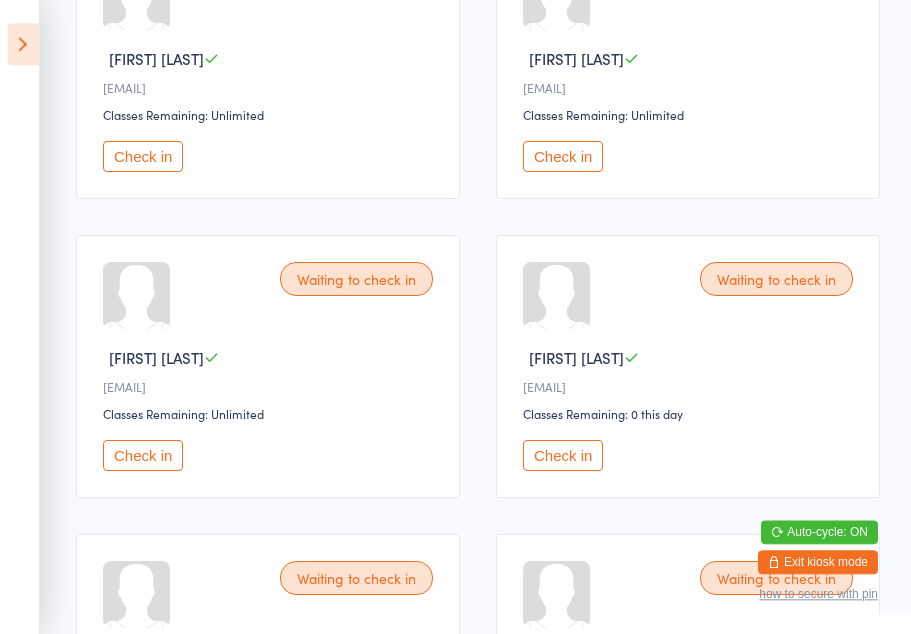 scroll, scrollTop: 665, scrollLeft: 0, axis: vertical 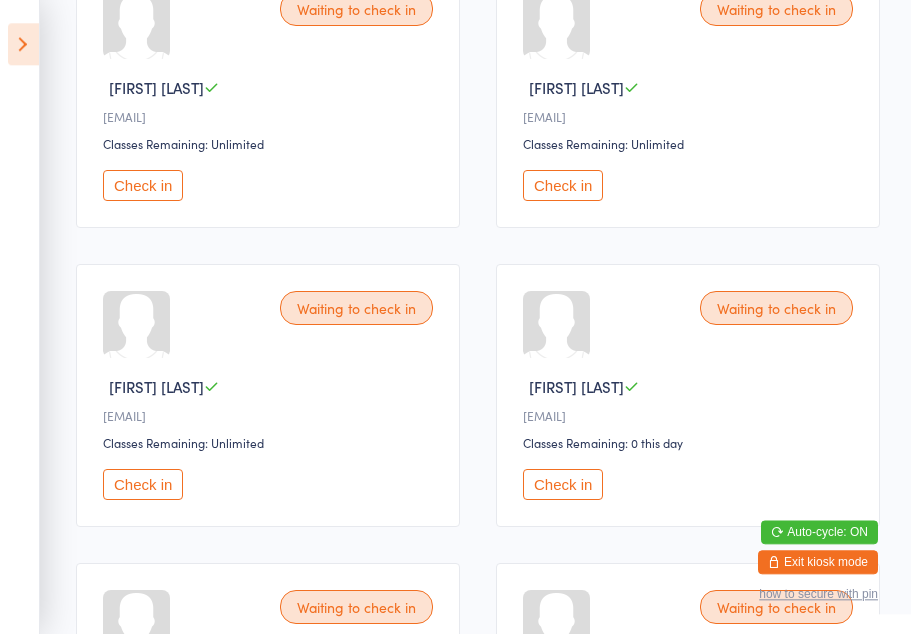 click at bounding box center [23, 44] 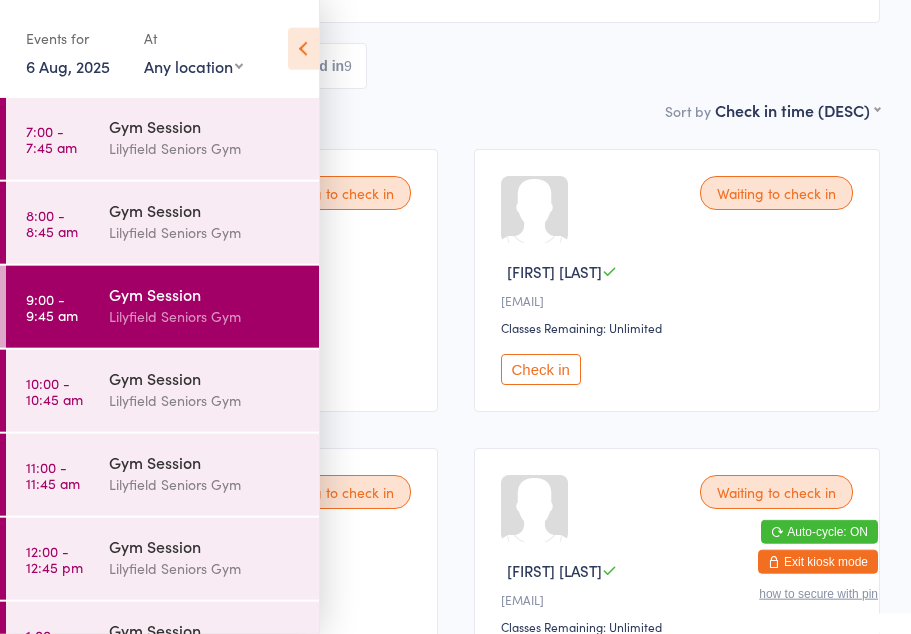 scroll, scrollTop: 183, scrollLeft: 0, axis: vertical 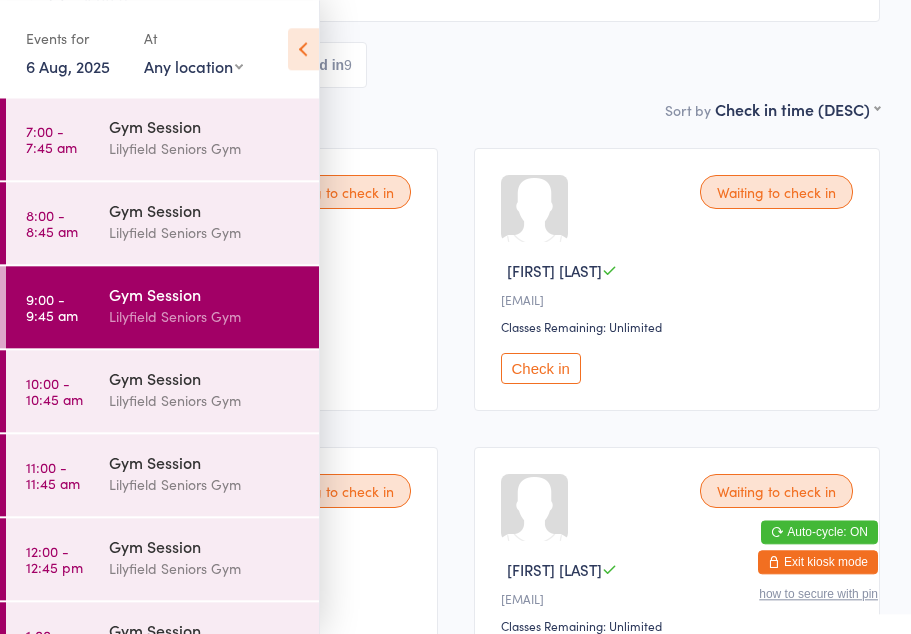 click at bounding box center [303, 49] 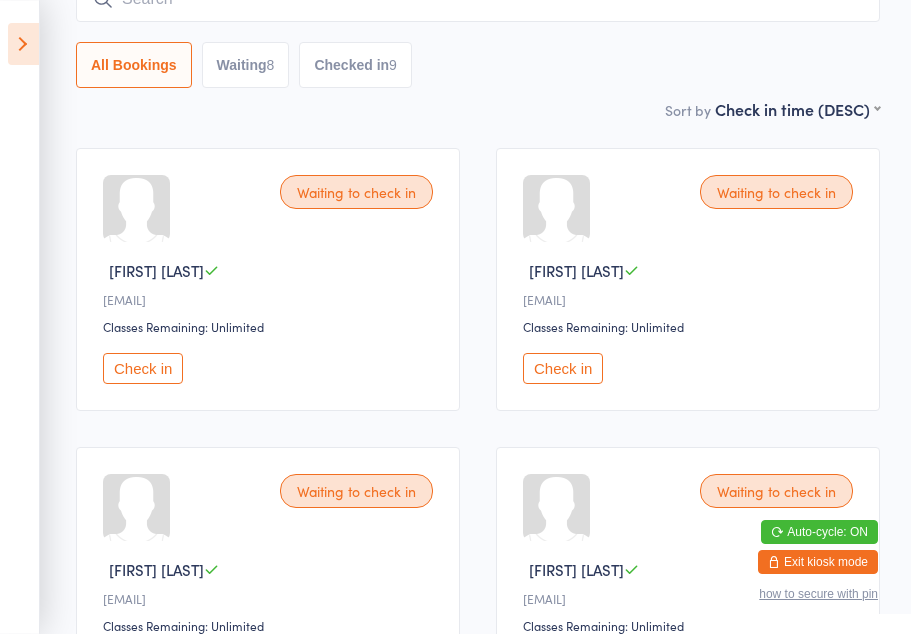 click on "Check in" at bounding box center (563, 368) 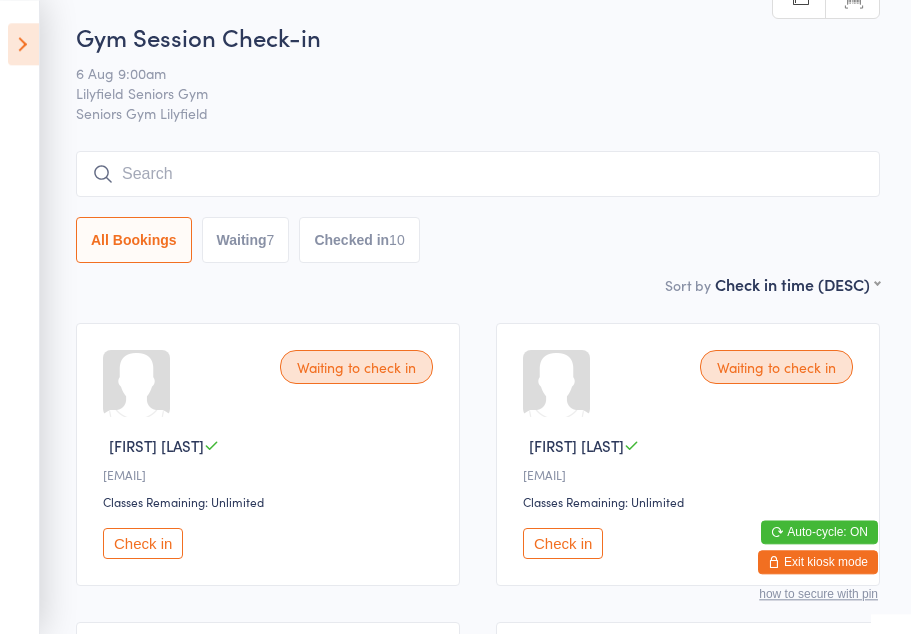 scroll, scrollTop: 7, scrollLeft: 0, axis: vertical 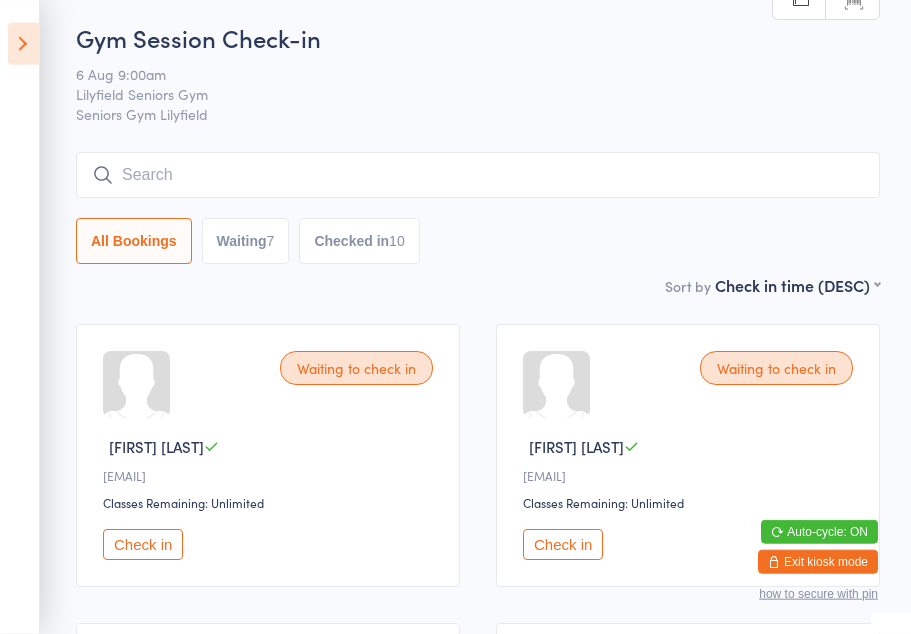click at bounding box center (23, 44) 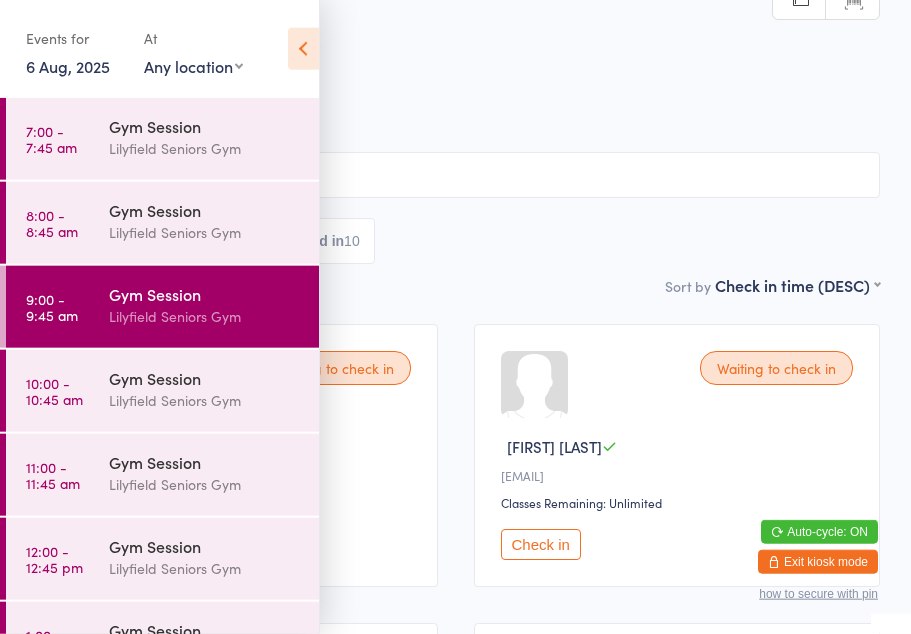 click on "Lilyfield Seniors Gym" at bounding box center [205, 232] 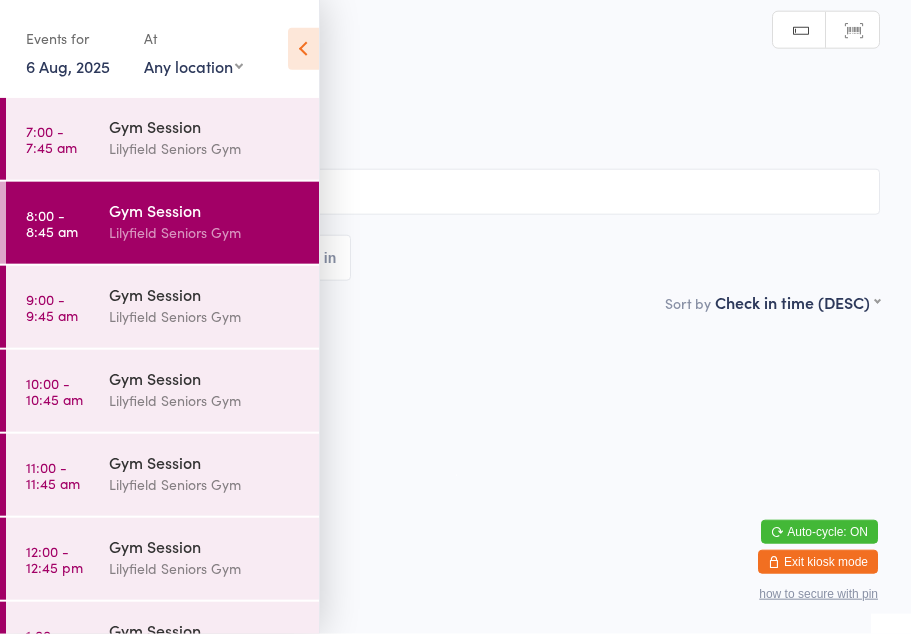 scroll, scrollTop: 0, scrollLeft: 0, axis: both 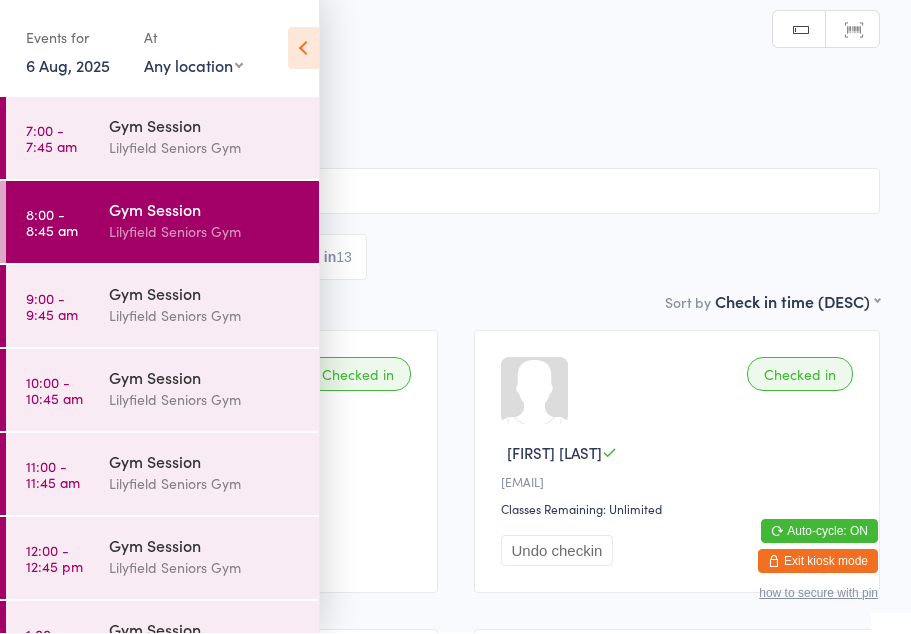 click on "Events for 6 Aug, 2025 6 Aug, 2025
August 2025
Sun Mon Tue Wed Thu Fri Sat
31
27
28
29
30
31
01
02
32
03
04
05
06
07
08
09
33
10
11
12
13
14
15
16
34
17
18
19
20
21
22
23
35
24
25
26
27
28
29
30" at bounding box center (159, 50) 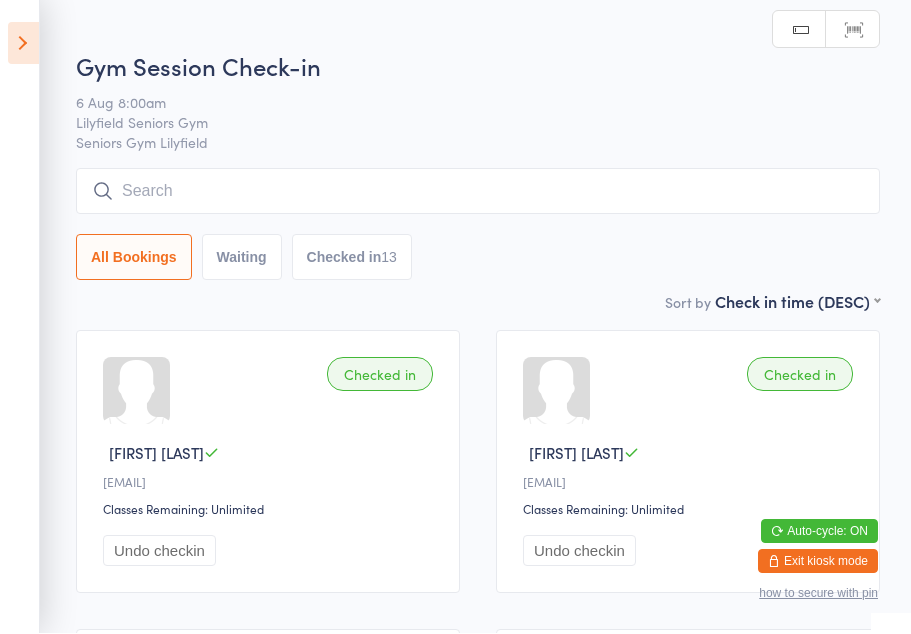 click at bounding box center [23, 44] 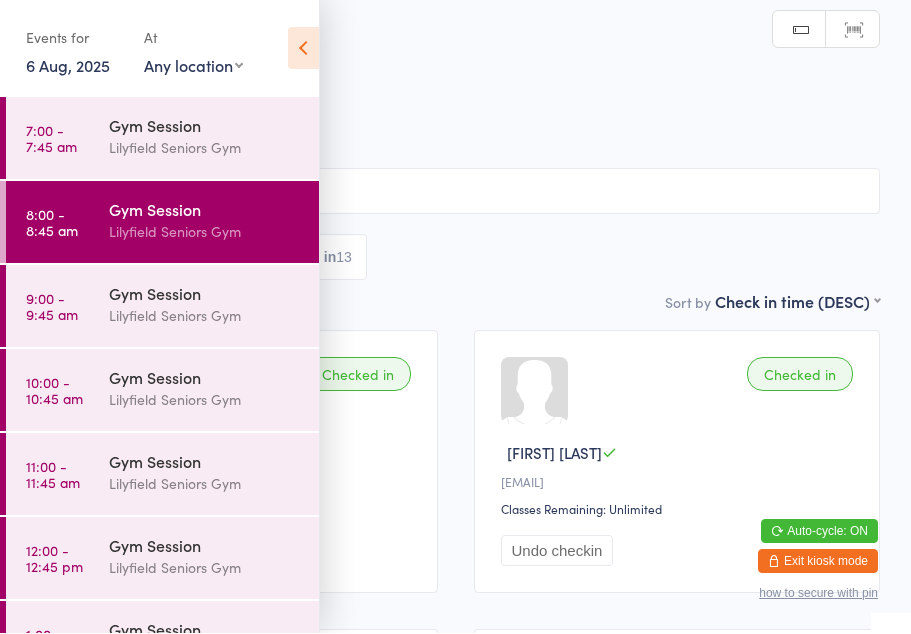 click on "Lilyfield Seniors Gym" at bounding box center [205, 316] 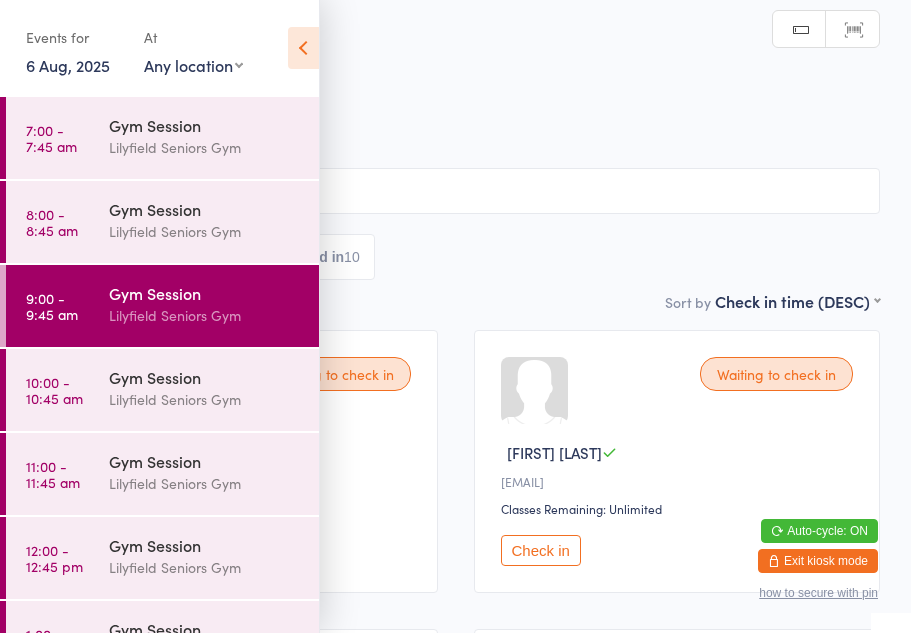click at bounding box center [303, 49] 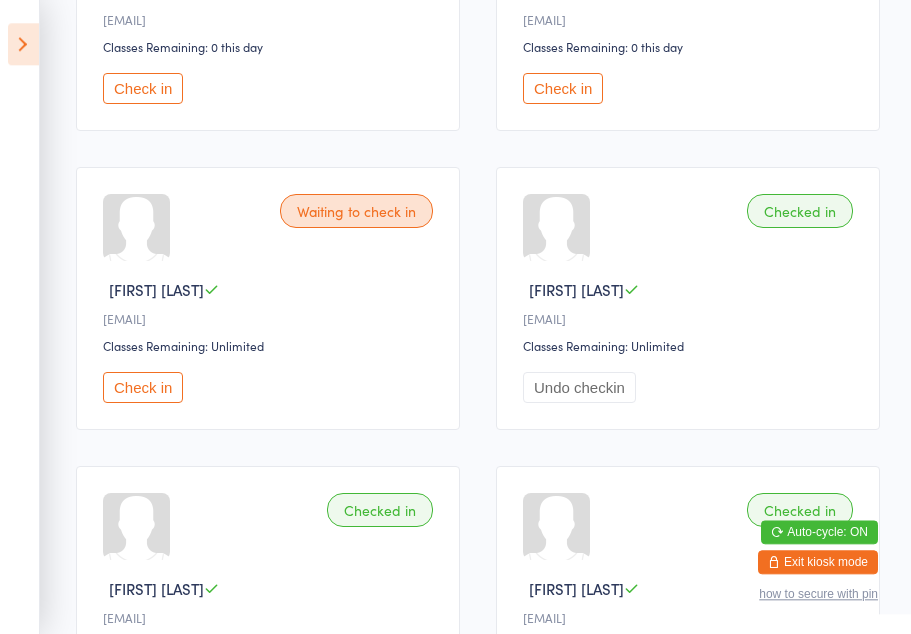 scroll, scrollTop: 1061, scrollLeft: 0, axis: vertical 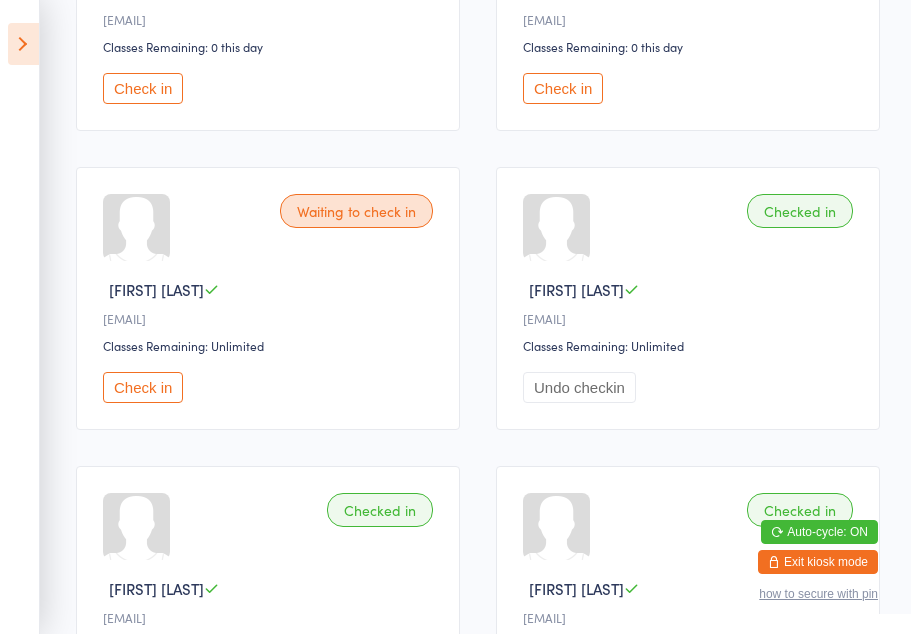 click on "Check in" at bounding box center [143, 387] 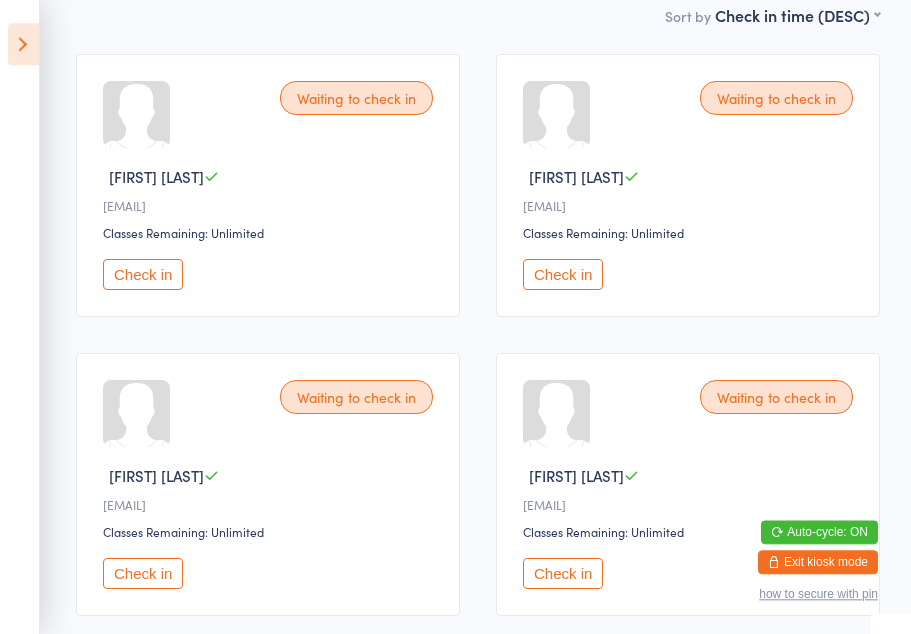 scroll, scrollTop: 277, scrollLeft: 0, axis: vertical 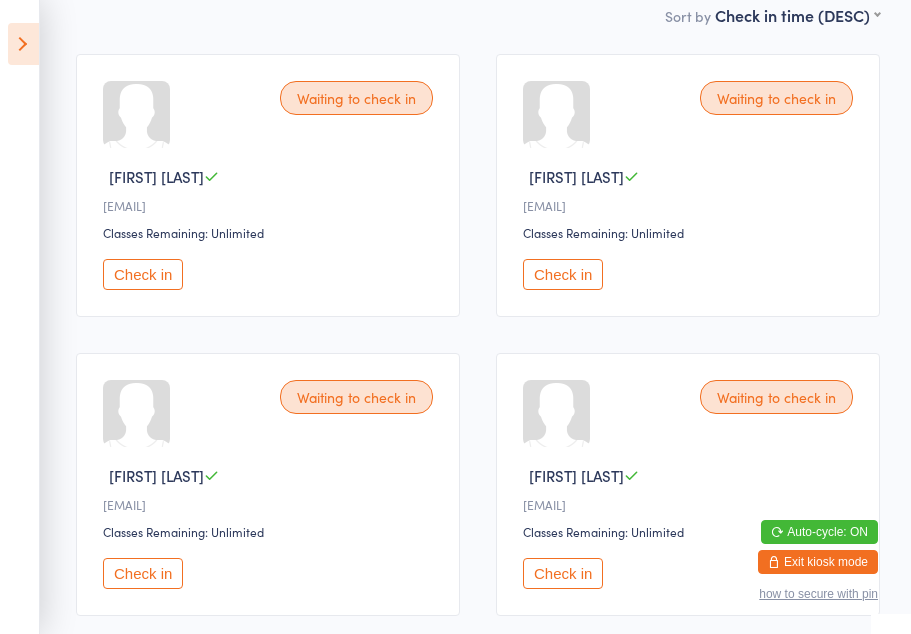 click on "Check in" at bounding box center (563, 274) 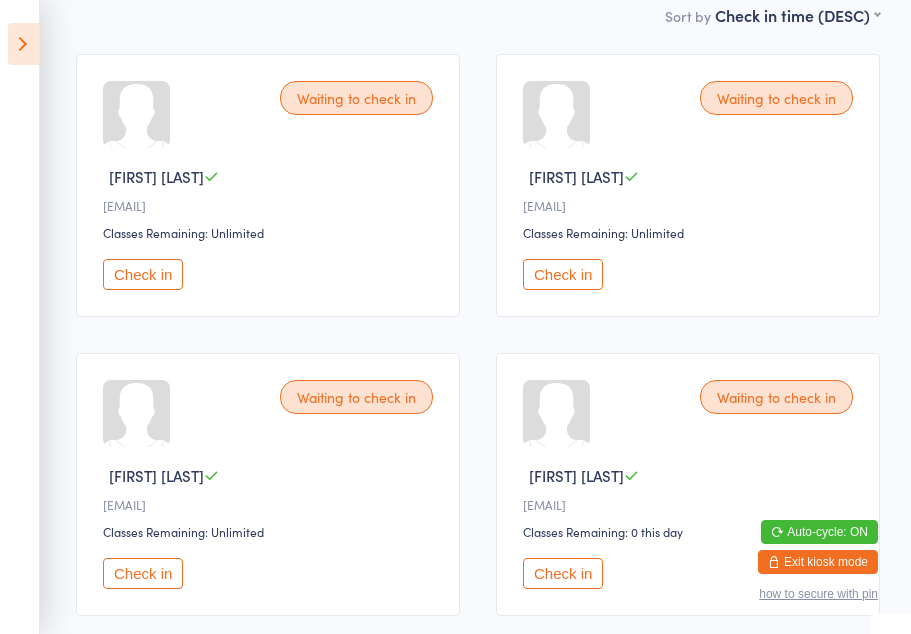 click on "Check in" at bounding box center (563, 573) 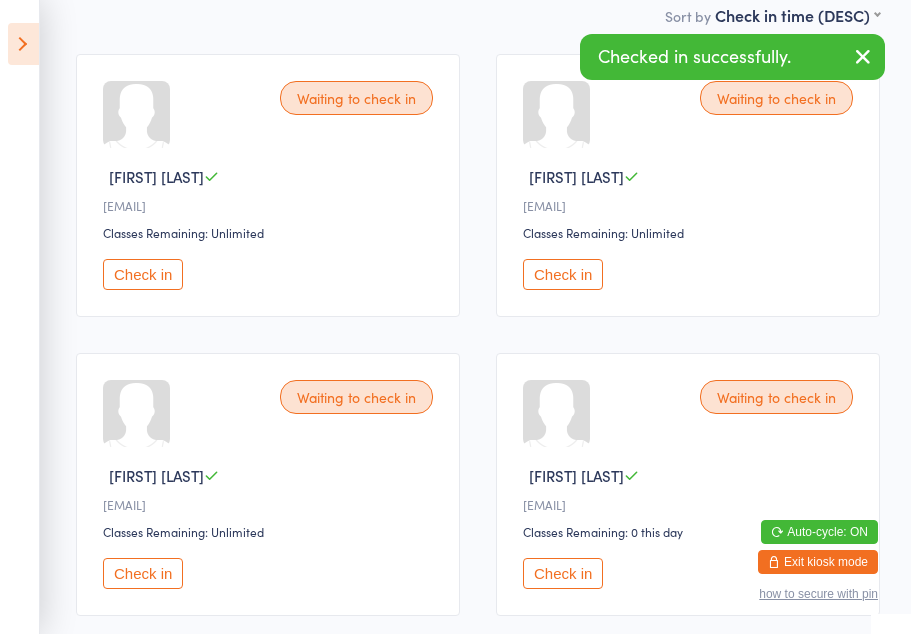 click on "Check in" at bounding box center [563, 573] 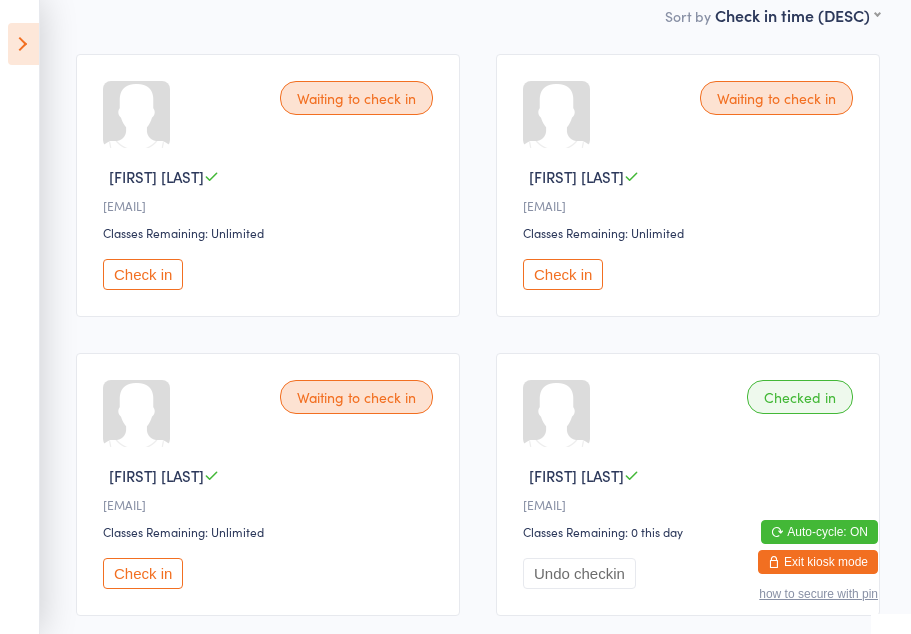 click on "Check in" at bounding box center (143, 573) 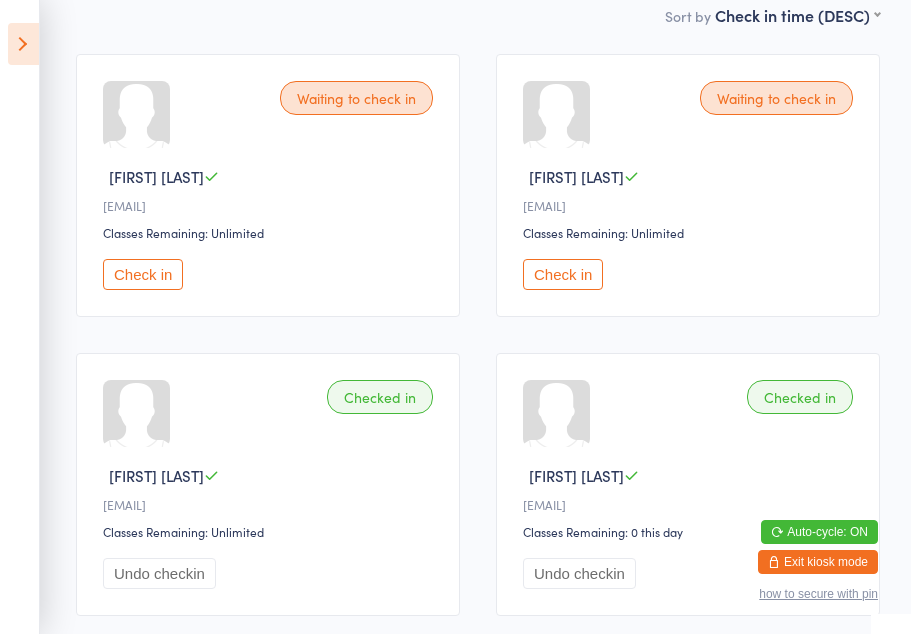 click at bounding box center [23, 44] 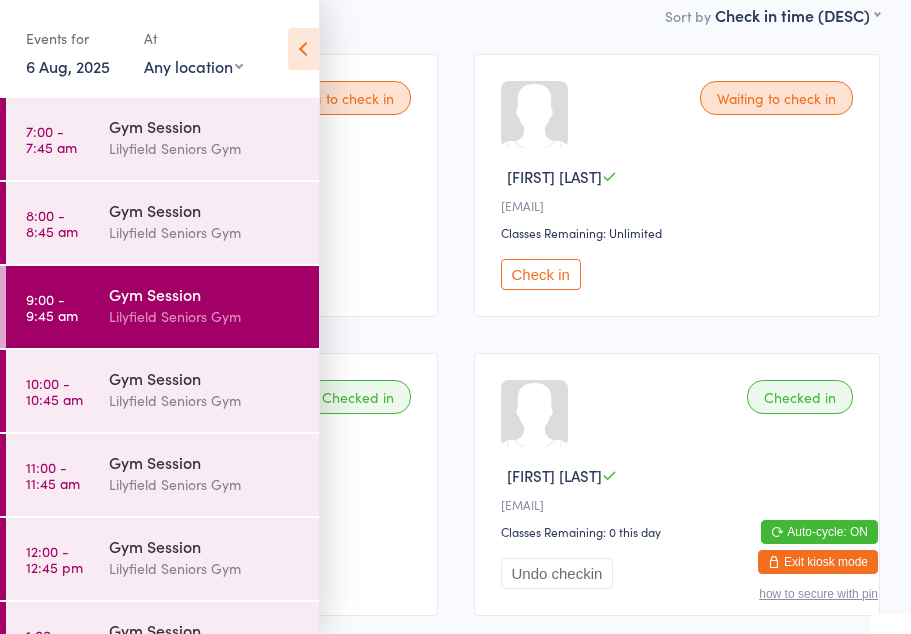click on "Gym Session" at bounding box center [205, 378] 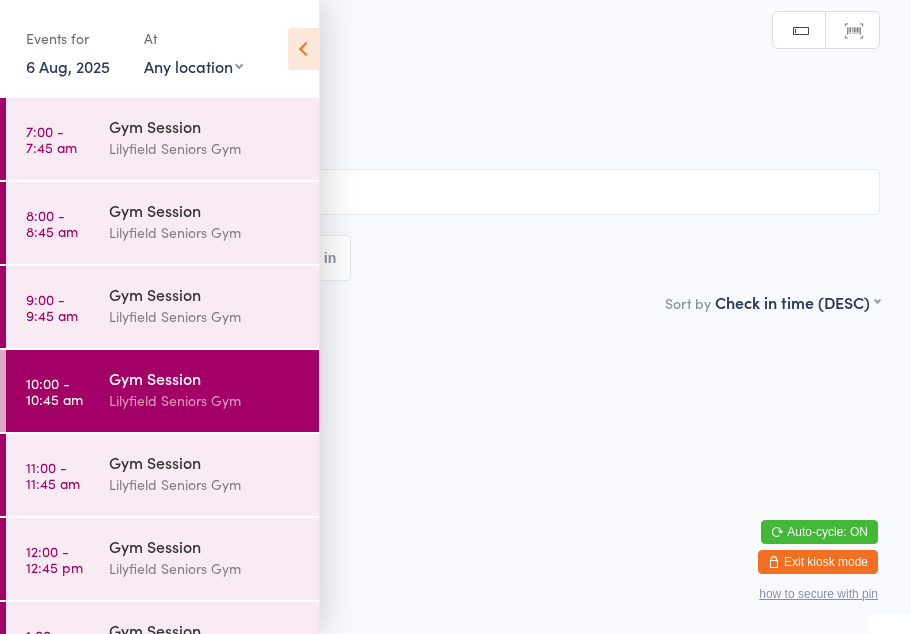scroll, scrollTop: 0, scrollLeft: 0, axis: both 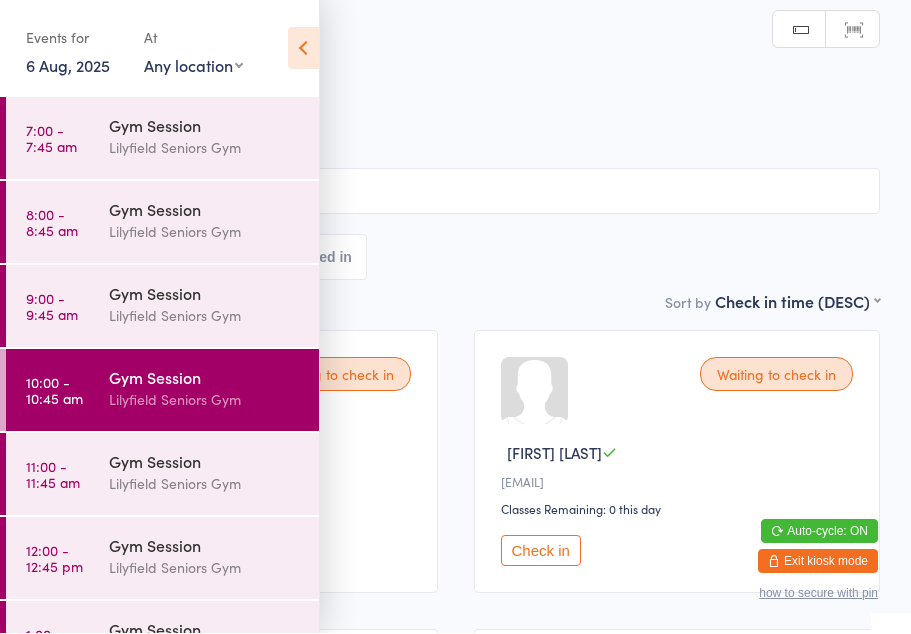 click on "Gym Session Check-in" at bounding box center (455, 66) 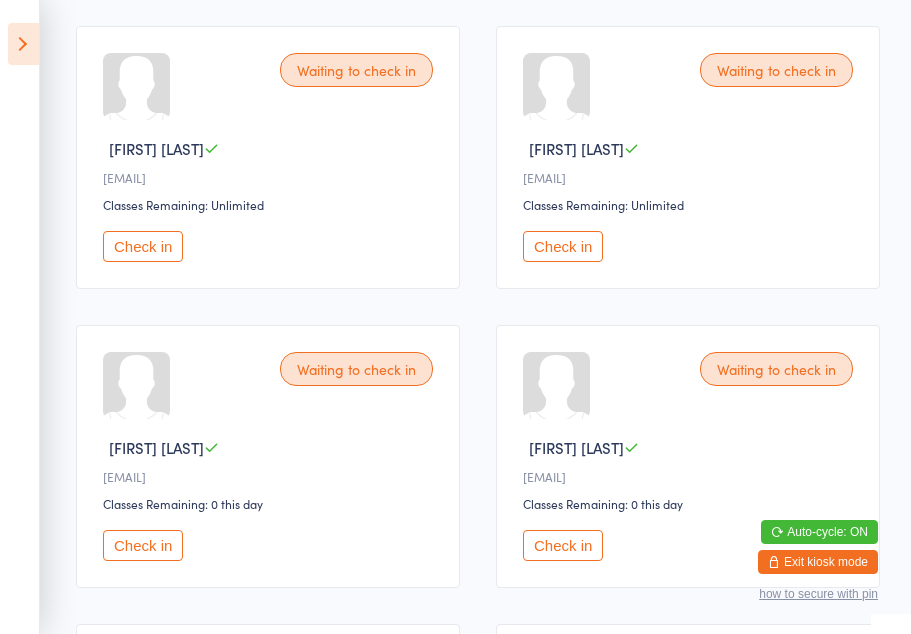 scroll, scrollTop: 1204, scrollLeft: 0, axis: vertical 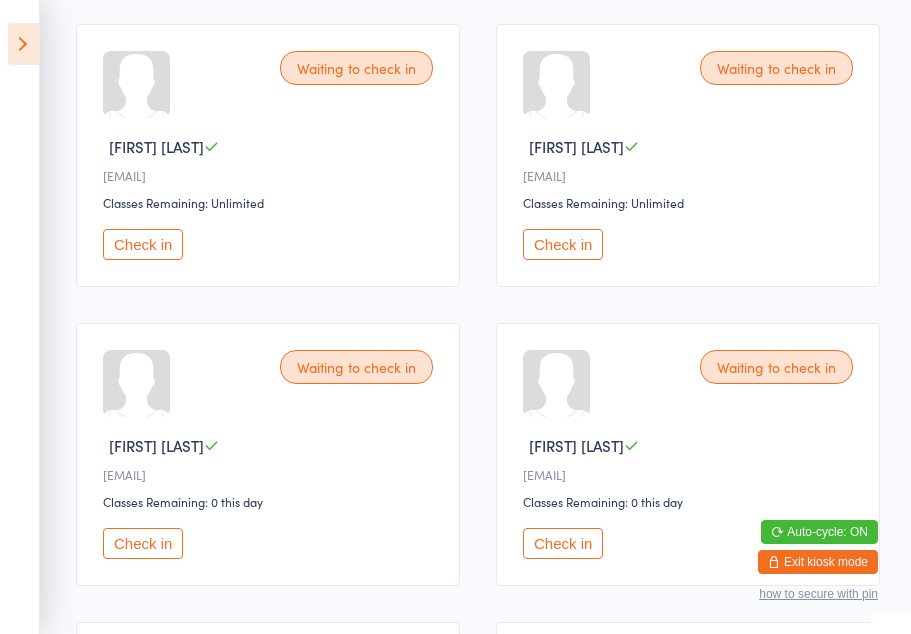 click on "Check in" at bounding box center [143, 244] 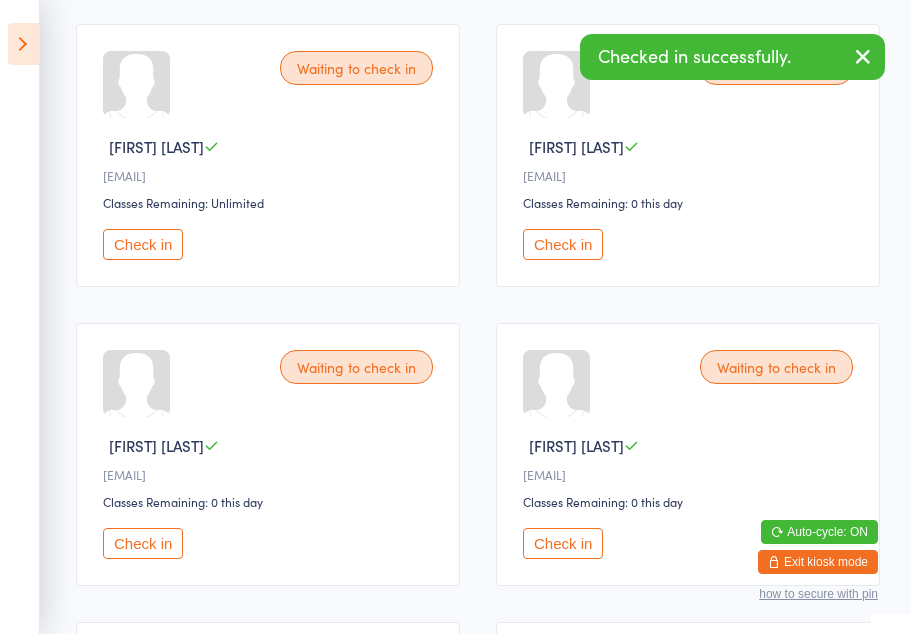 click on "Check in" at bounding box center [143, 244] 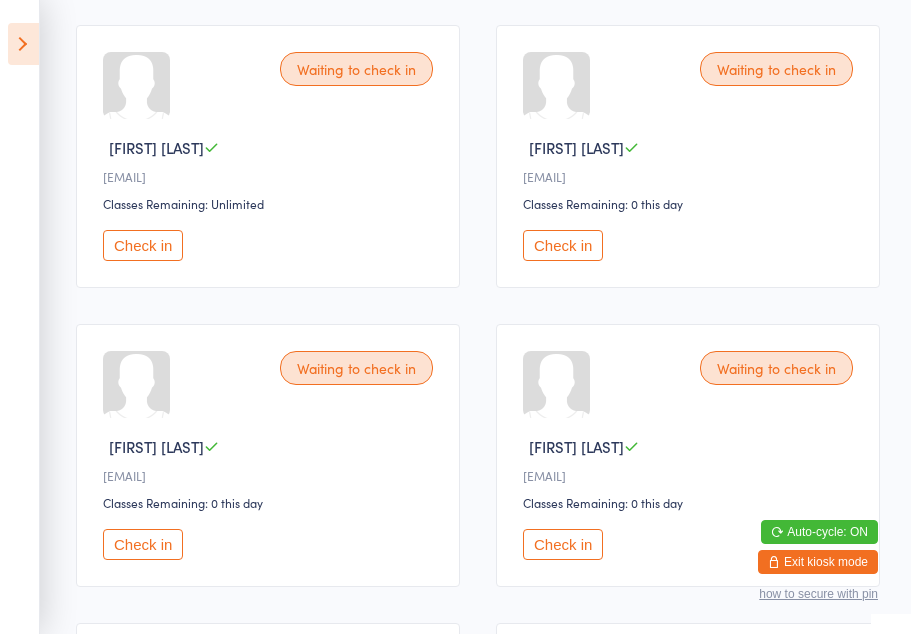 scroll, scrollTop: 905, scrollLeft: 0, axis: vertical 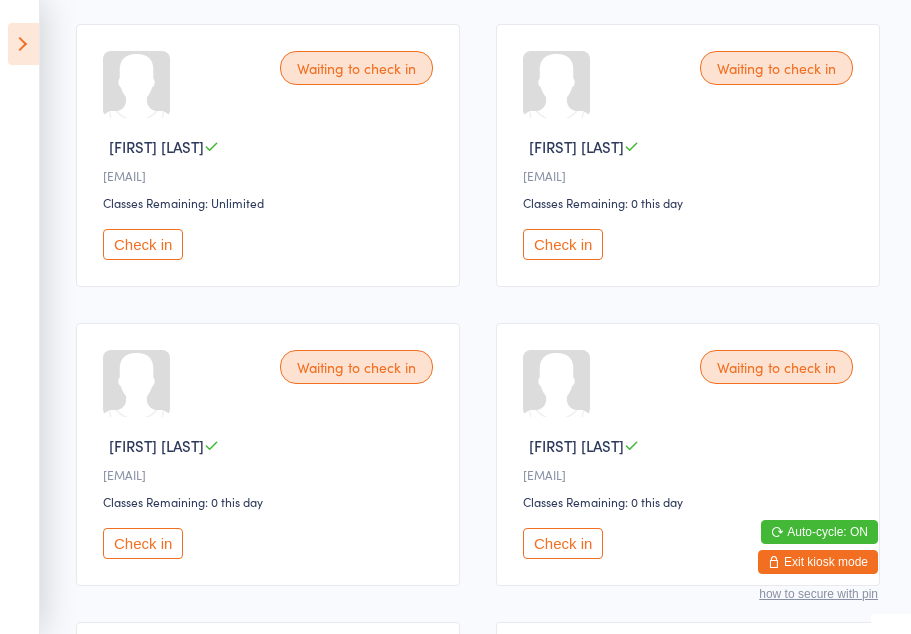 click on "Check in" at bounding box center (563, 543) 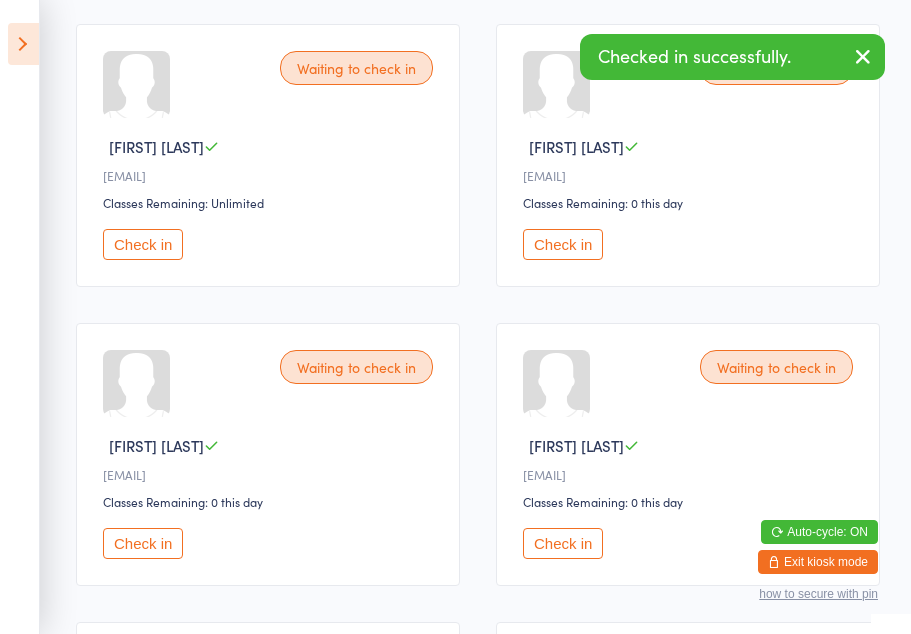 click on "Check in" at bounding box center [563, 543] 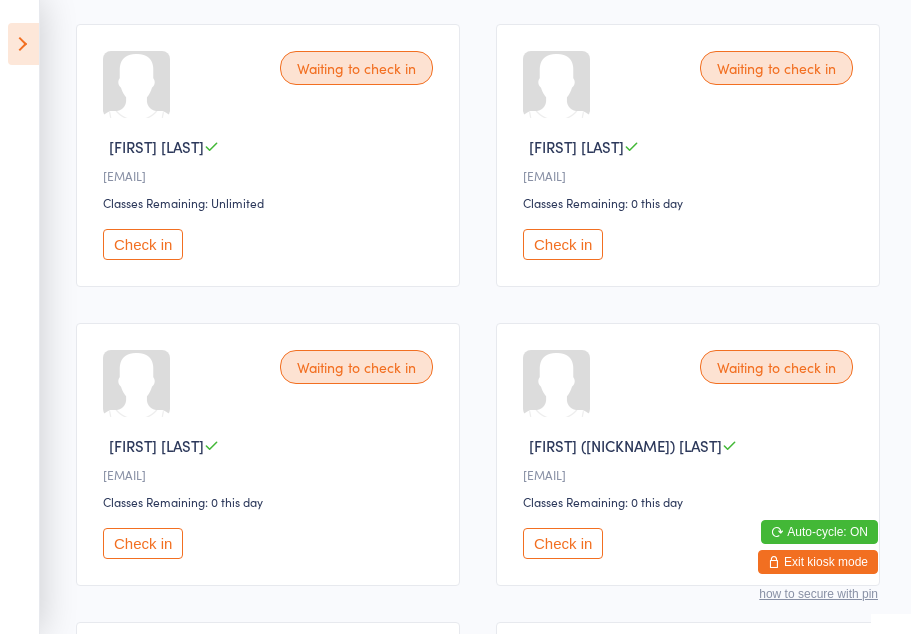 click at bounding box center (23, 44) 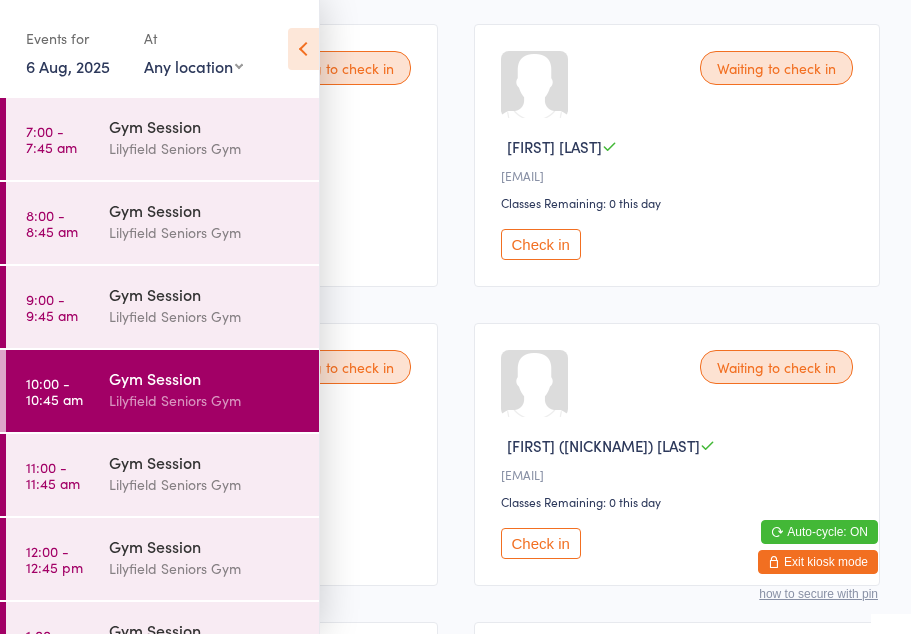 click at bounding box center (303, 49) 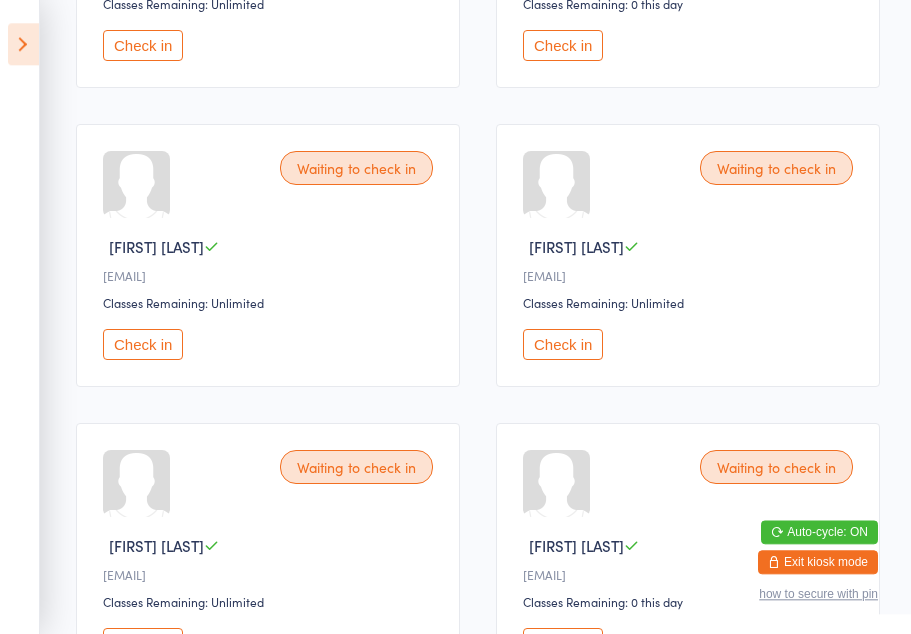 scroll, scrollTop: 505, scrollLeft: 0, axis: vertical 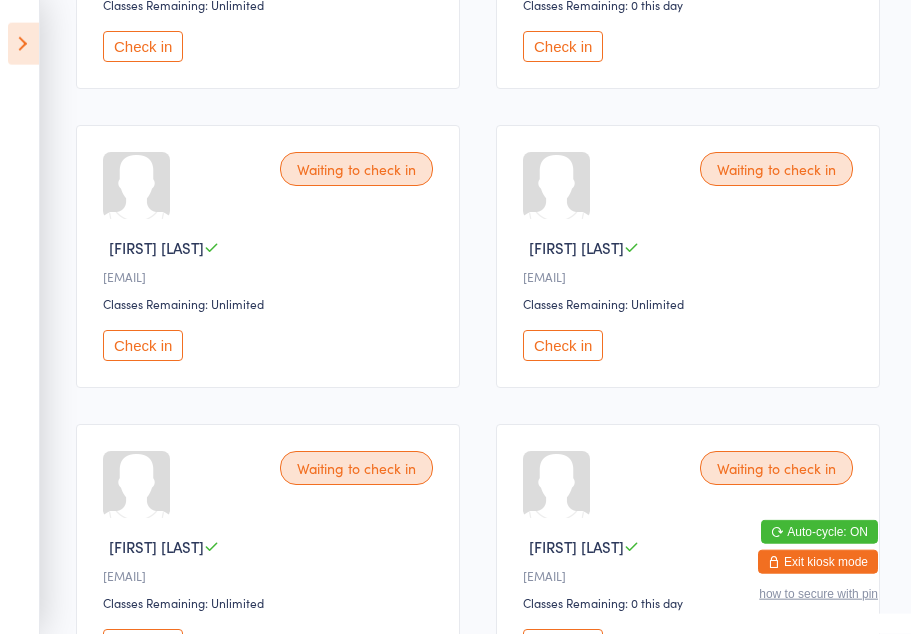 click on "Check in" at bounding box center (143, 345) 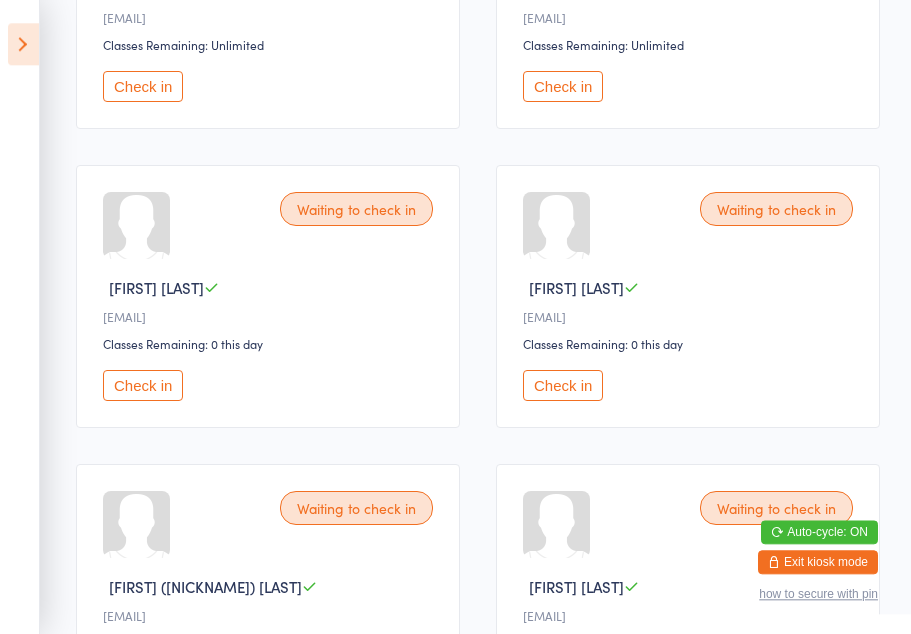scroll, scrollTop: 764, scrollLeft: 0, axis: vertical 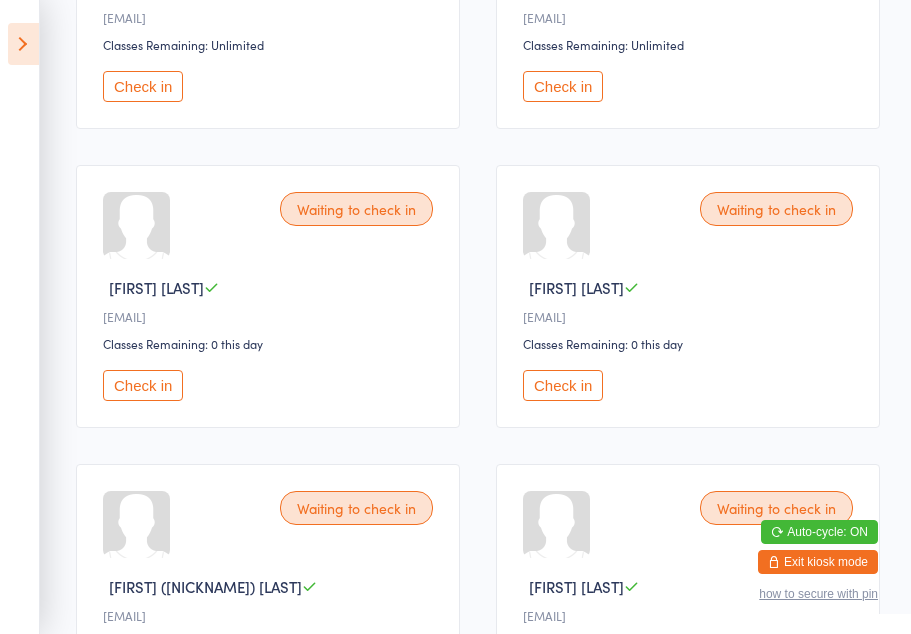 click on "Check in" at bounding box center (563, 385) 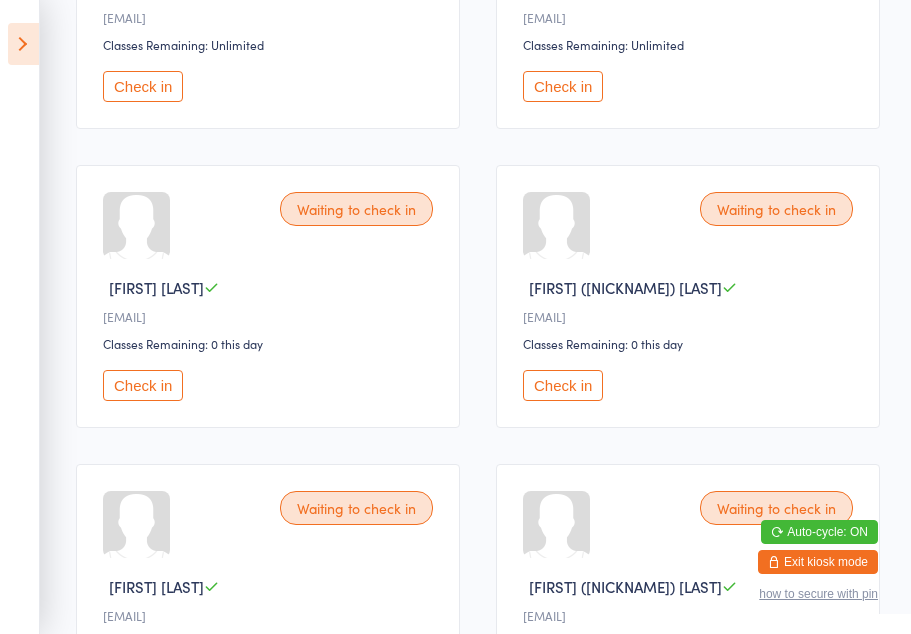 click on "Gym Session Check-in 6 Aug 10:00am  Lilyfield Seniors Gym  Seniors Gym Lilyfield  Manual search Scanner input All Bookings Waiting  9 Checked in  6 Sort by   Check in time (DESC) First name (ASC) First name (DESC) Last name (ASC) Last name (DESC) Check in time (ASC) Check in time (DESC) Waiting to check in Gayle A  s•••••••••••3@outlook.com Classes Remaining: Unlimited   Check in Waiting to check in Audrey C  a•••••a@gmail.com Classes Remaining: 0 this day   Check in Waiting to check in Sandra F  s••••••••••••••9@gmail.com Classes Remaining: Unlimited   Check in Waiting to check in Margaret H  m••••r@iinet.net.au Classes Remaining: Unlimited   Check in Waiting to check in Virginia H  v••••••t@gmail.com Classes Remaining: 0 this day   Check in Waiting to check in Mo (florence) M  f••••0@gmail.com Classes Remaining: 0 this day   Check in Waiting to check in Sharyn O  s••••••••••y@gmail.com   Check in" at bounding box center [455, 602] 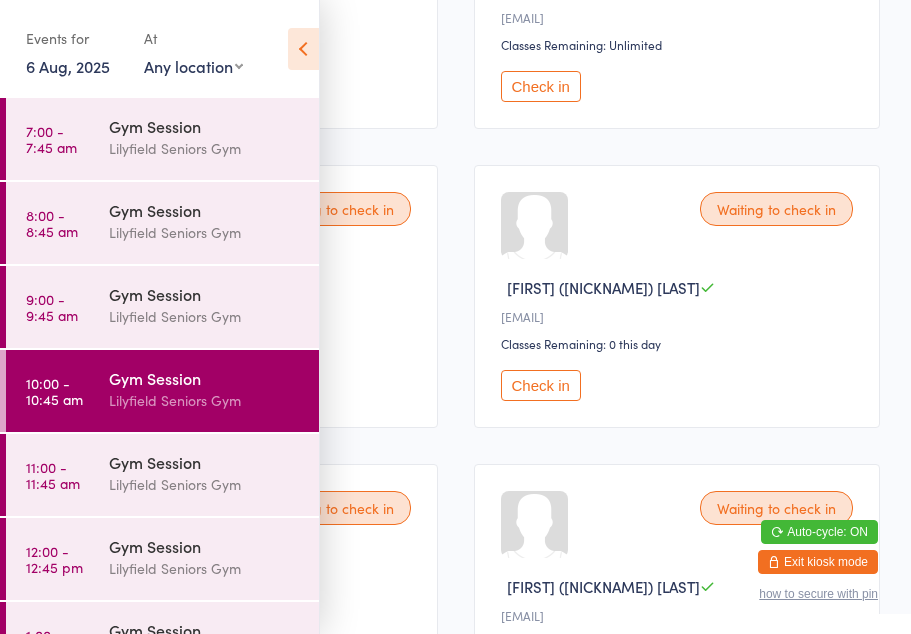 click at bounding box center (303, 49) 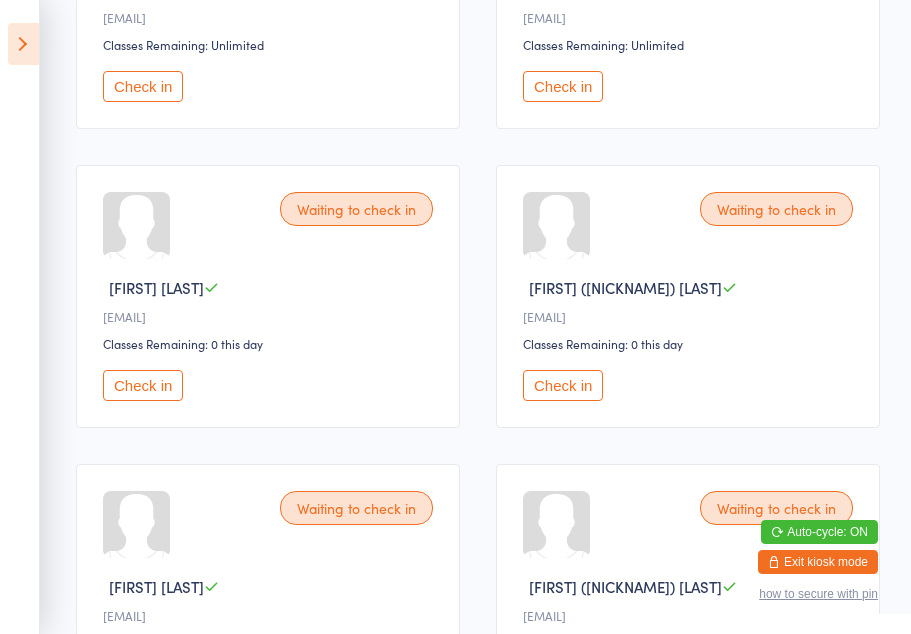 click on "Check in" at bounding box center (143, 385) 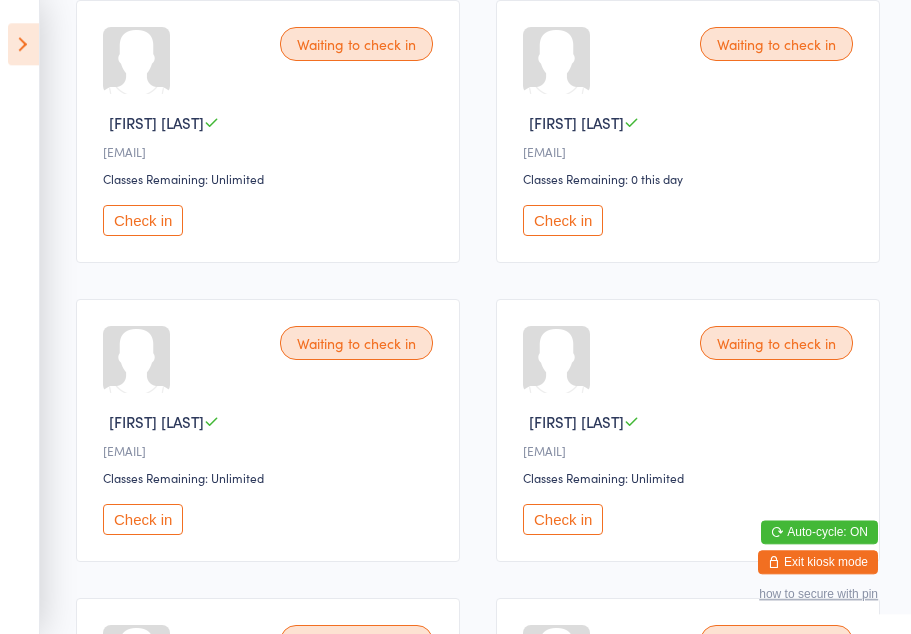 scroll, scrollTop: 330, scrollLeft: 0, axis: vertical 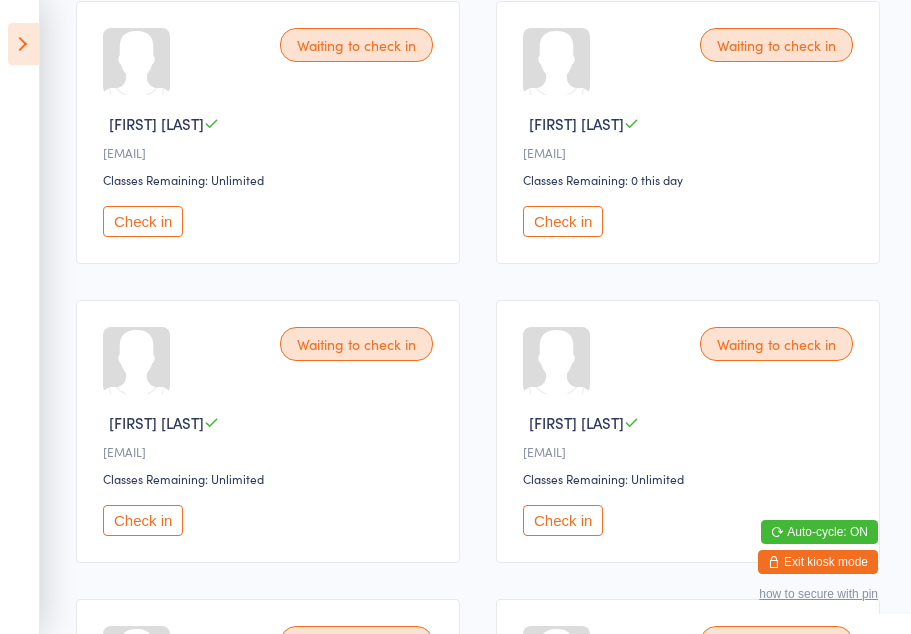 click on "Check in" at bounding box center [143, 520] 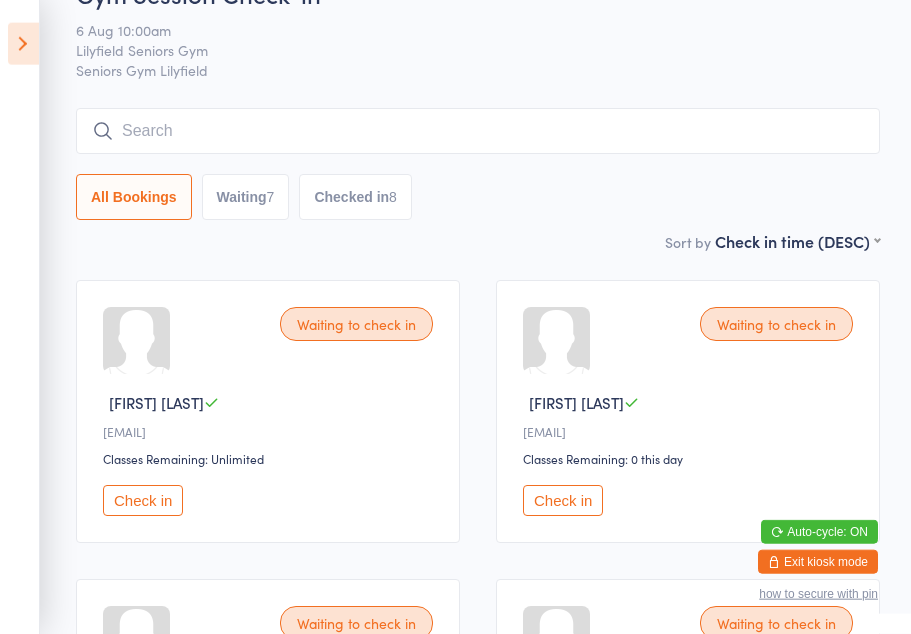 scroll, scrollTop: 0, scrollLeft: 0, axis: both 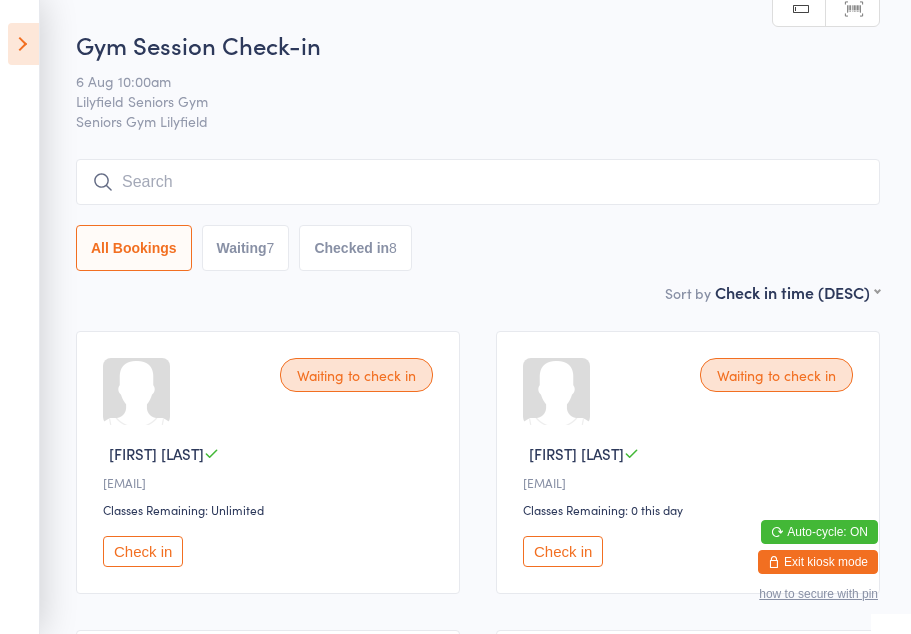 click on "Check in" at bounding box center [143, 551] 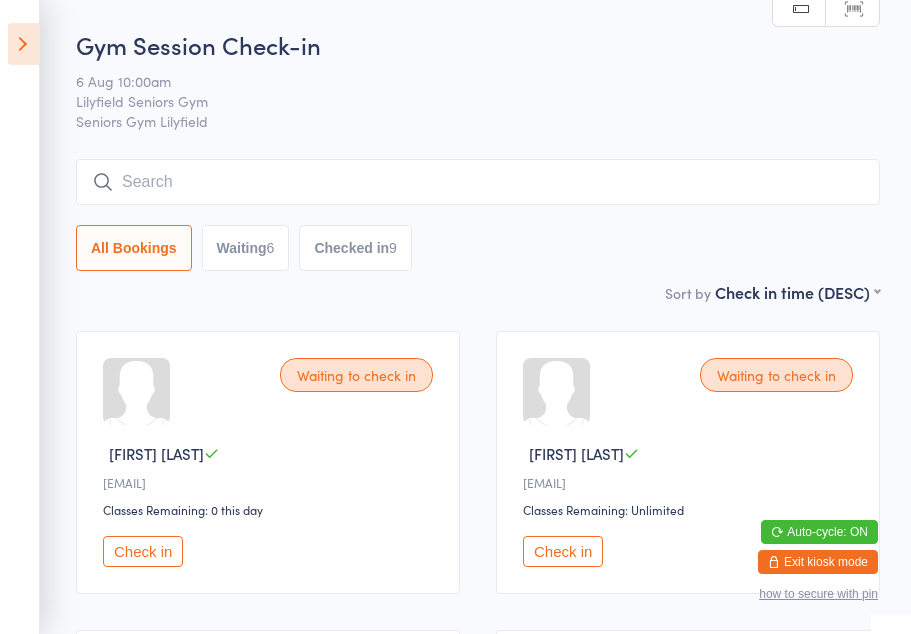 click on "Check in" at bounding box center (143, 551) 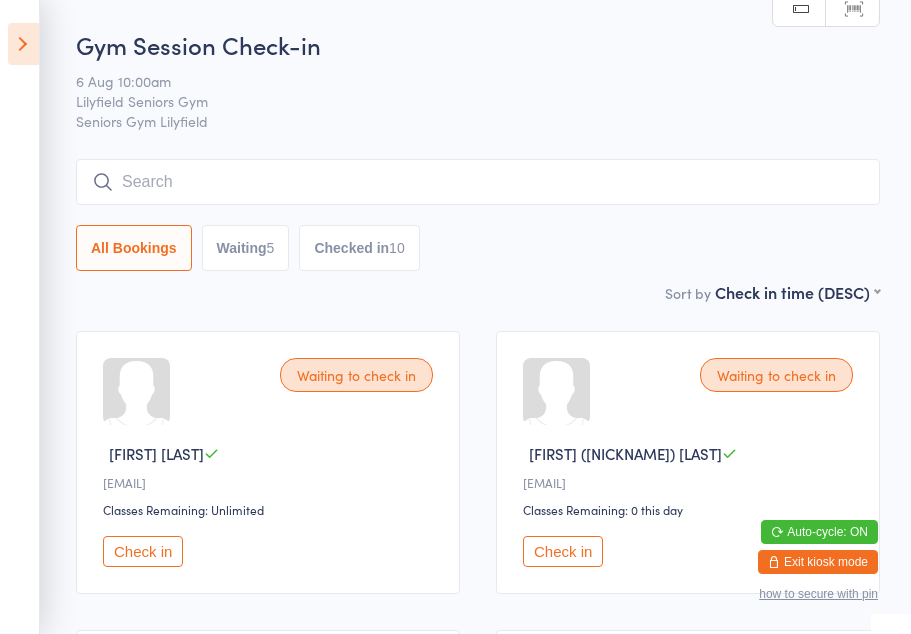 click on "Waiting  5" at bounding box center [246, 248] 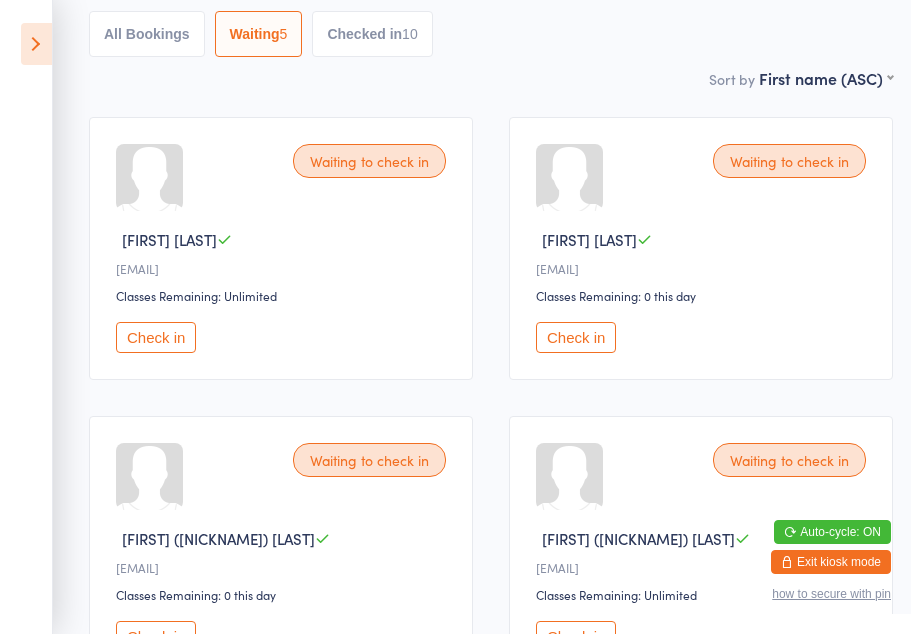 scroll, scrollTop: 324, scrollLeft: 0, axis: vertical 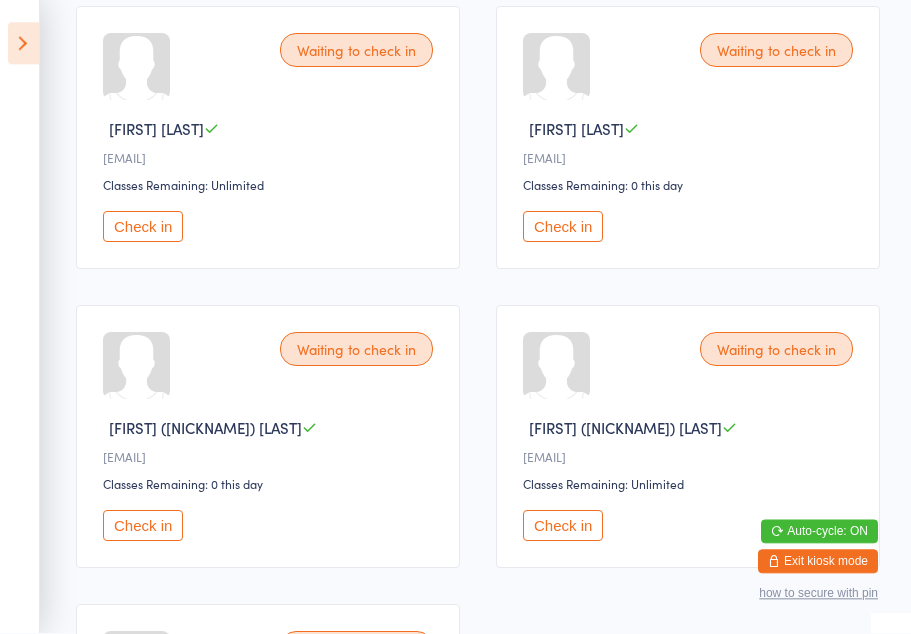 click on "Check in" at bounding box center [563, 227] 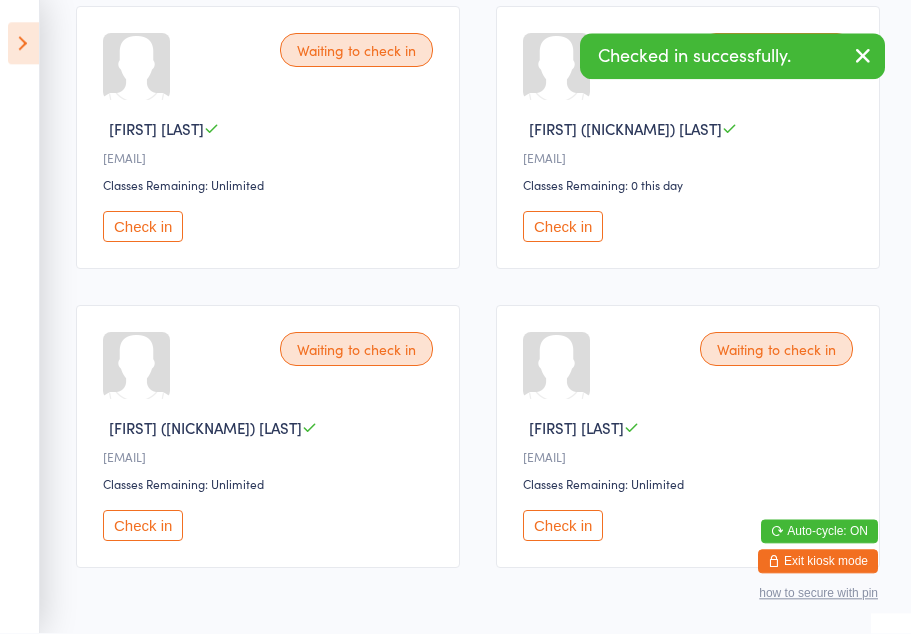 click on "Check in" at bounding box center (563, 227) 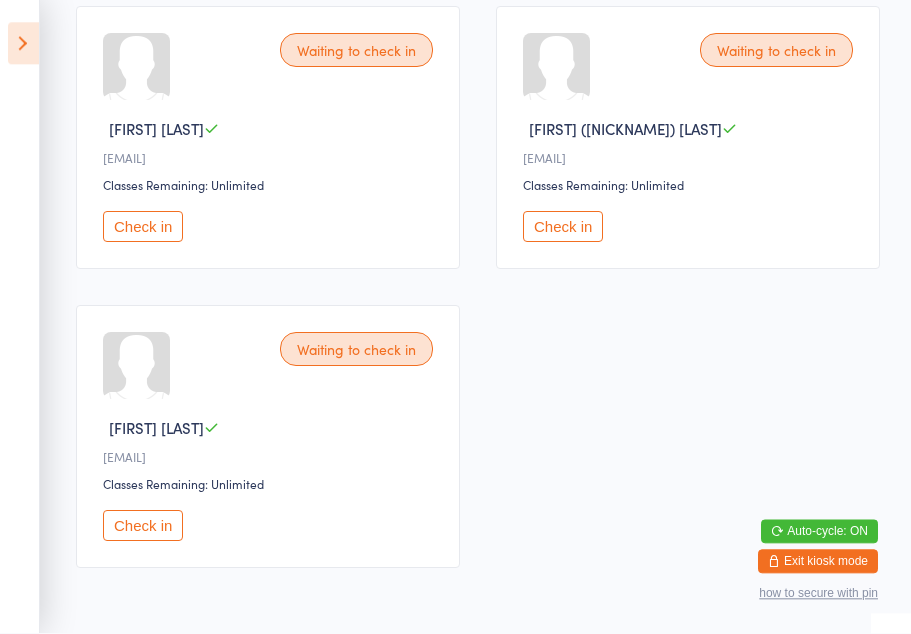 scroll, scrollTop: 0, scrollLeft: 0, axis: both 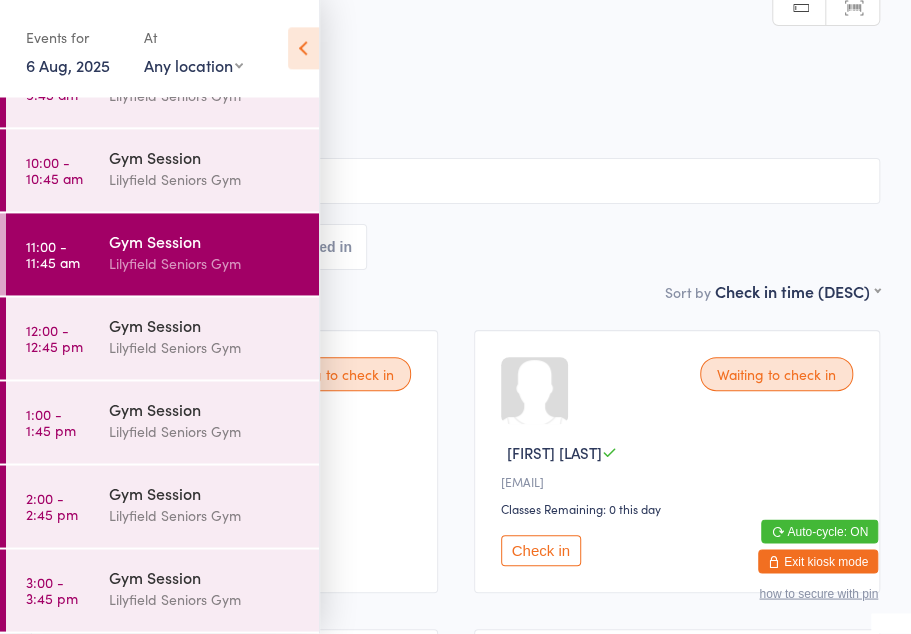 click on "Lilyfield Seniors Gym" at bounding box center [205, 264] 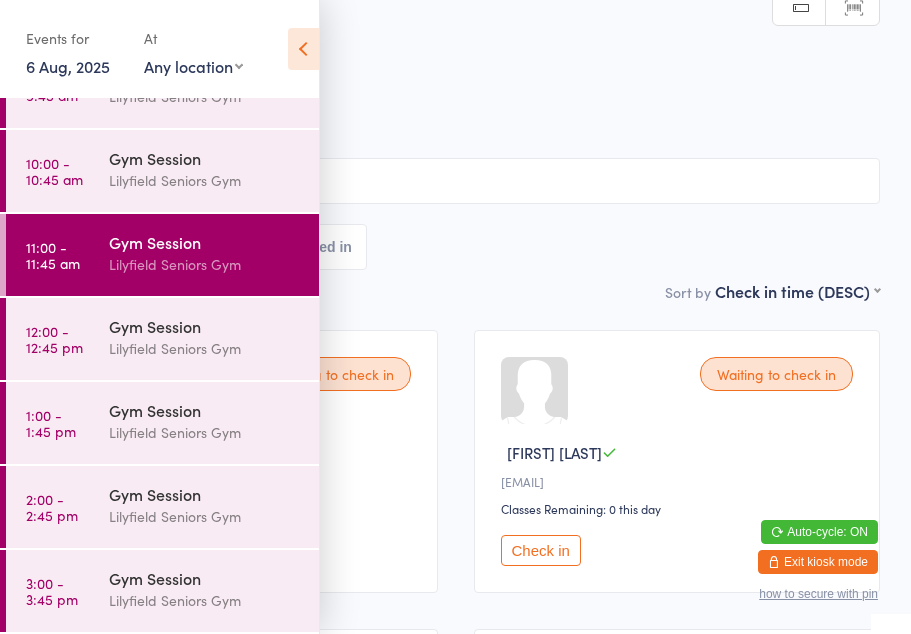 scroll, scrollTop: 9, scrollLeft: 0, axis: vertical 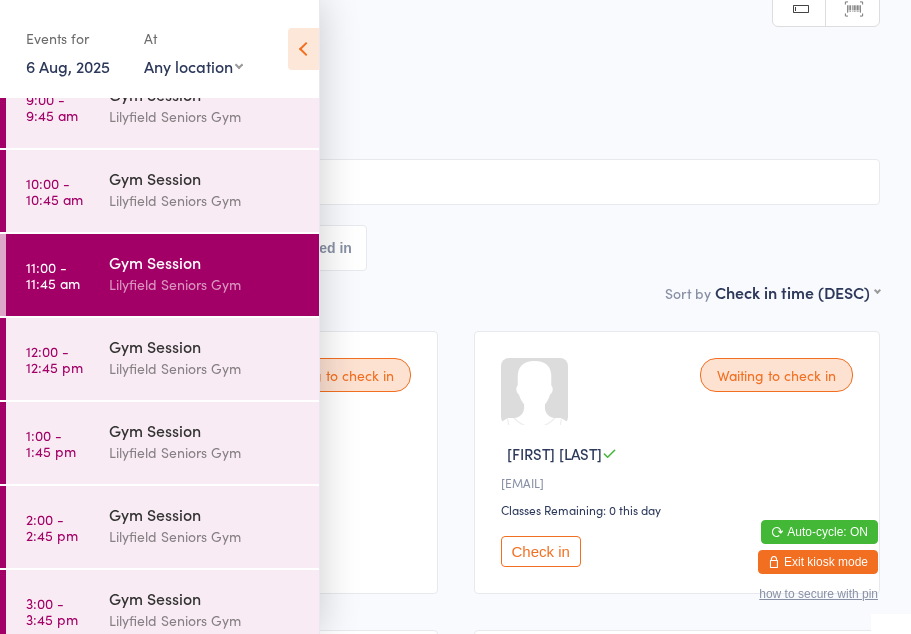 click at bounding box center (303, 49) 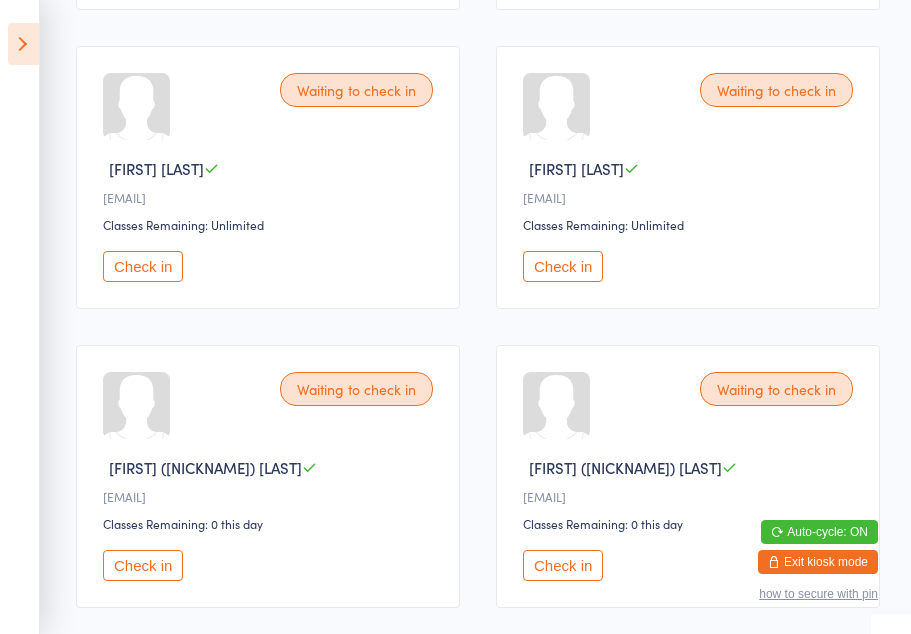 scroll, scrollTop: 583, scrollLeft: 0, axis: vertical 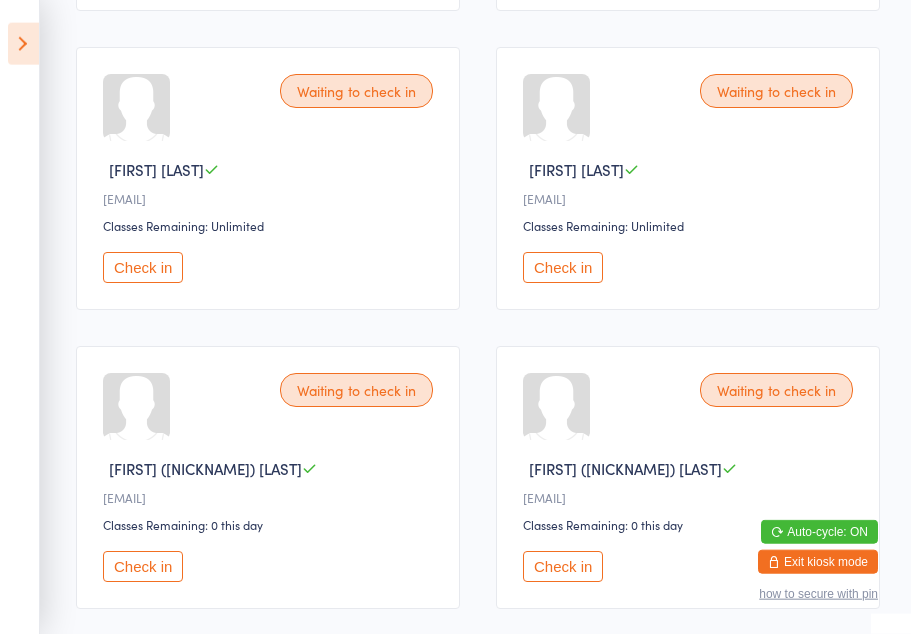click on "Check in" at bounding box center [563, 267] 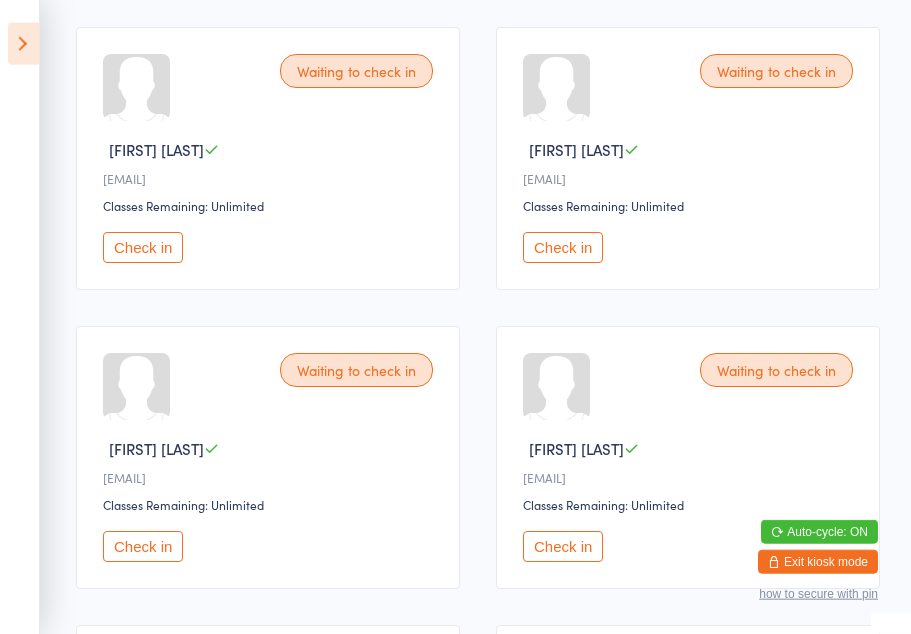 scroll, scrollTop: 1203, scrollLeft: 0, axis: vertical 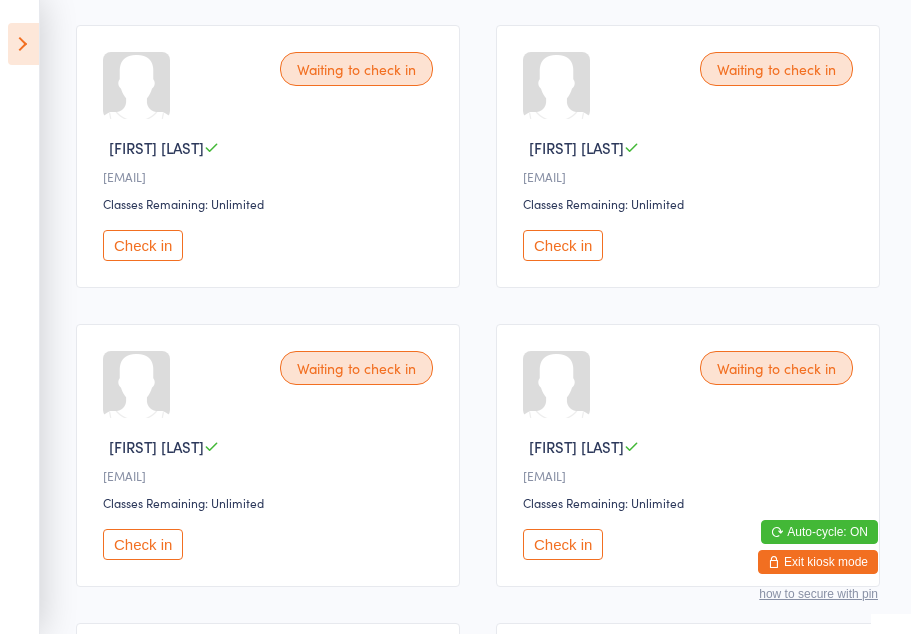 click on "Check in" at bounding box center (143, 544) 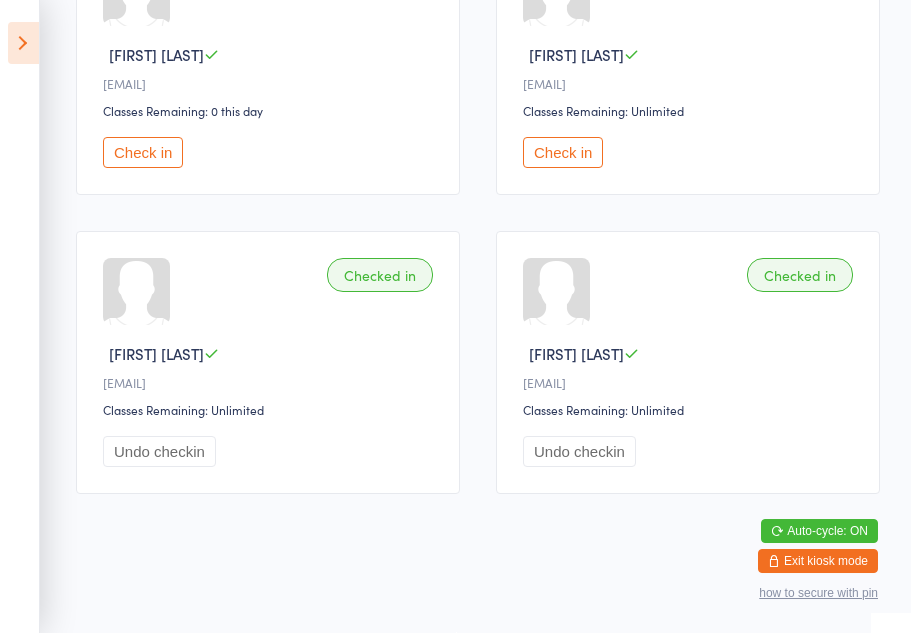 scroll, scrollTop: 1934, scrollLeft: 0, axis: vertical 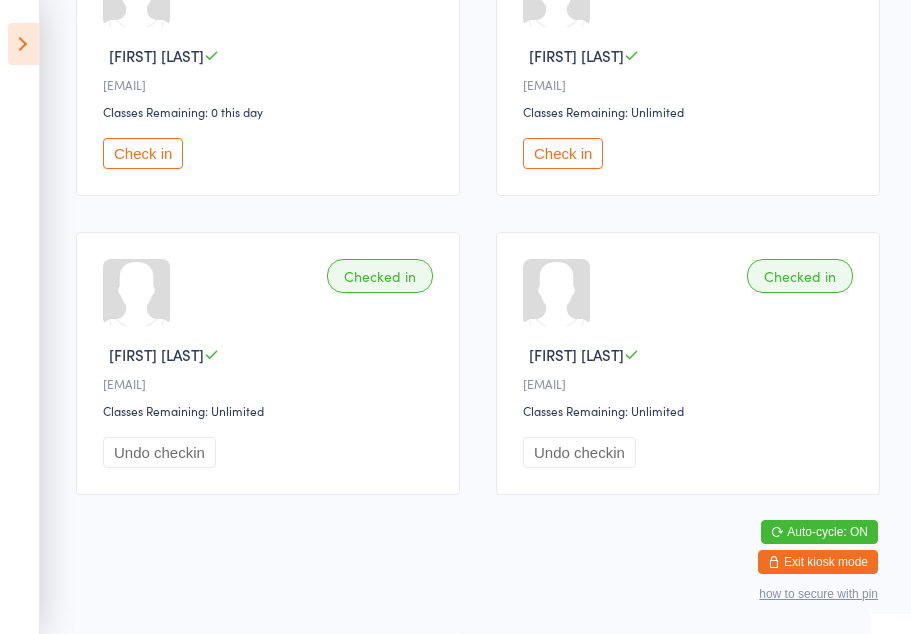 click on "Check in" at bounding box center [143, 153] 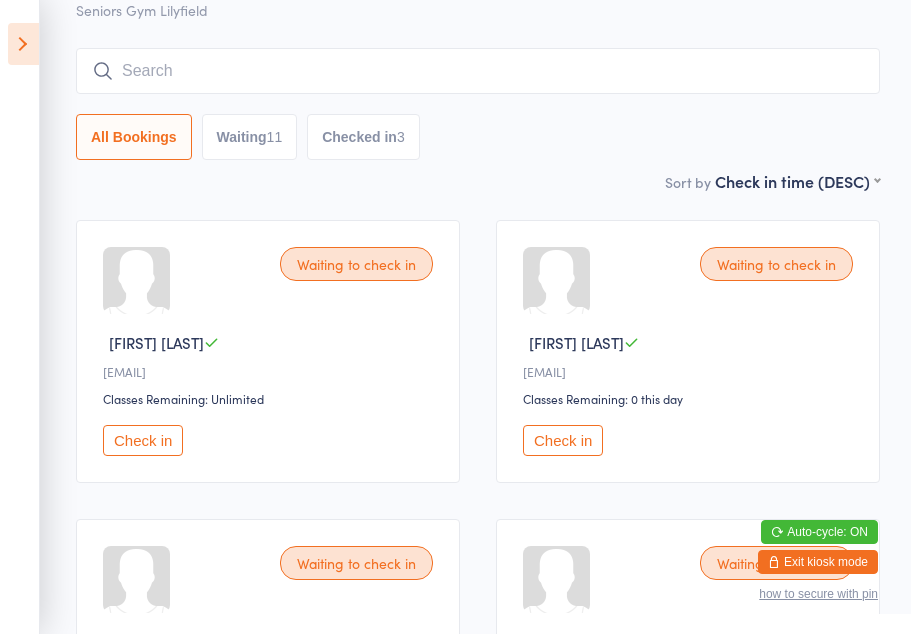 scroll, scrollTop: 0, scrollLeft: 0, axis: both 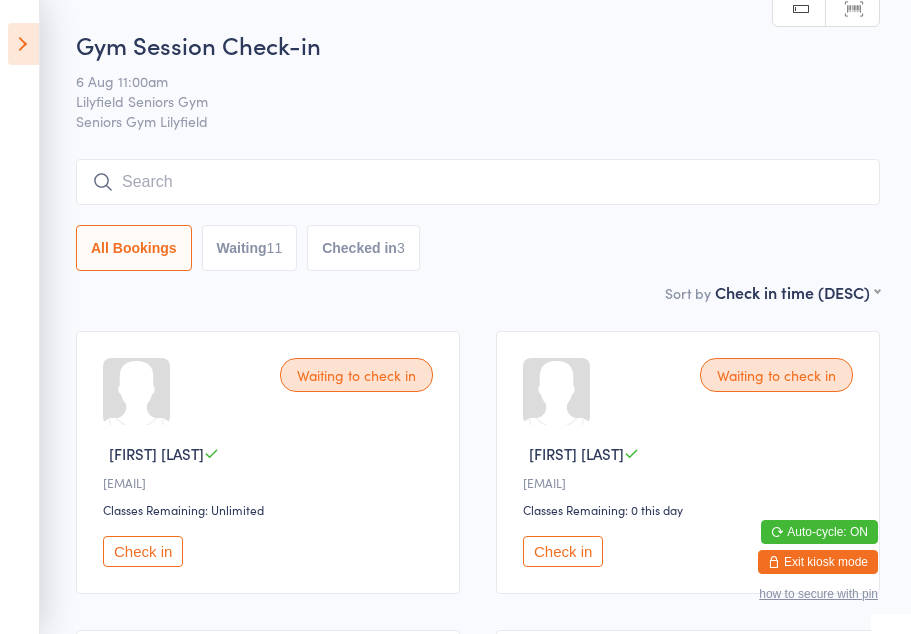 click on "Check in" at bounding box center (563, 551) 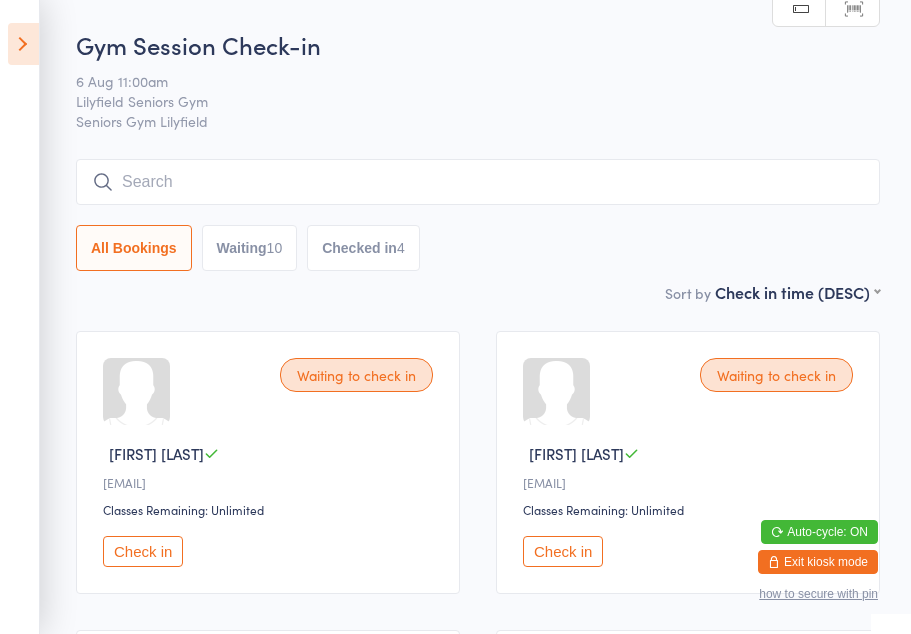 click on "Check in" at bounding box center [563, 551] 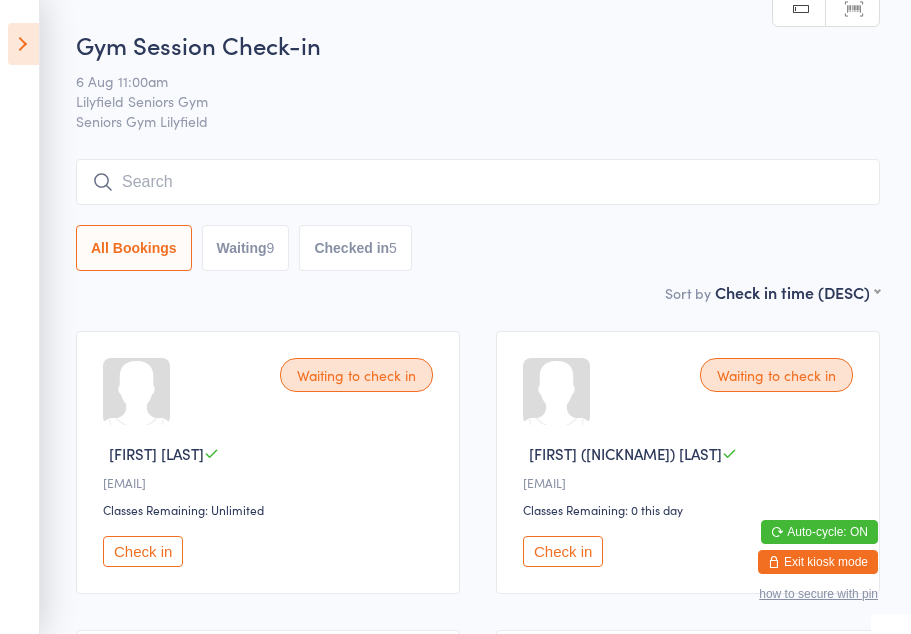 click on "Check in" at bounding box center [143, 551] 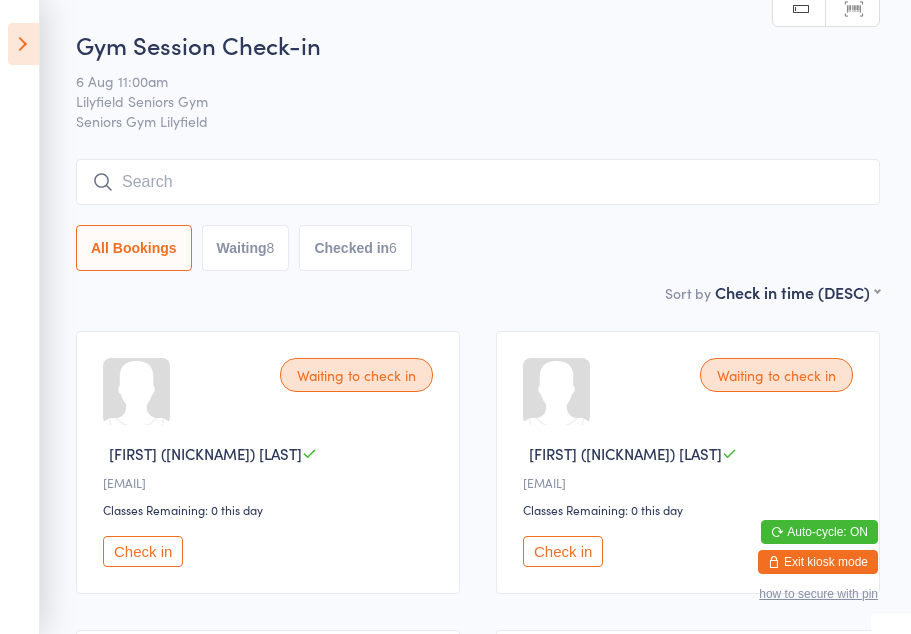 click at bounding box center (23, 44) 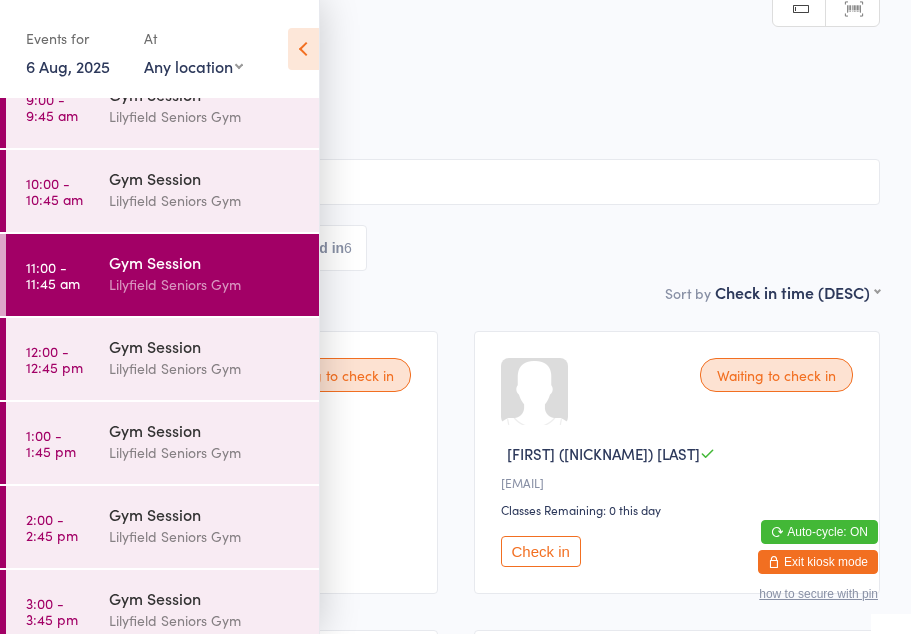click at bounding box center (303, 49) 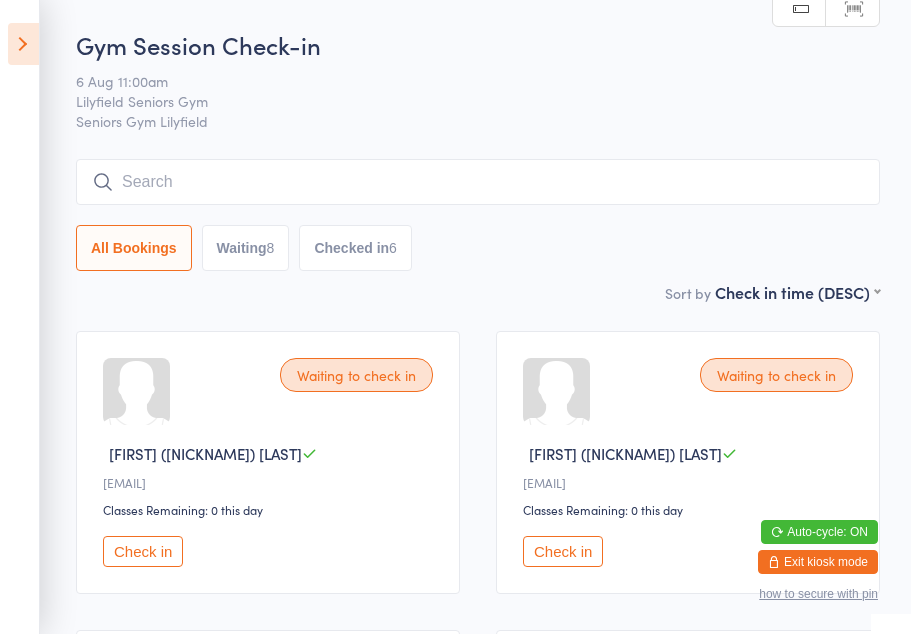 click on "Check in" at bounding box center [143, 551] 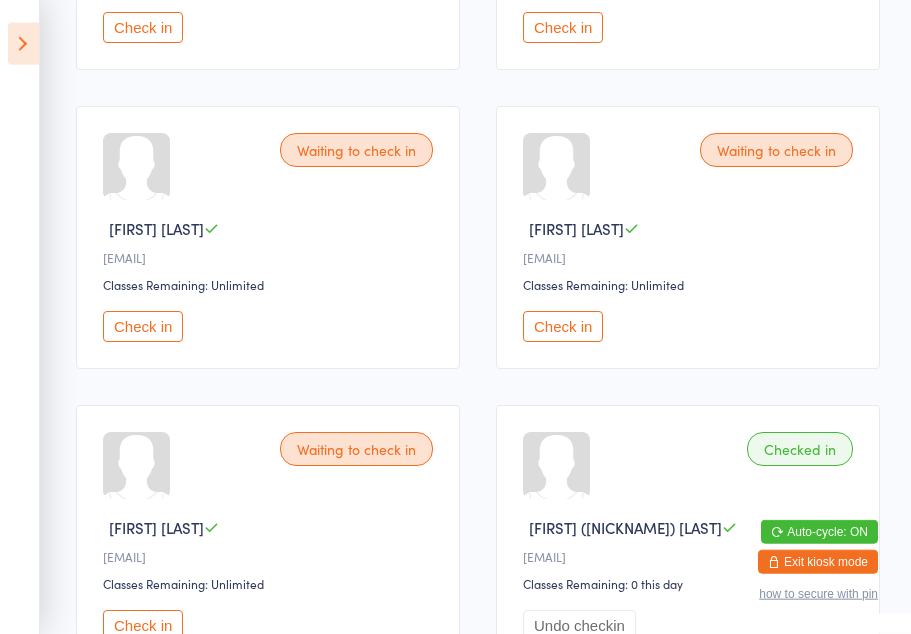 scroll, scrollTop: 824, scrollLeft: 0, axis: vertical 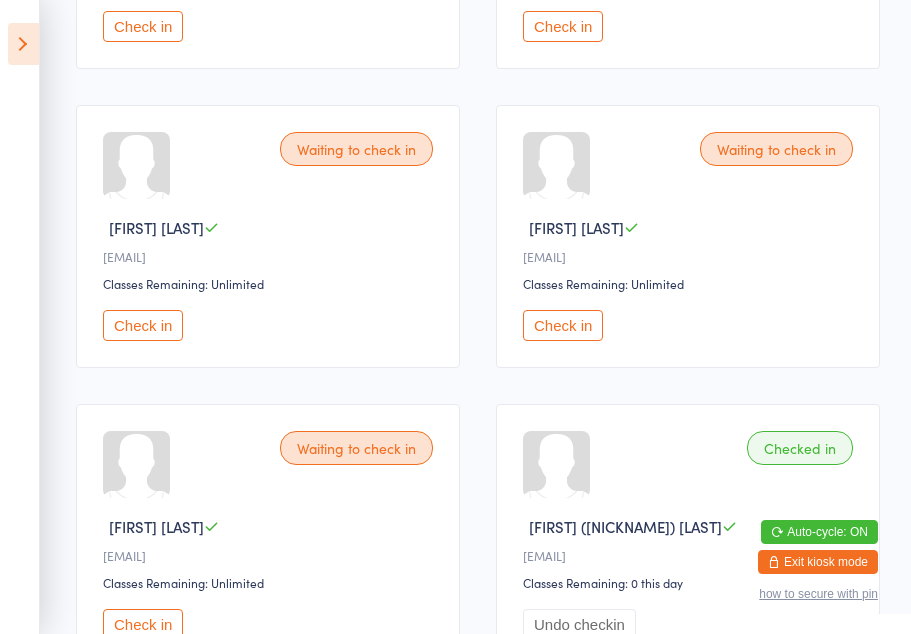 click on "Check in" at bounding box center [143, 325] 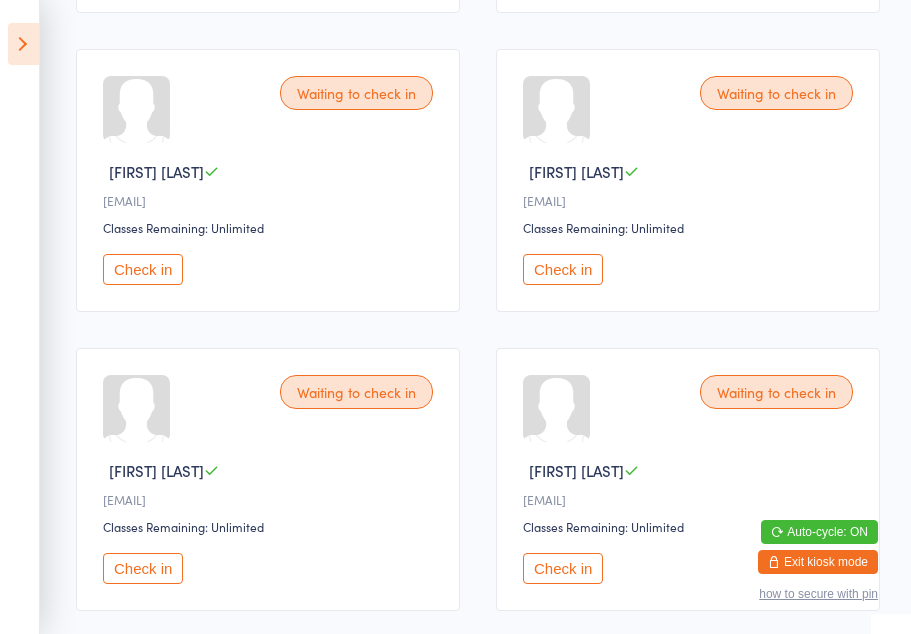 scroll, scrollTop: 583, scrollLeft: 0, axis: vertical 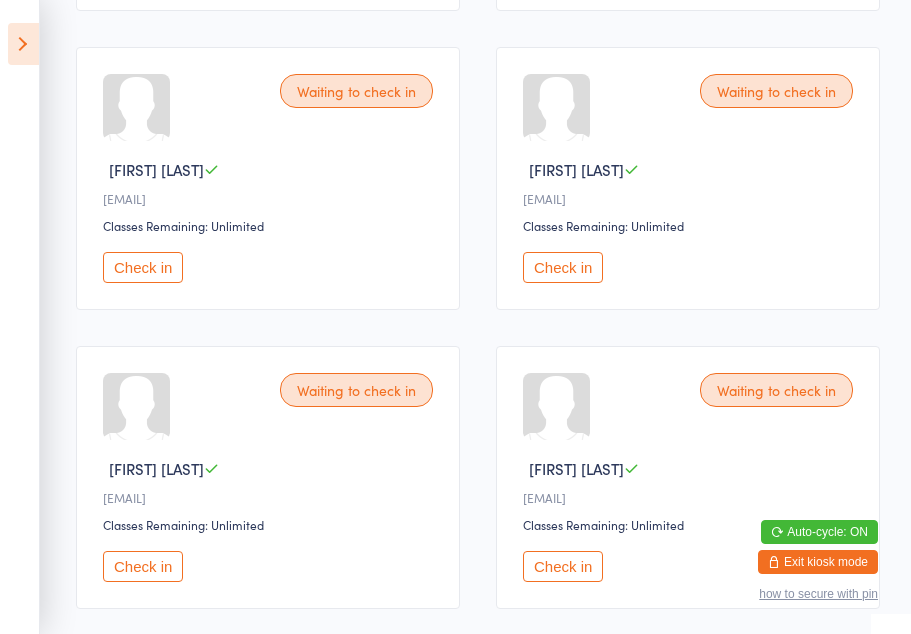click on "Check in" at bounding box center (143, 267) 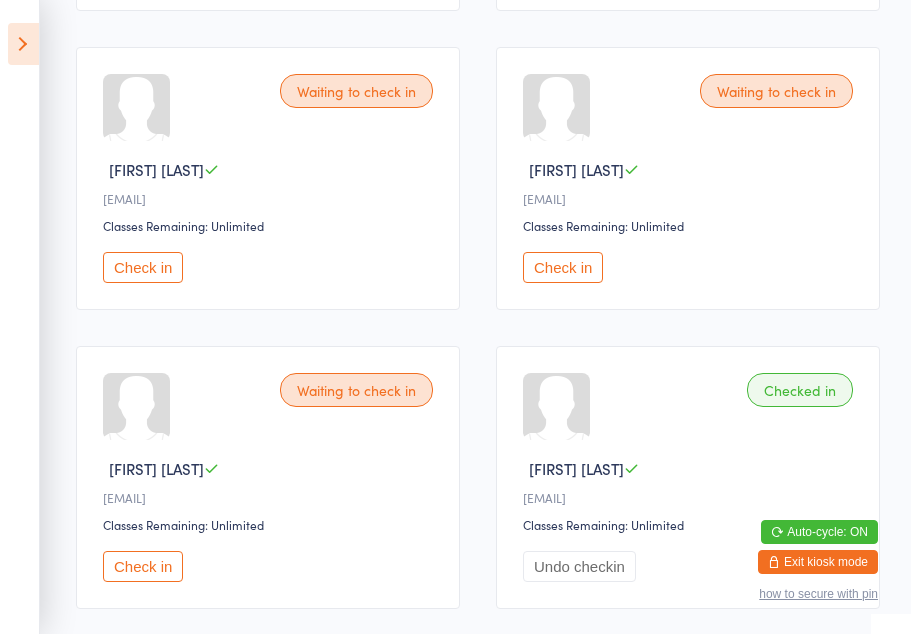 click on "Check in" at bounding box center (143, 267) 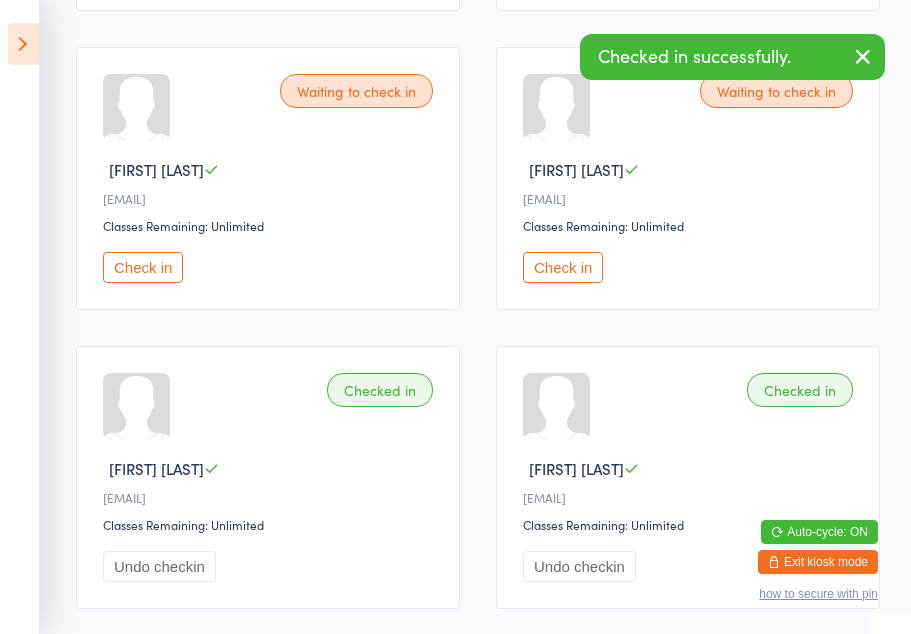 click on "Check in" at bounding box center [143, 267] 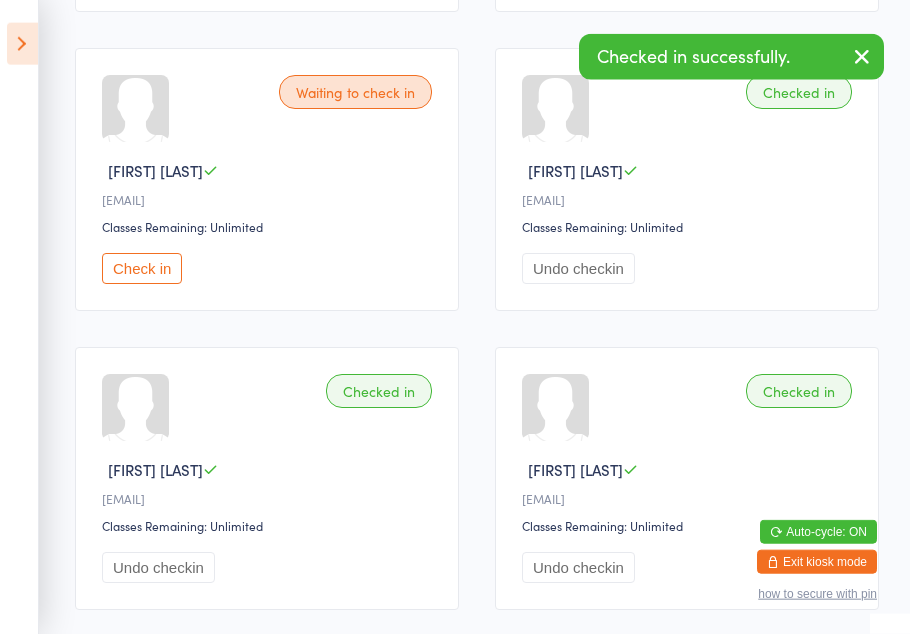click on "Check in" at bounding box center (143, 268) 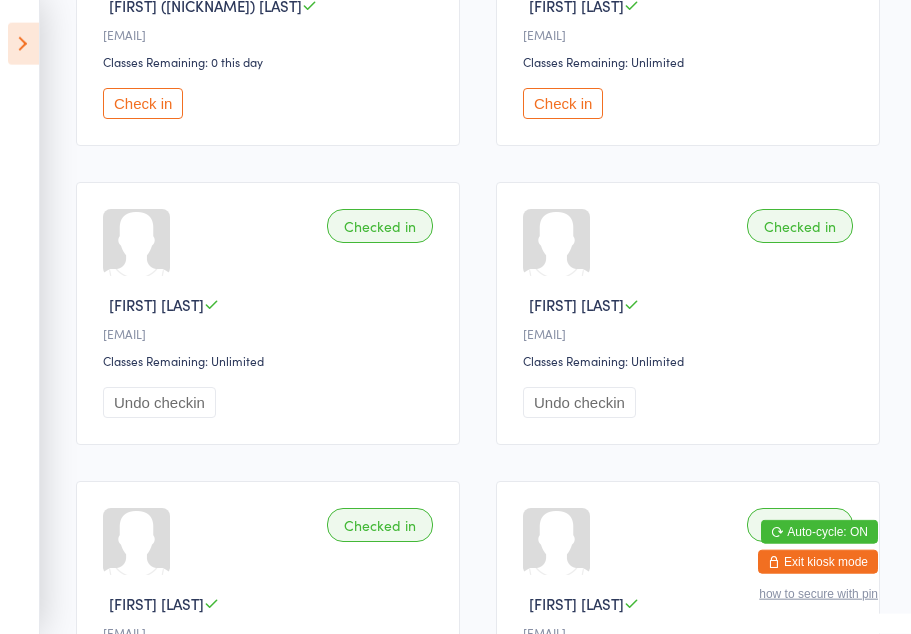 scroll, scrollTop: 449, scrollLeft: 0, axis: vertical 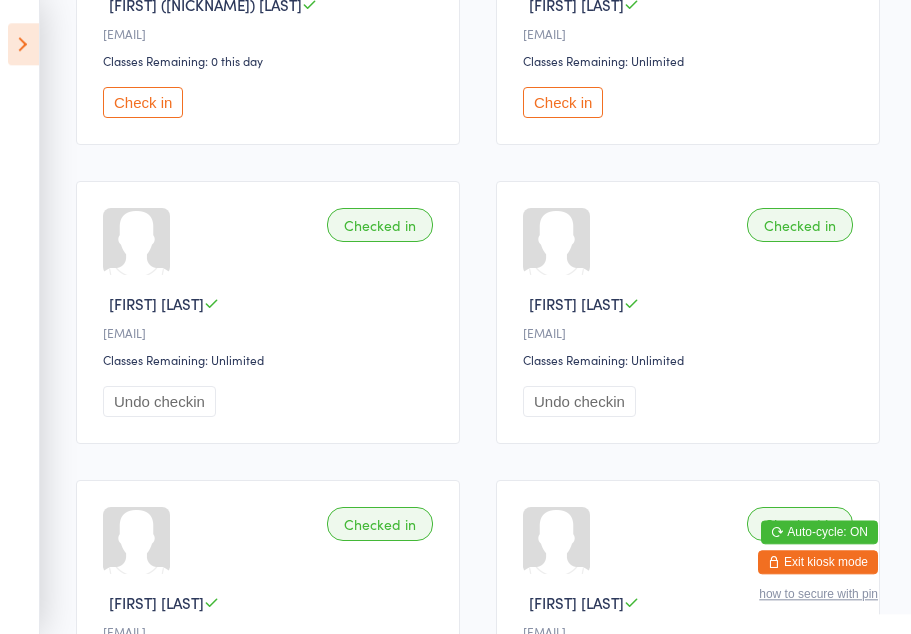 click on "Checked in" at bounding box center [800, 225] 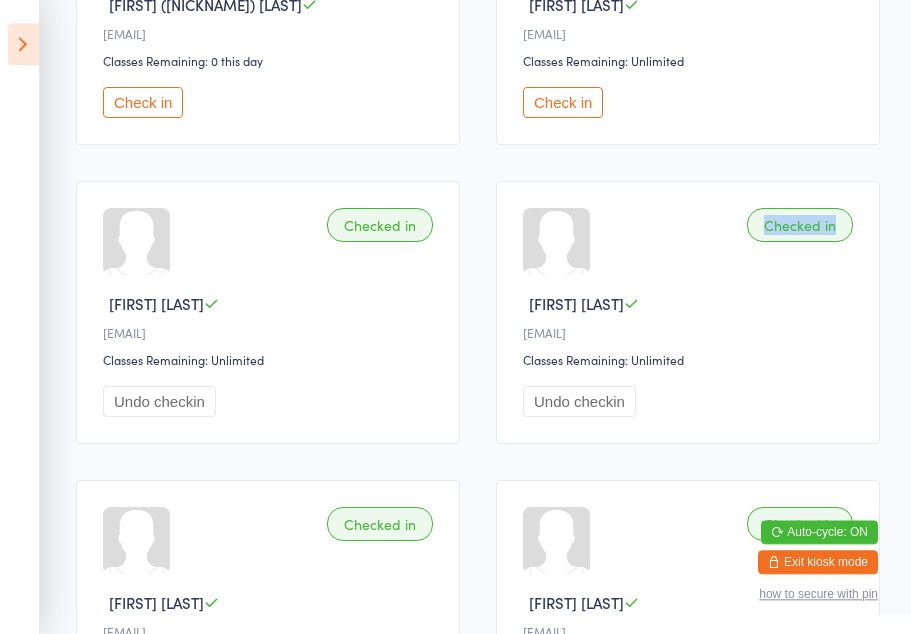 click on "Checked in Barbara O  b••••••••1@gmail.com Classes Remaining: Unlimited   Undo checkin" at bounding box center (688, 312) 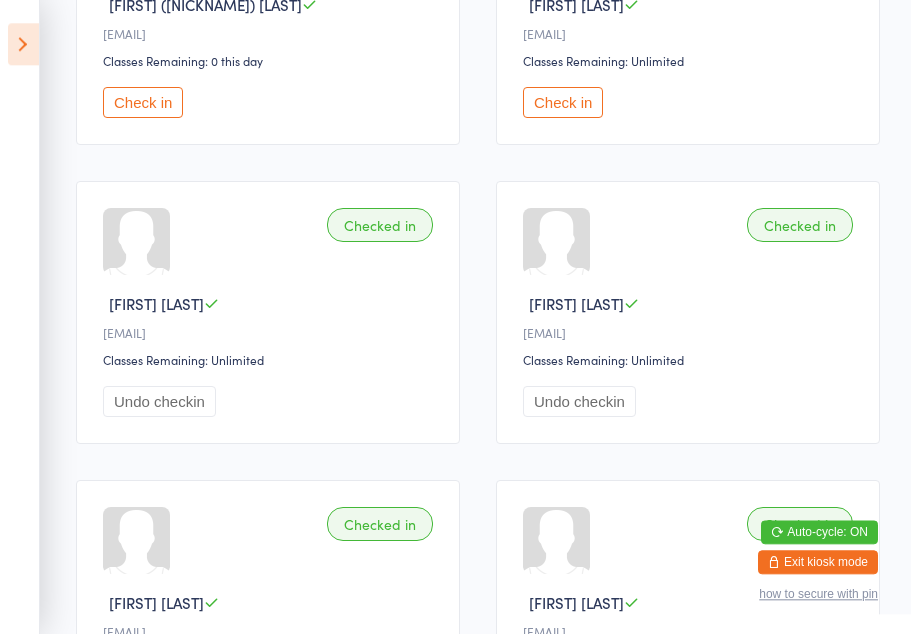 click on "Checked in" at bounding box center (800, 225) 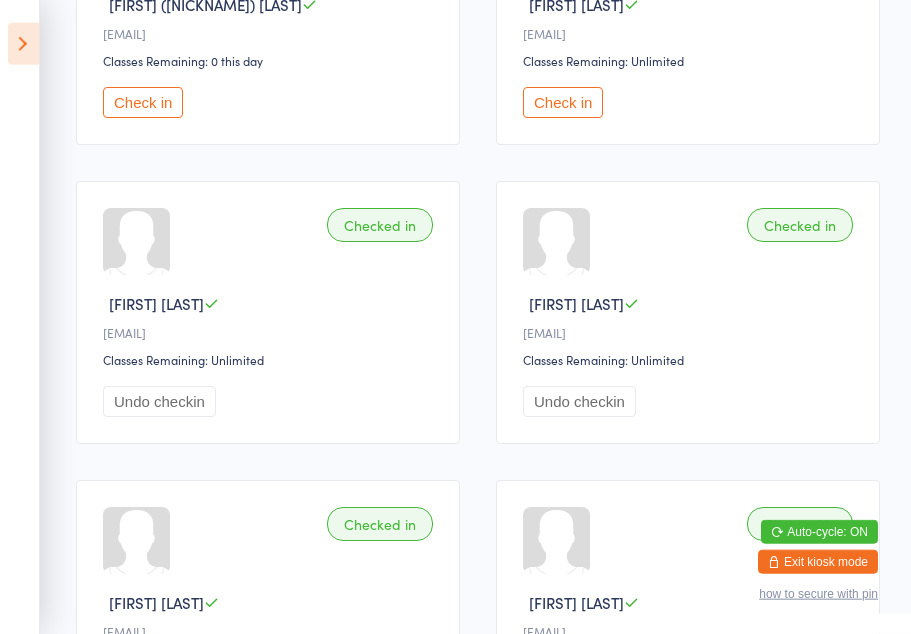 scroll, scrollTop: 456, scrollLeft: 0, axis: vertical 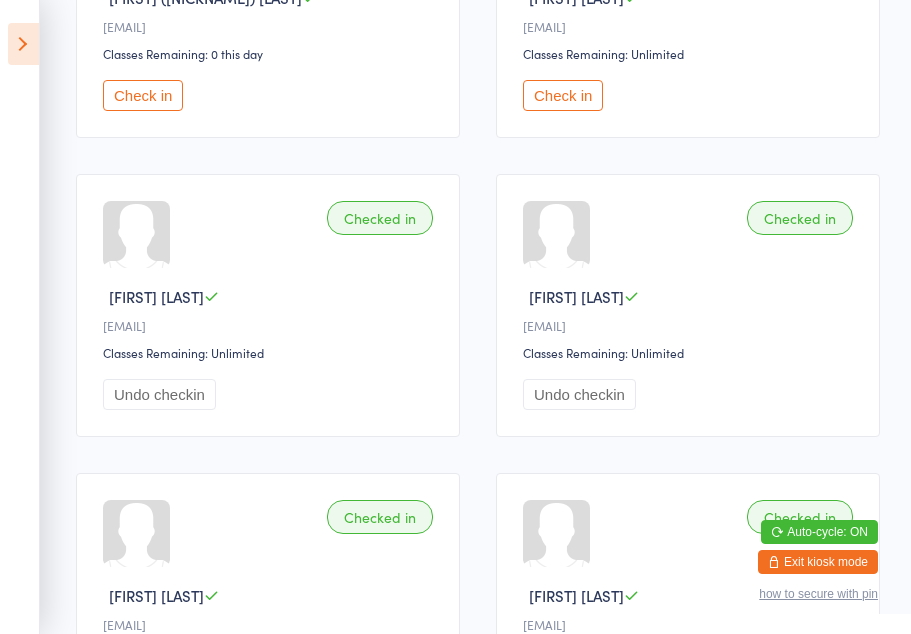 click at bounding box center [23, 44] 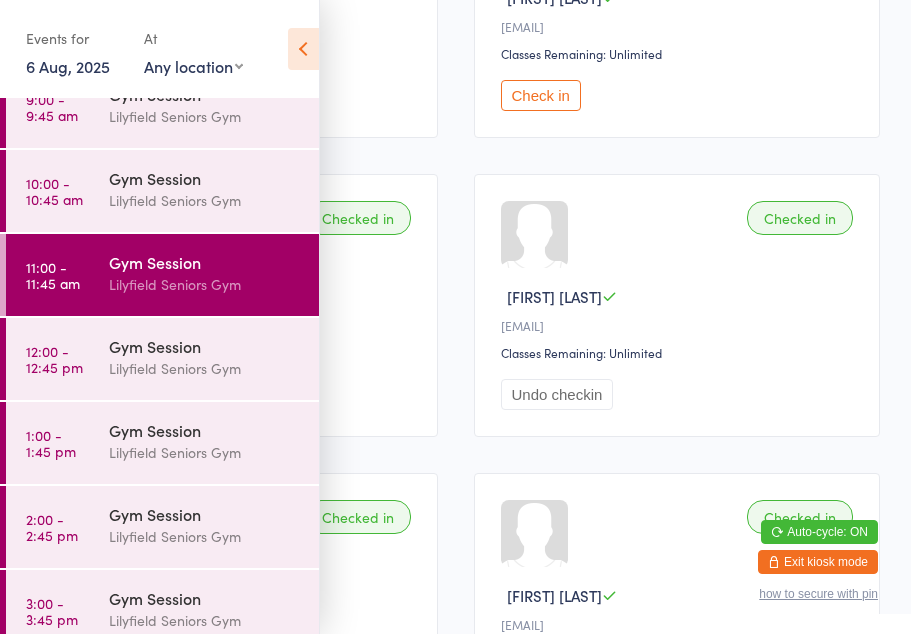 click on "Gym Session" at bounding box center [205, 346] 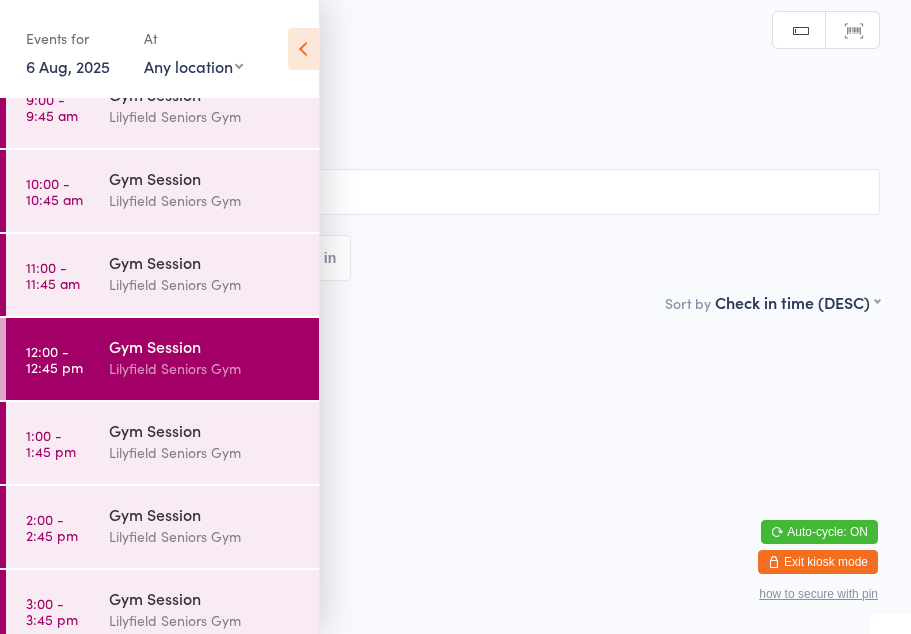 scroll, scrollTop: 0, scrollLeft: 0, axis: both 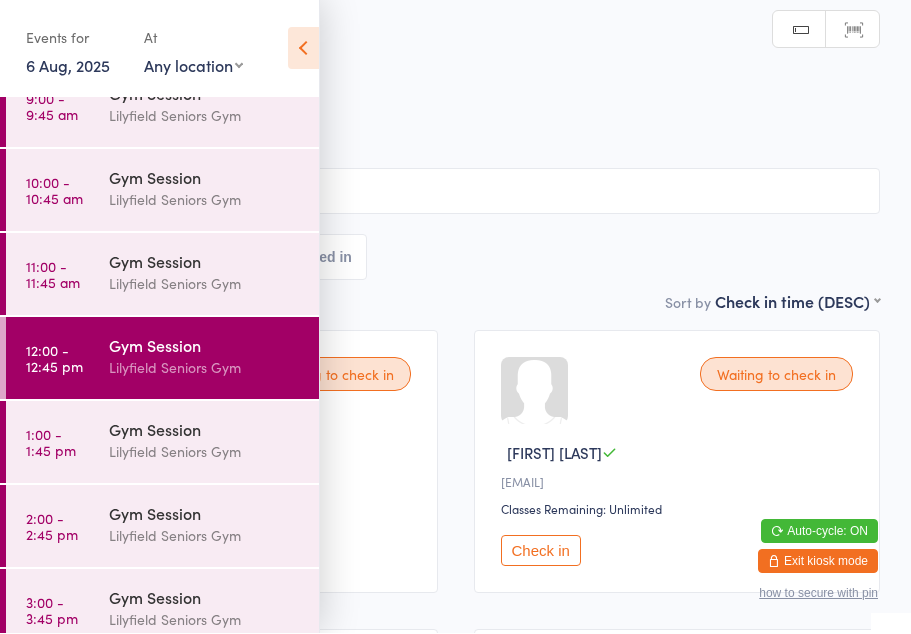 click at bounding box center (303, 49) 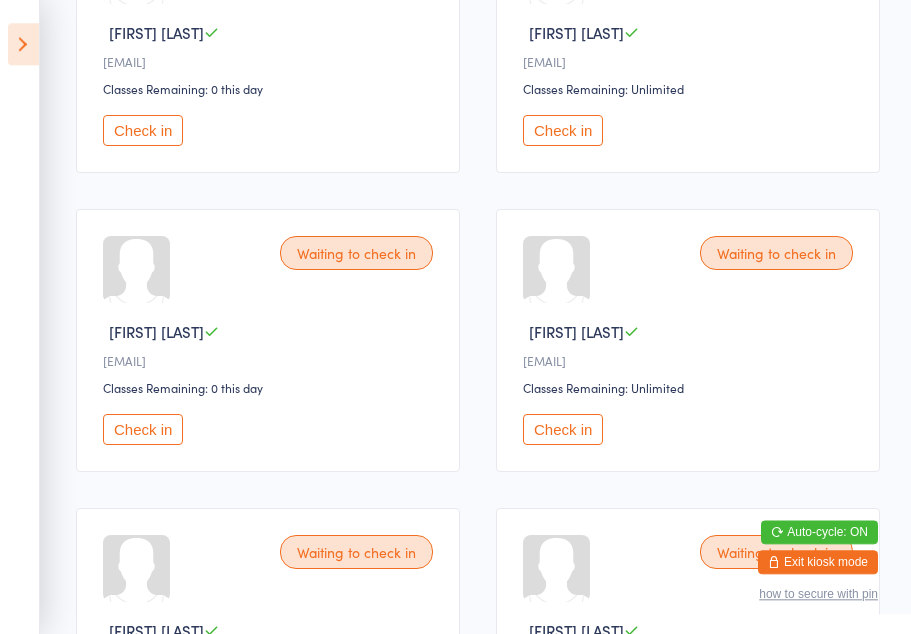 scroll, scrollTop: 720, scrollLeft: 0, axis: vertical 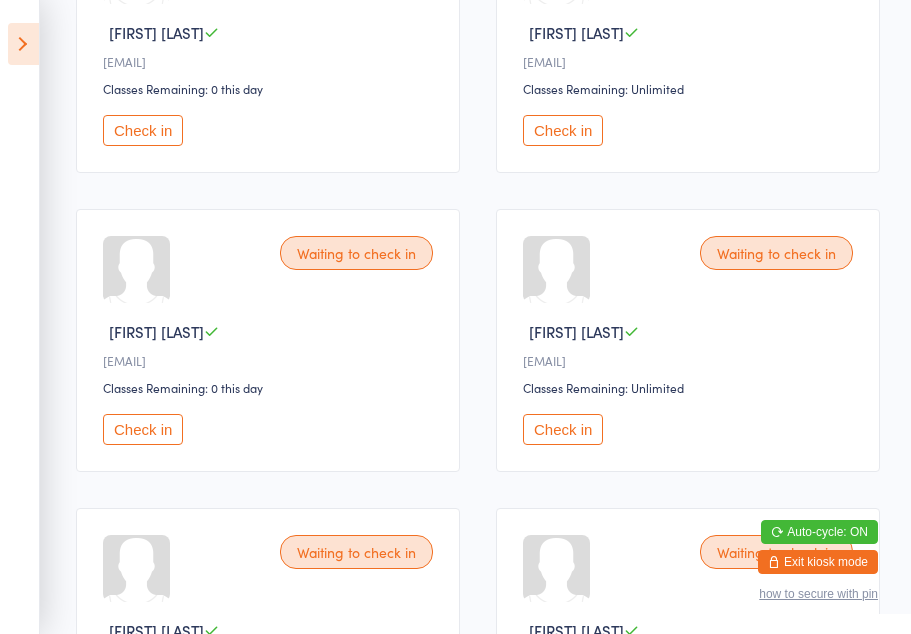 click on "Check in" at bounding box center [143, 429] 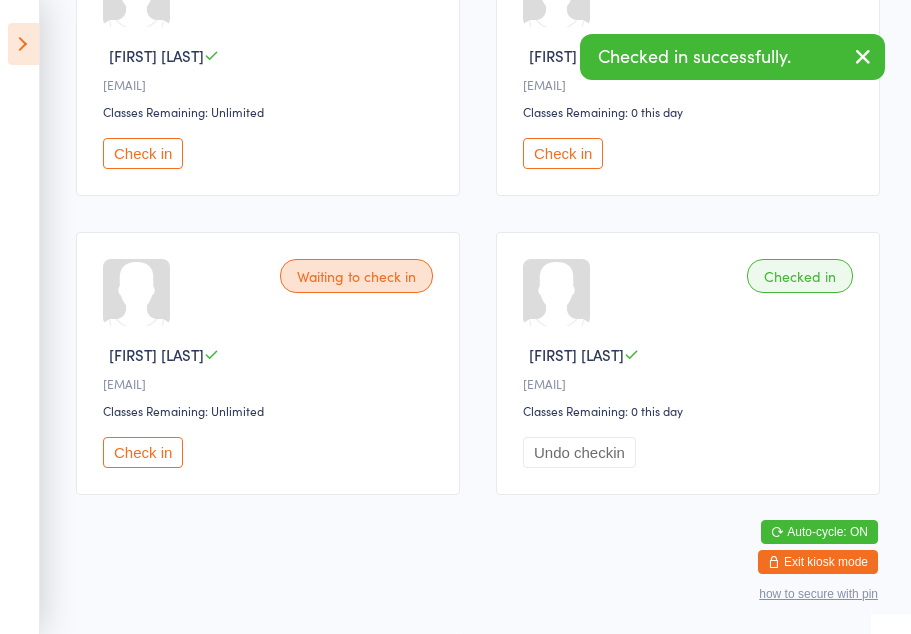 scroll, scrollTop: 1324, scrollLeft: 0, axis: vertical 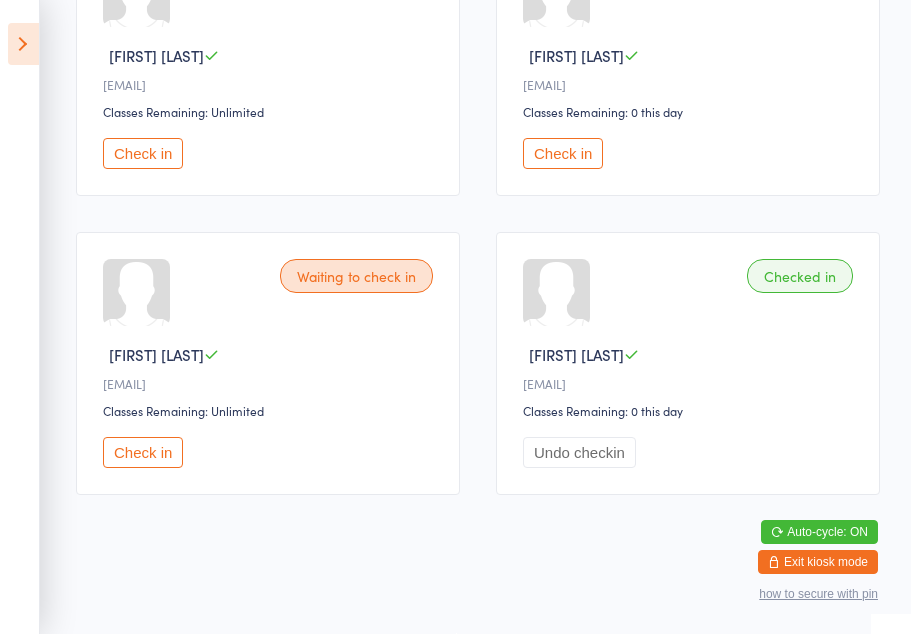 click on "Check in" at bounding box center [143, 452] 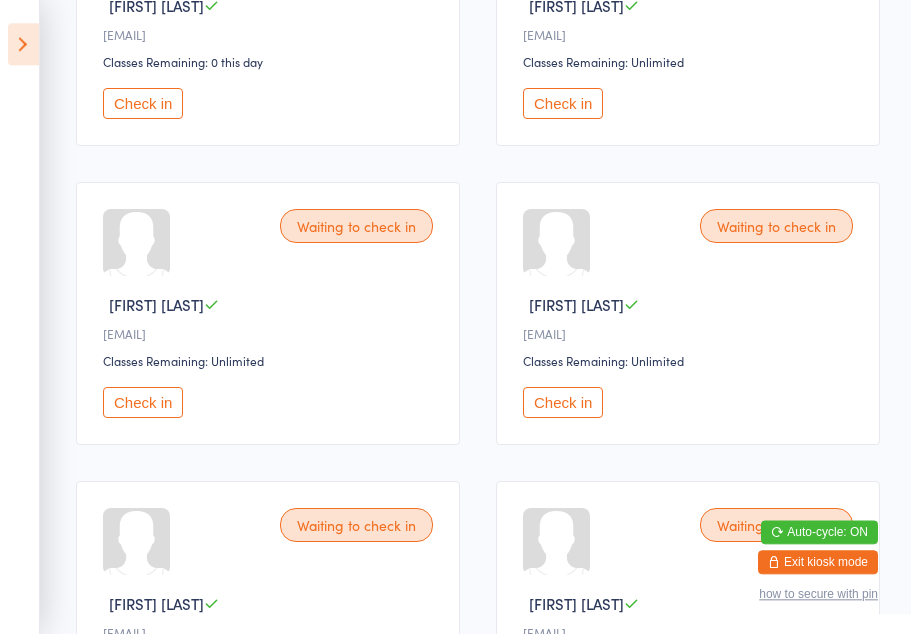 scroll, scrollTop: 746, scrollLeft: 0, axis: vertical 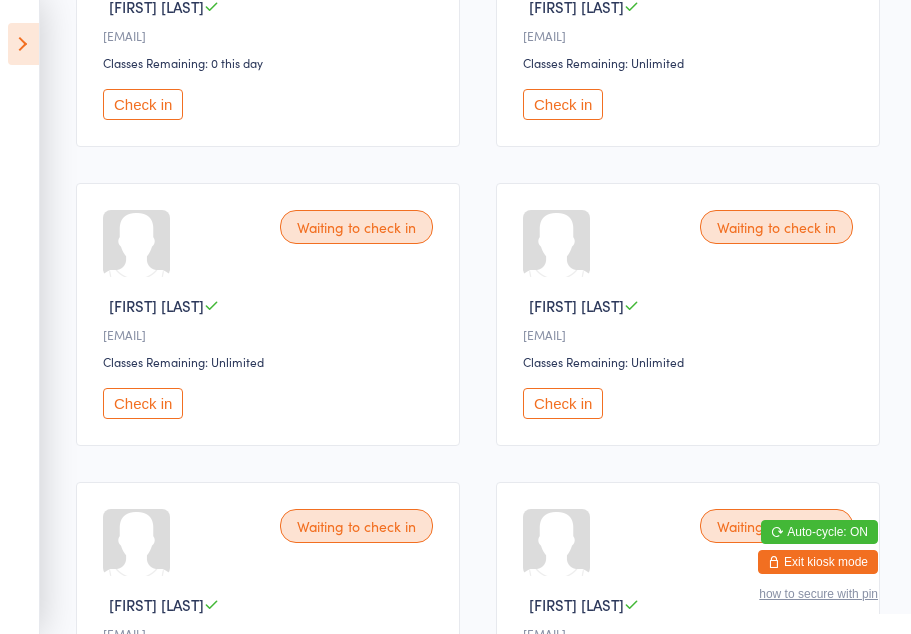 click on "Check in" at bounding box center [143, 104] 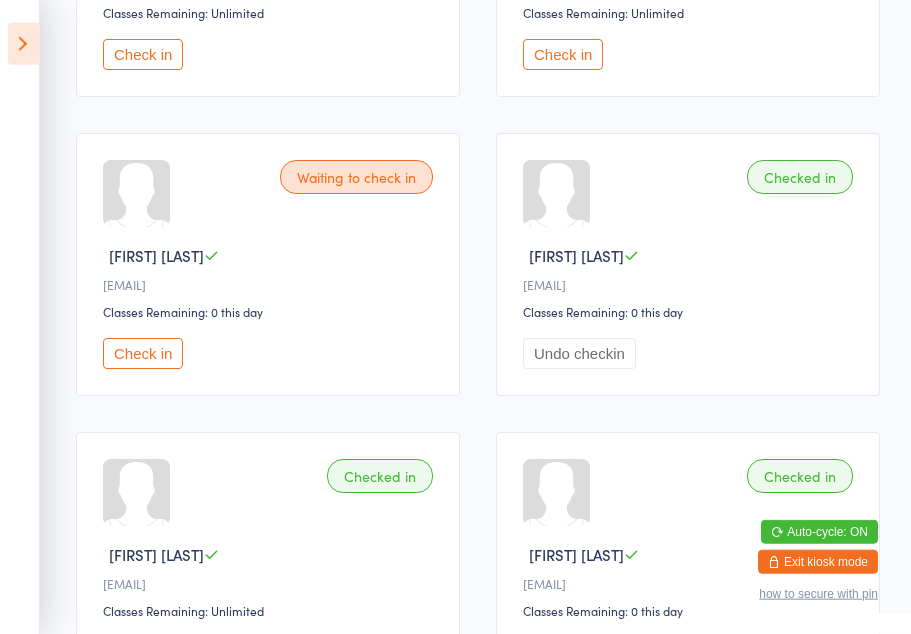 scroll, scrollTop: 1096, scrollLeft: 0, axis: vertical 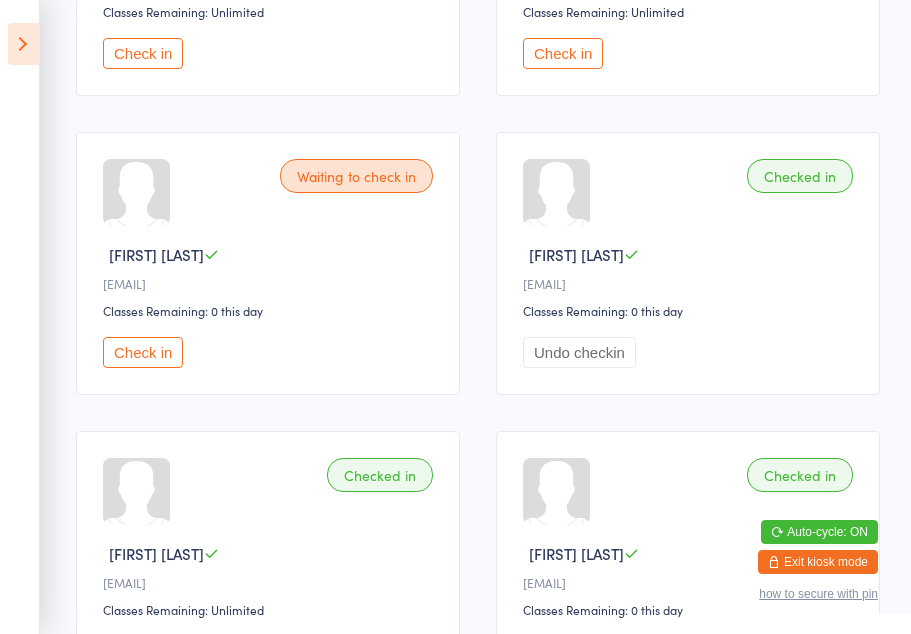 click on "Check in" at bounding box center [143, 352] 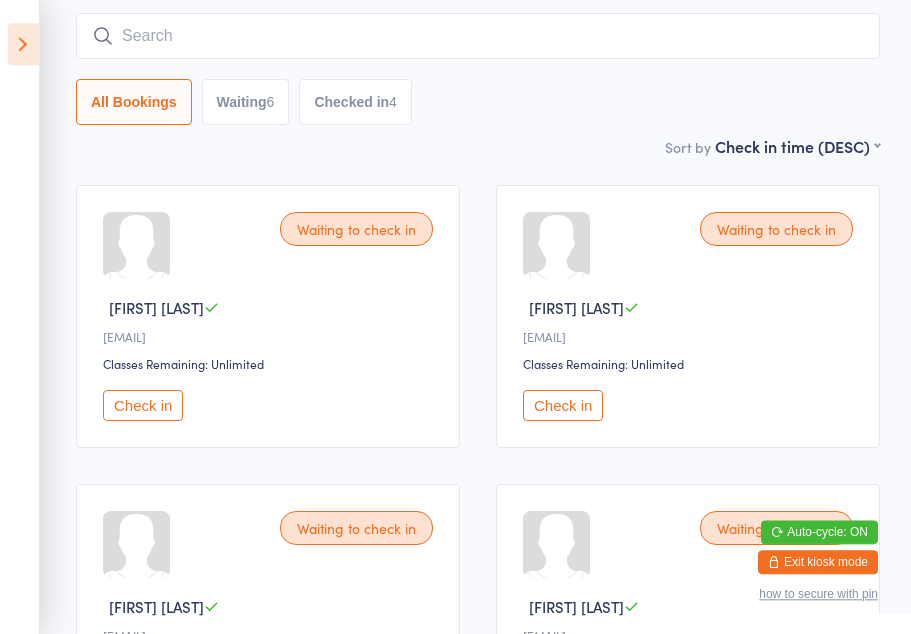 scroll, scrollTop: 0, scrollLeft: 0, axis: both 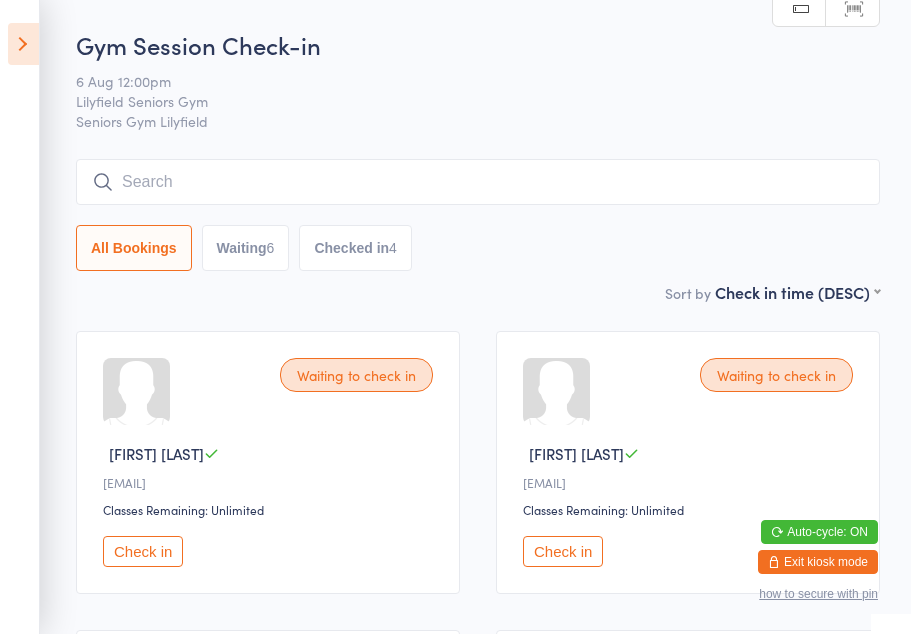 click at bounding box center (23, 44) 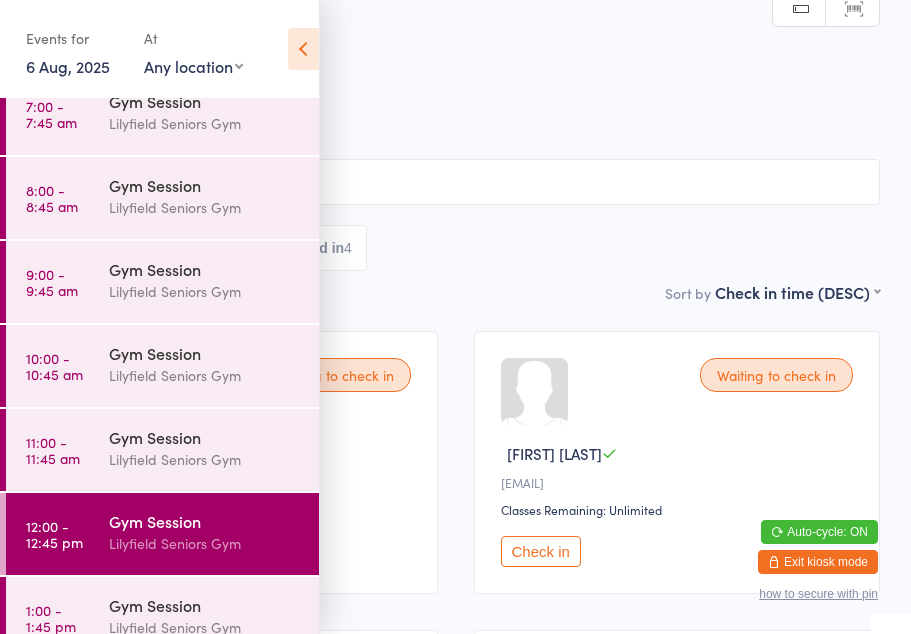 scroll, scrollTop: 31, scrollLeft: 0, axis: vertical 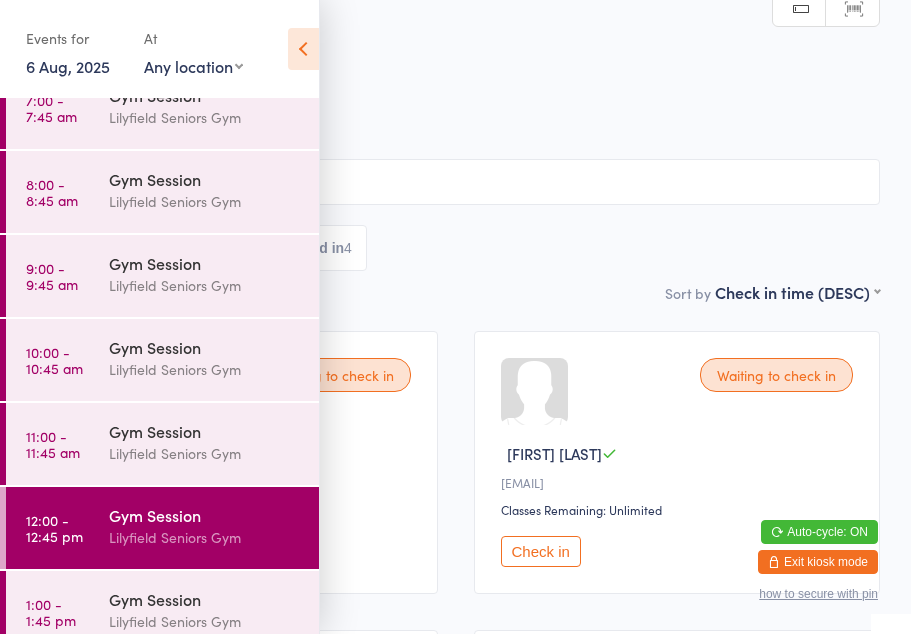 click on "Gym Session" at bounding box center (205, 179) 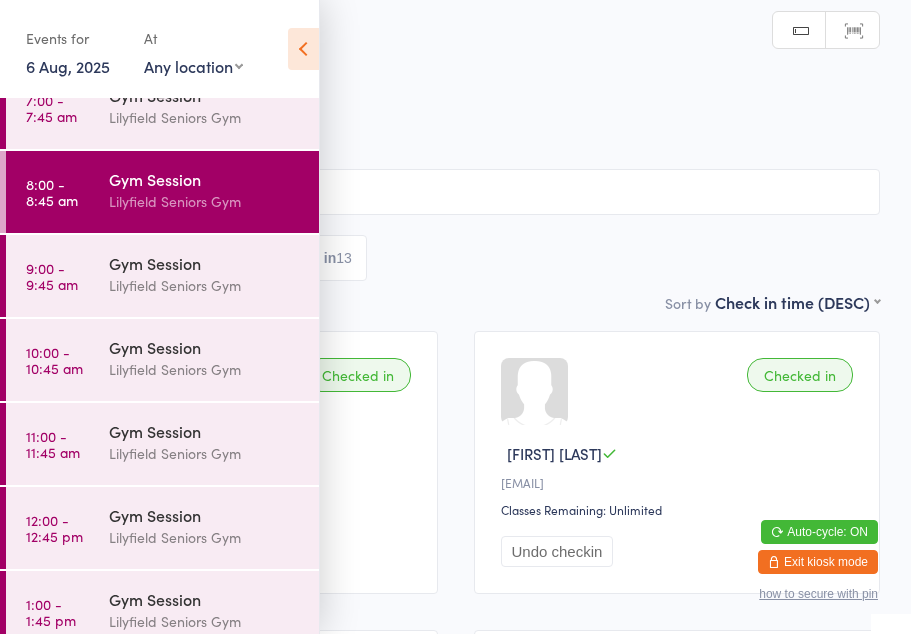 click at bounding box center [303, 49] 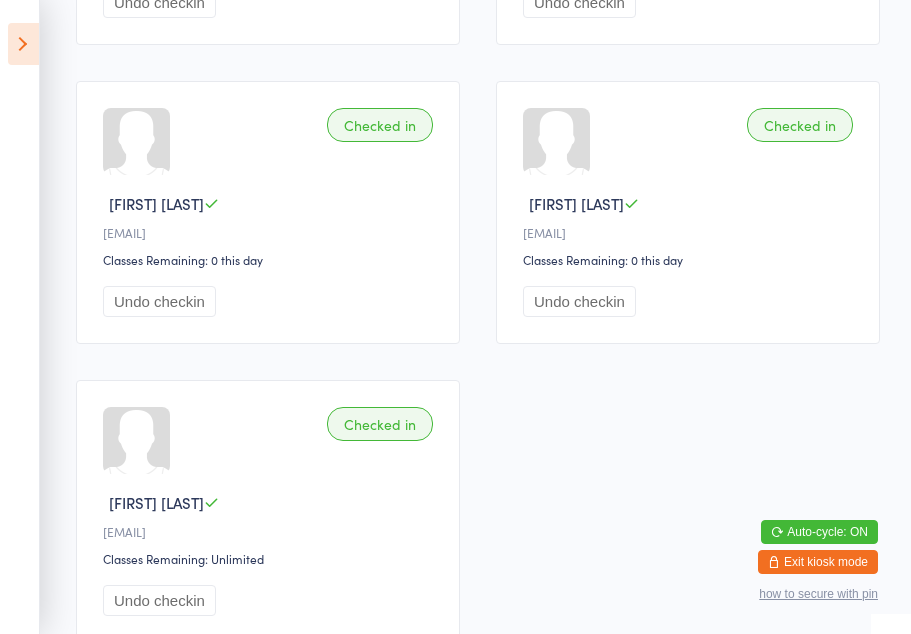 scroll, scrollTop: 1746, scrollLeft: 0, axis: vertical 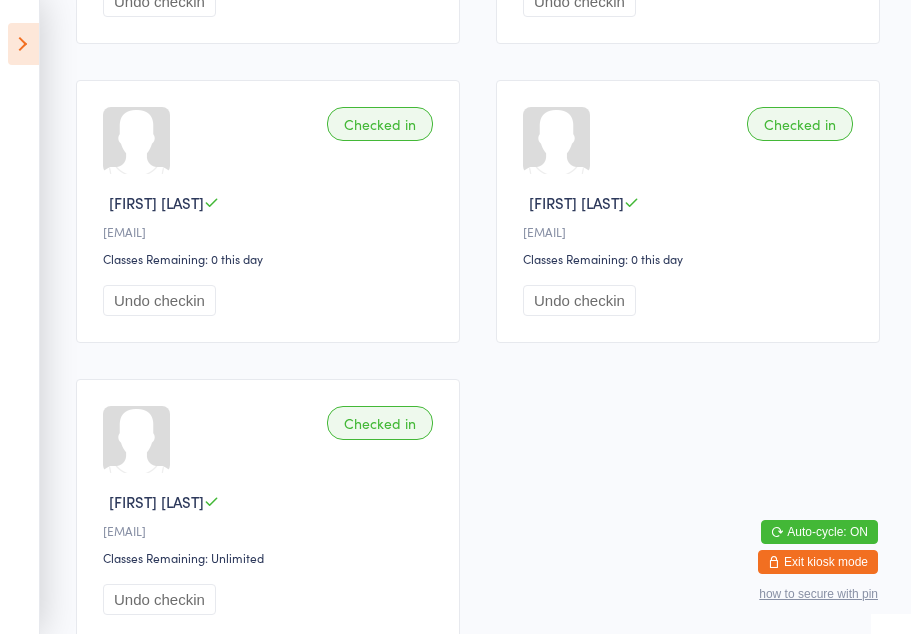 click at bounding box center (23, 44) 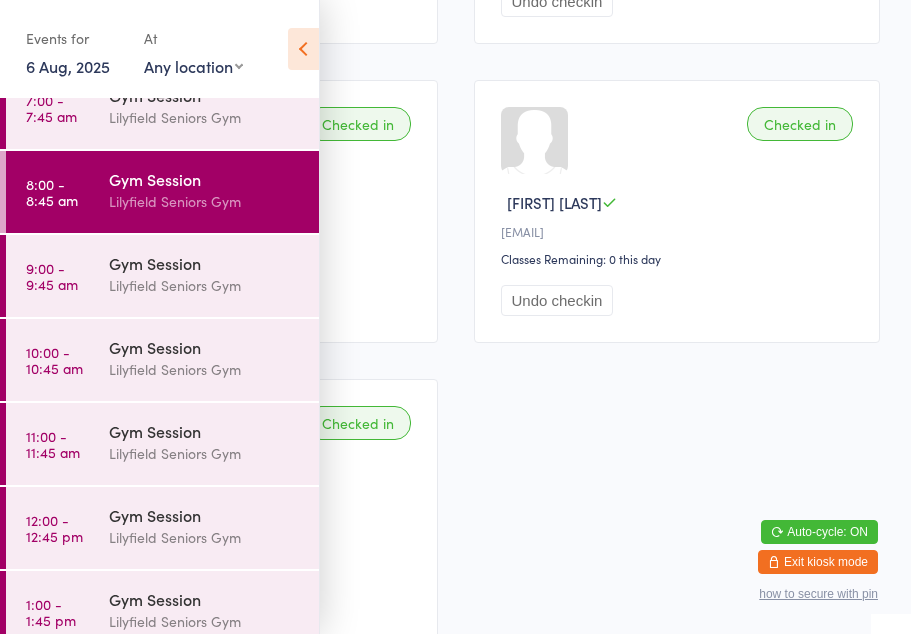 click on "7:00 - 7:45 am" at bounding box center (51, 108) 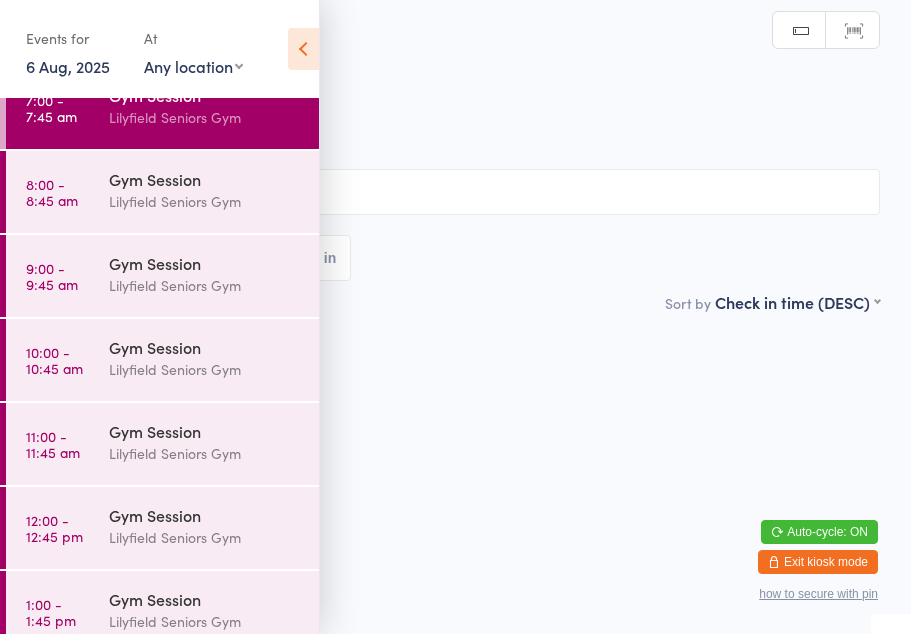 scroll, scrollTop: 0, scrollLeft: 0, axis: both 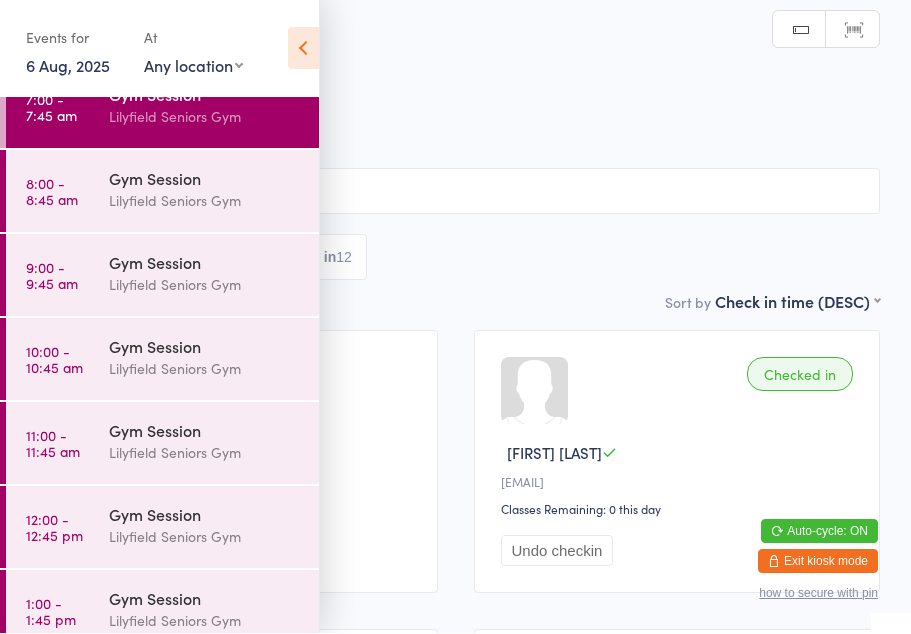 click at bounding box center (303, 49) 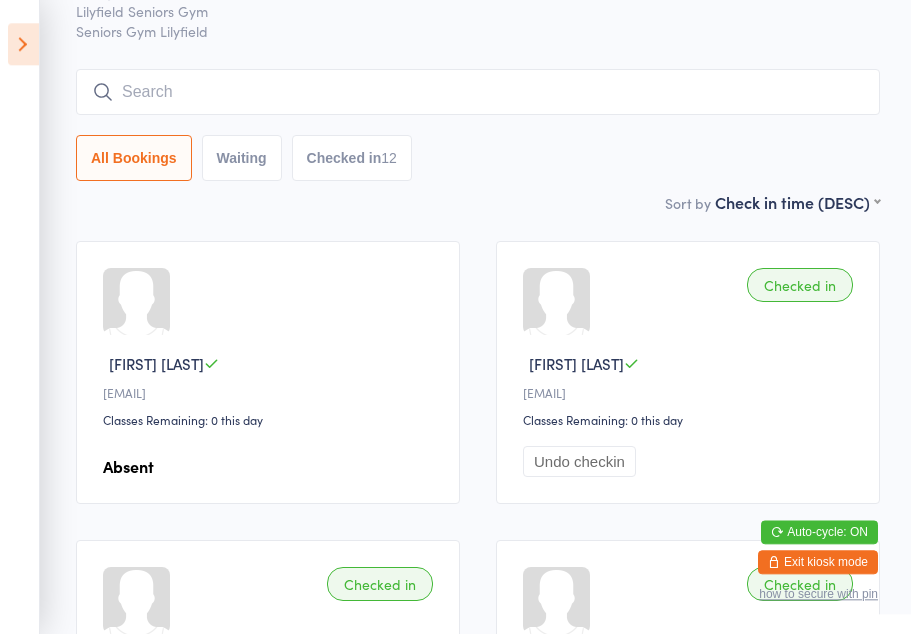 scroll, scrollTop: 0, scrollLeft: 0, axis: both 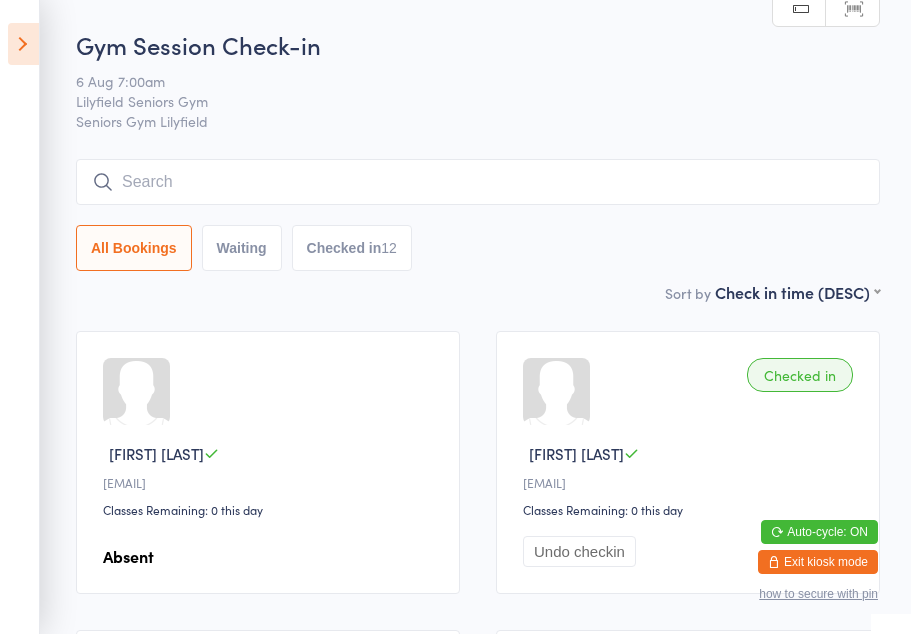 click at bounding box center [23, 44] 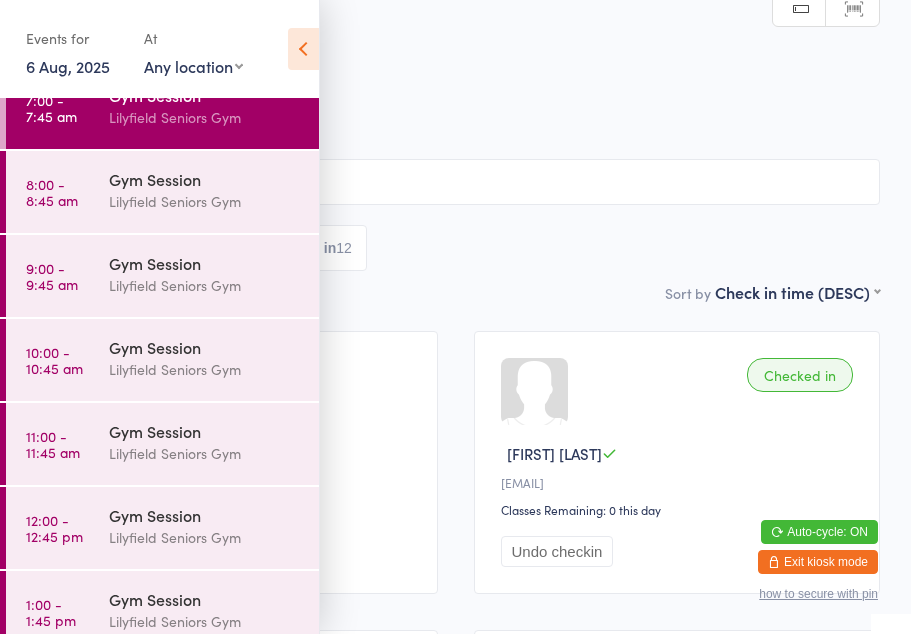 click on "9:00 - 9:45 am Gym Session Lilyfield Seniors Gym" at bounding box center (162, 276) 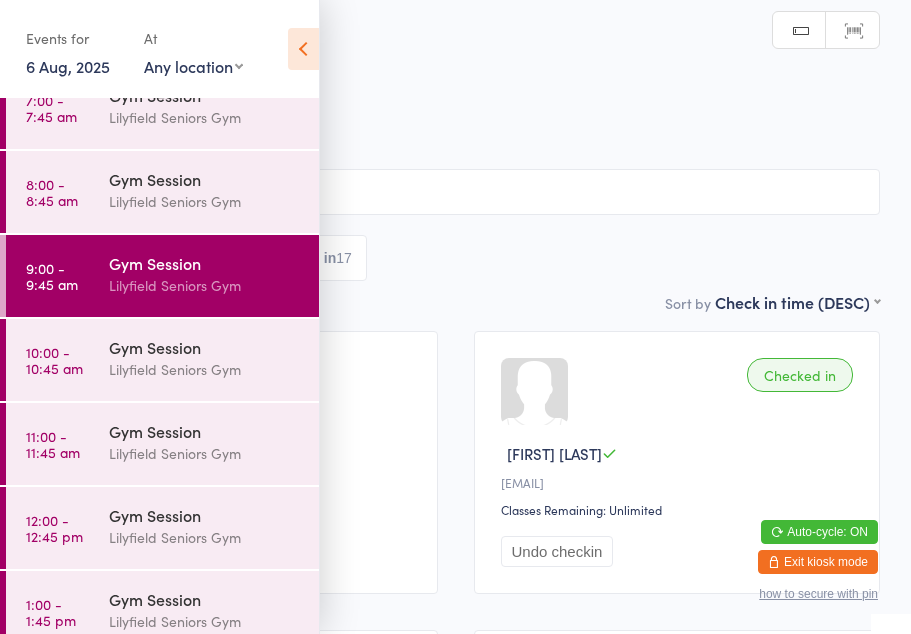 click at bounding box center [303, 49] 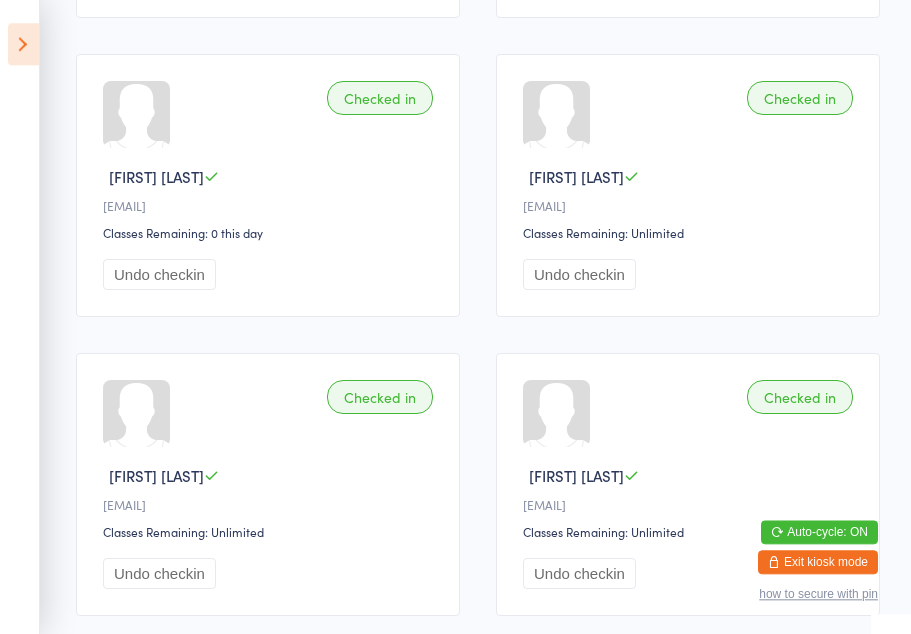 click at bounding box center [23, 44] 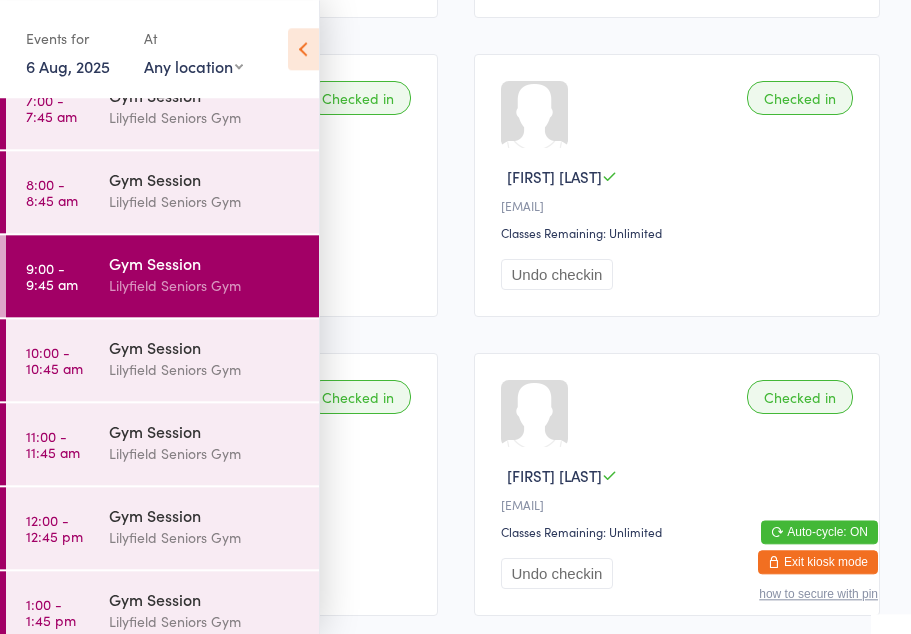 scroll, scrollTop: 875, scrollLeft: 0, axis: vertical 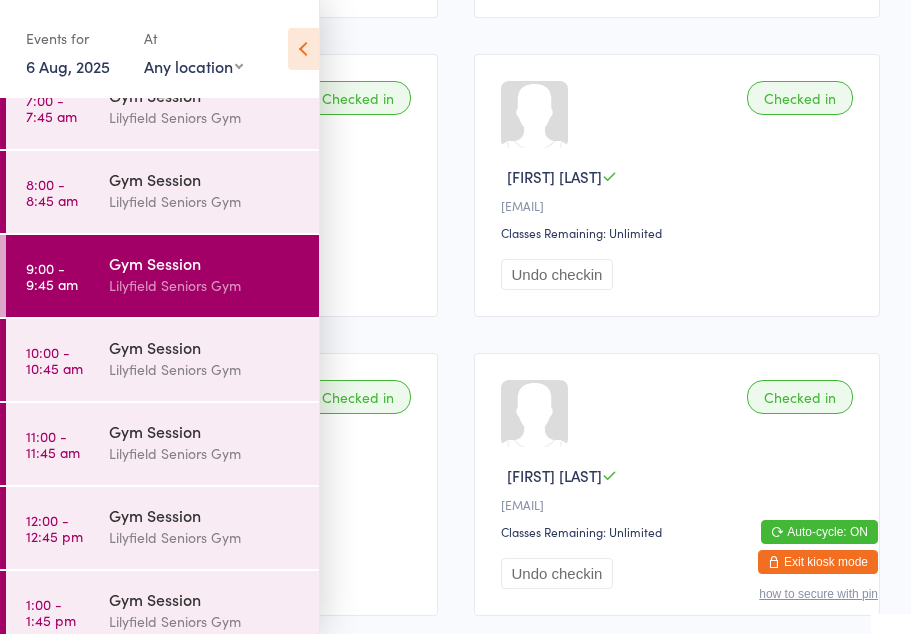 click on "8:00 - 8:45 am" at bounding box center (52, 192) 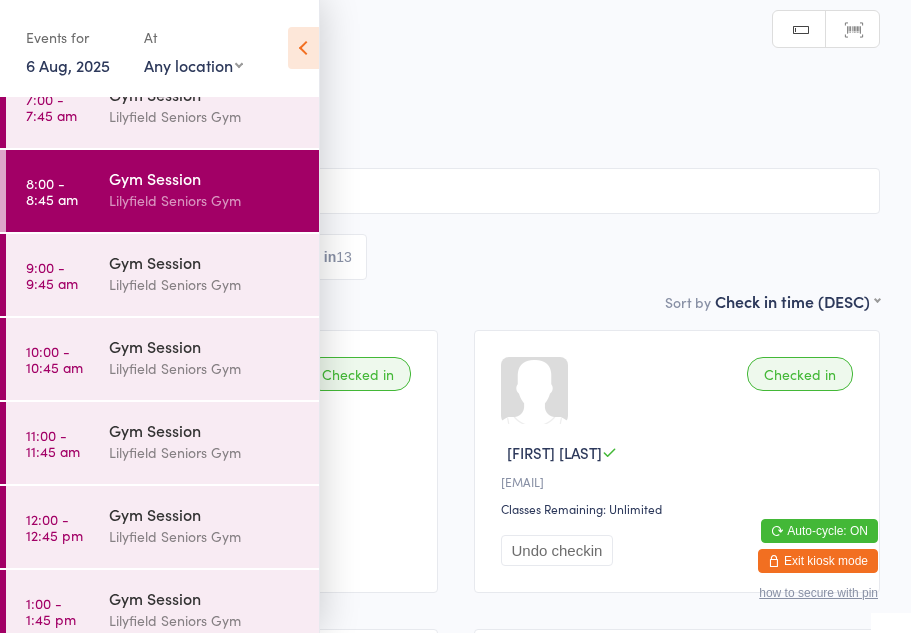 click at bounding box center (303, 49) 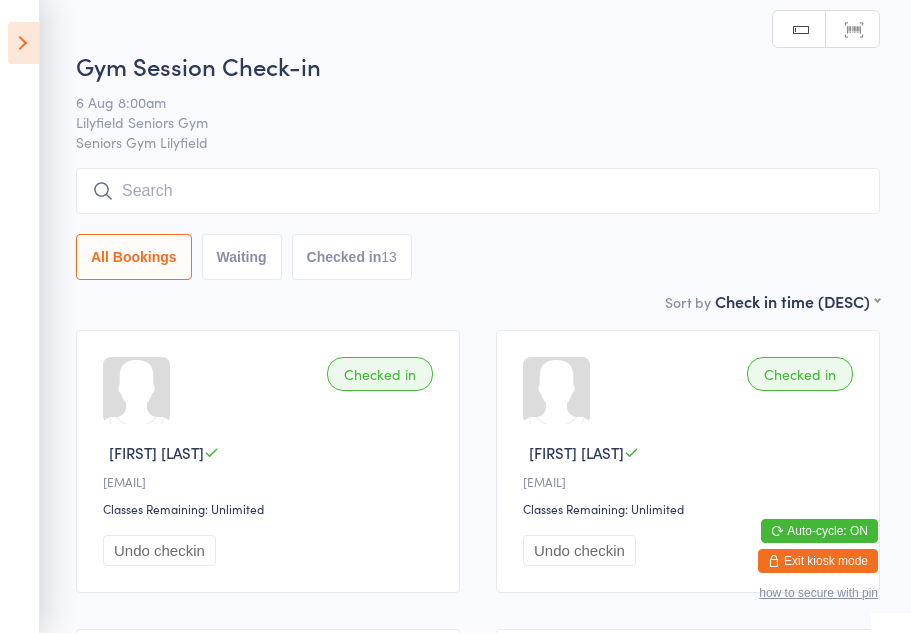 click at bounding box center (478, 192) 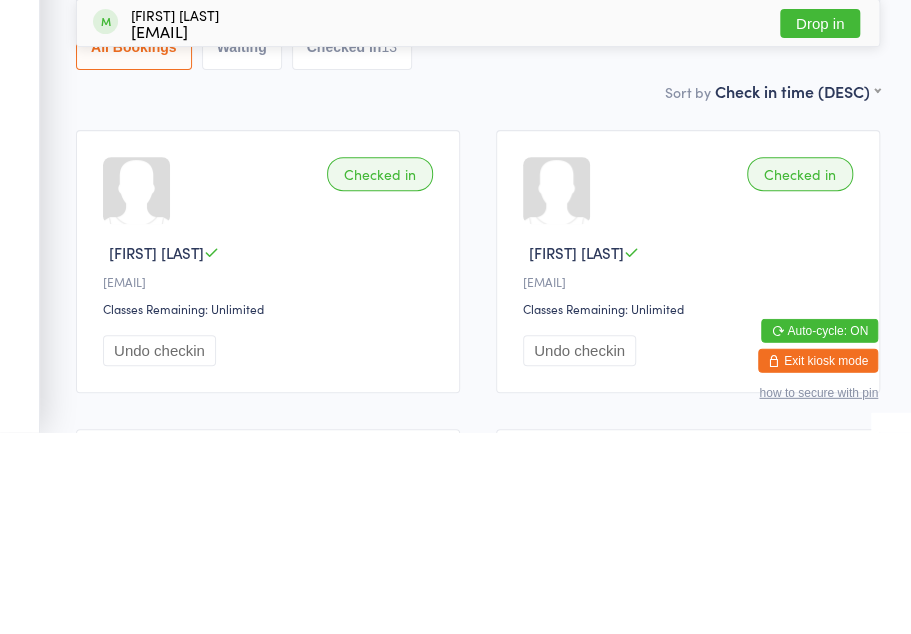 type on "Boyd" 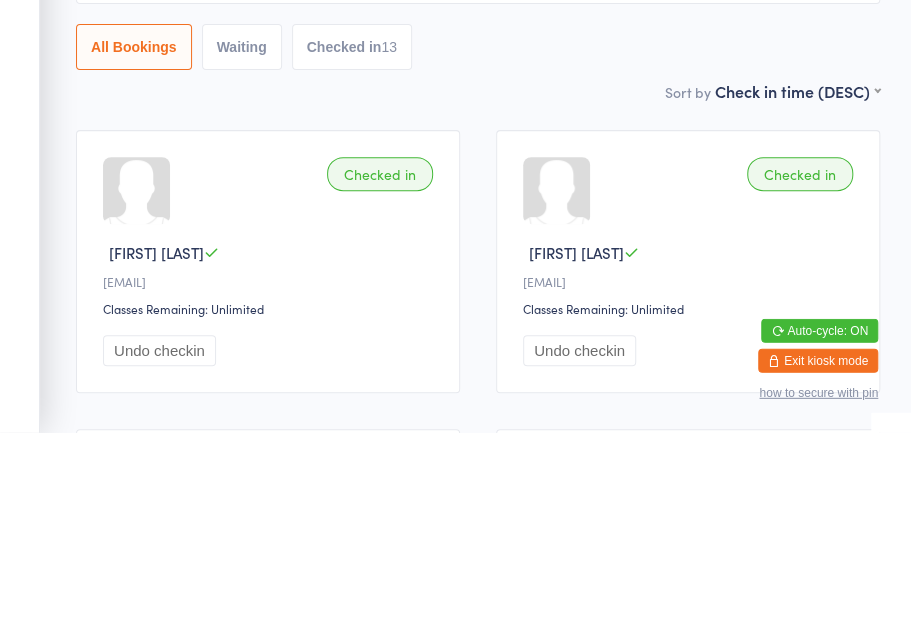 scroll, scrollTop: 200, scrollLeft: 0, axis: vertical 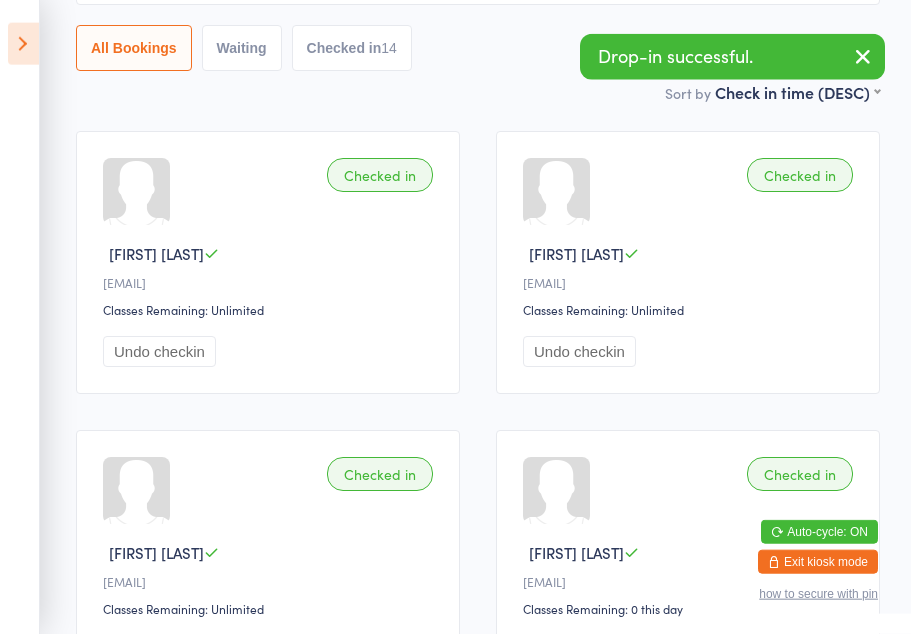 click at bounding box center [23, 44] 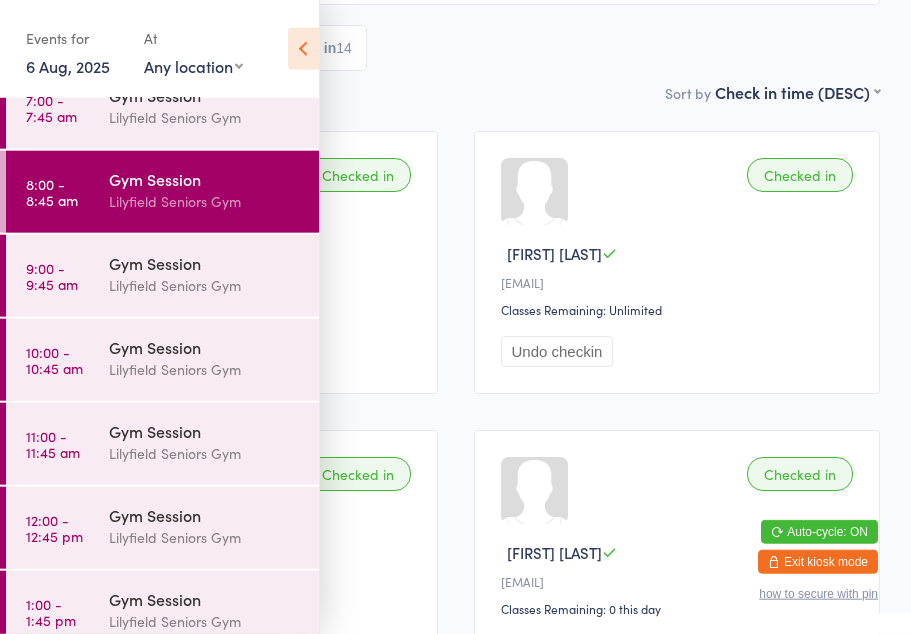 click on "12:00 - 12:45 pm Gym Session Lilyfield Seniors Gym" at bounding box center [162, 528] 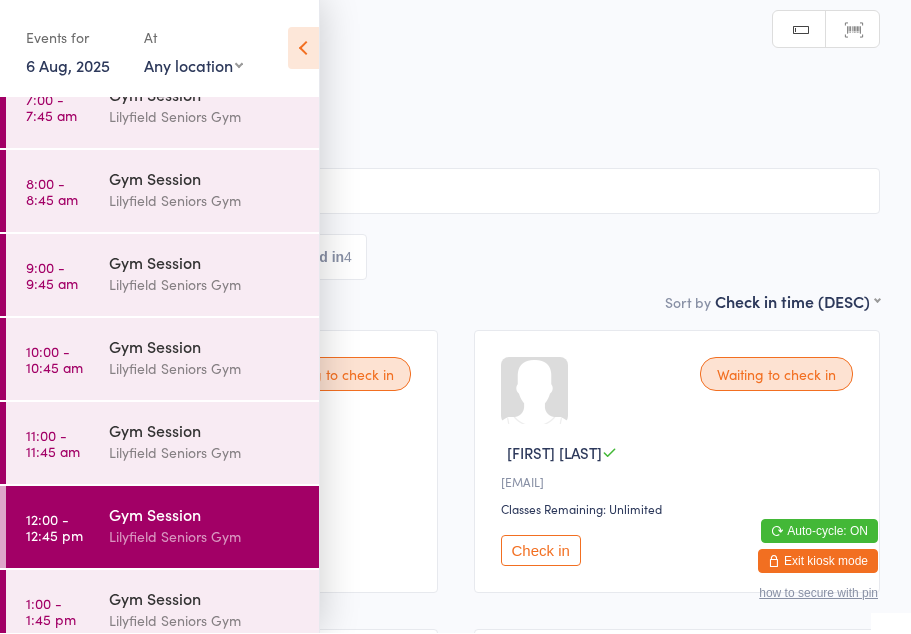 click at bounding box center [303, 49] 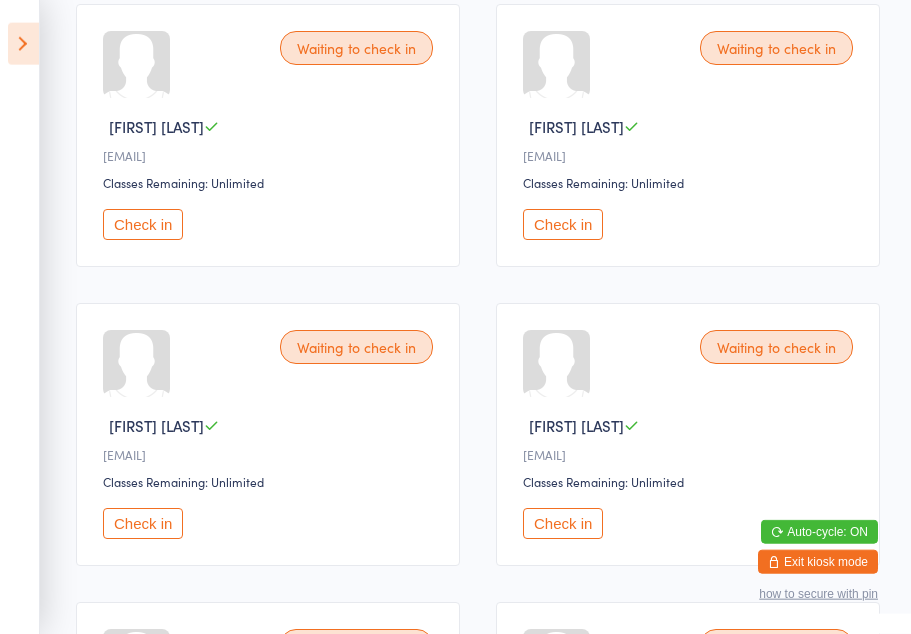scroll, scrollTop: 325, scrollLeft: 0, axis: vertical 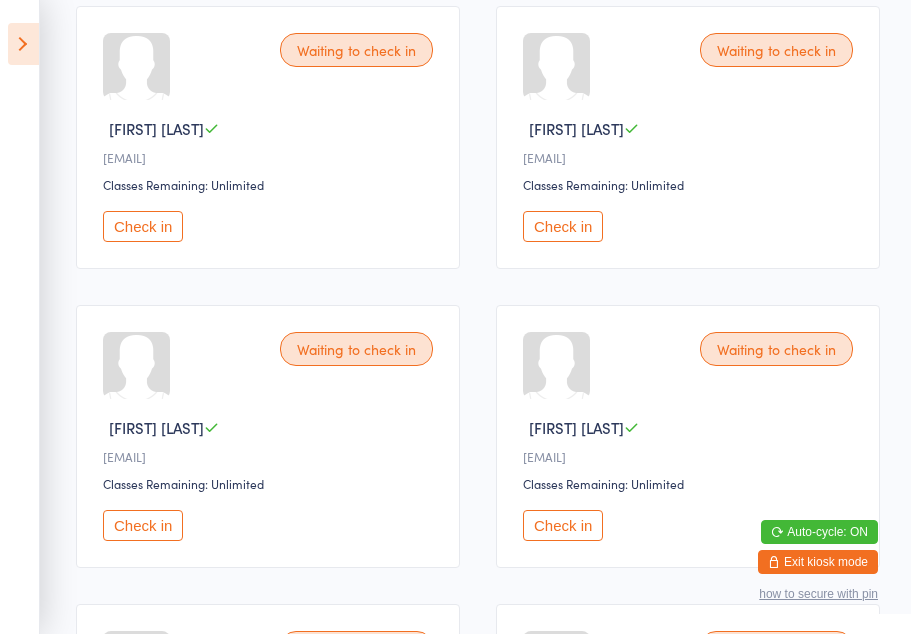 click on "Check in" at bounding box center [143, 525] 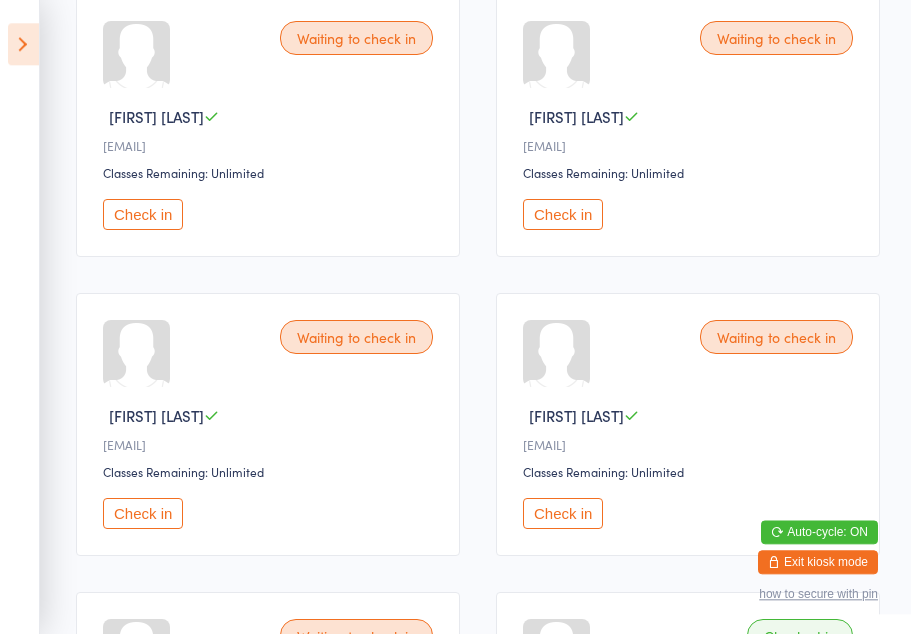scroll, scrollTop: 337, scrollLeft: 0, axis: vertical 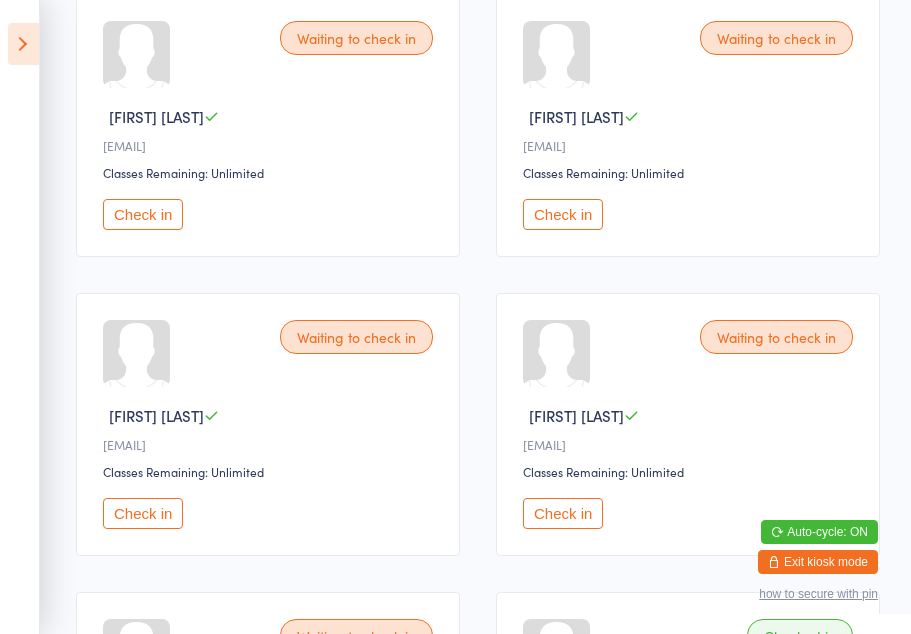 click on "Check in" at bounding box center (563, 214) 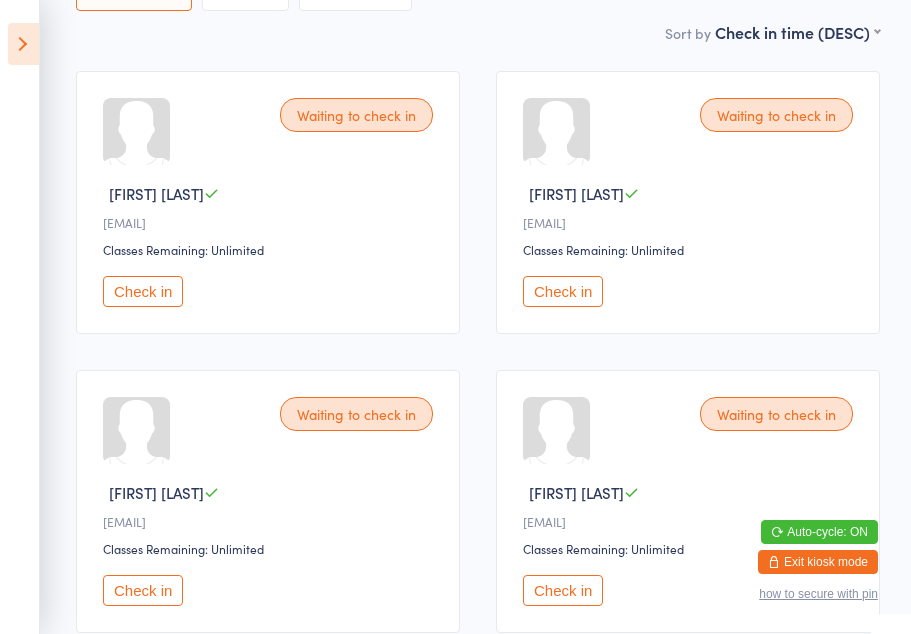 scroll, scrollTop: 0, scrollLeft: 0, axis: both 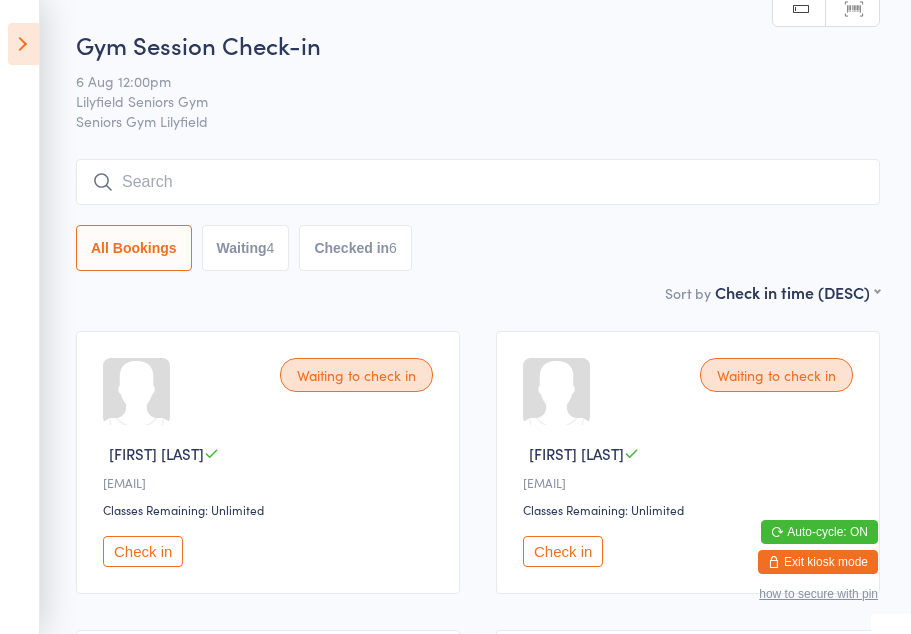 click at bounding box center (23, 44) 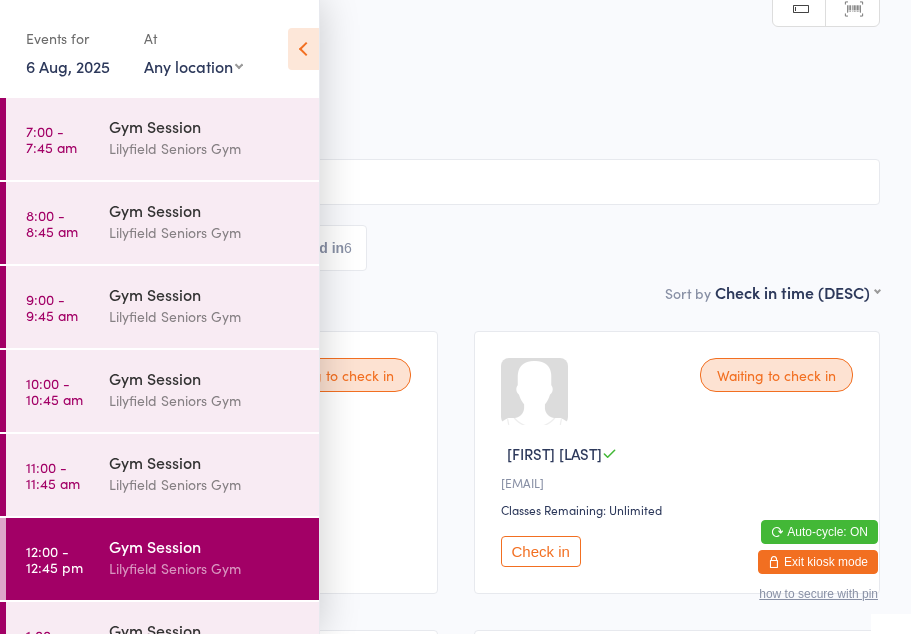 scroll, scrollTop: 0, scrollLeft: 0, axis: both 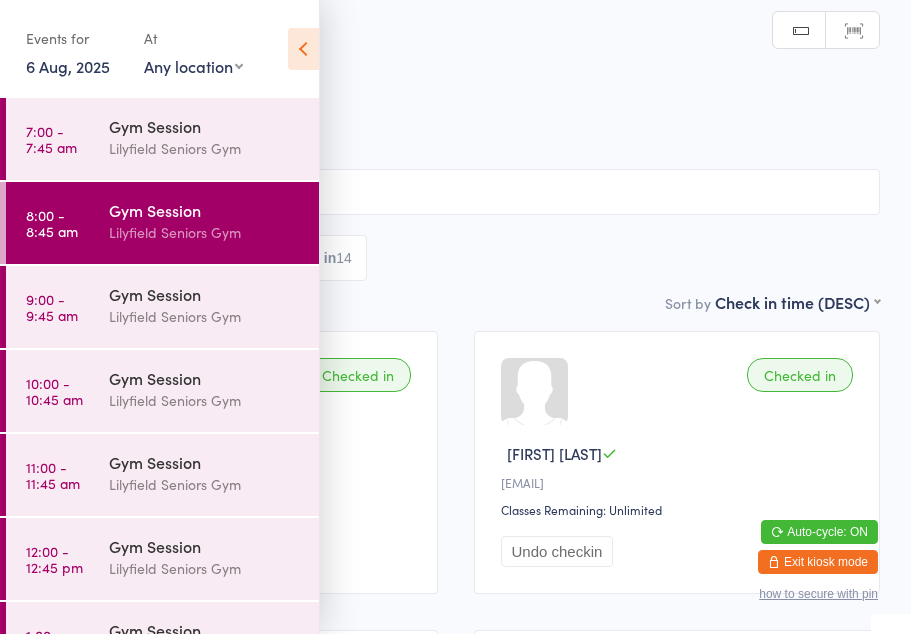 click at bounding box center (303, 49) 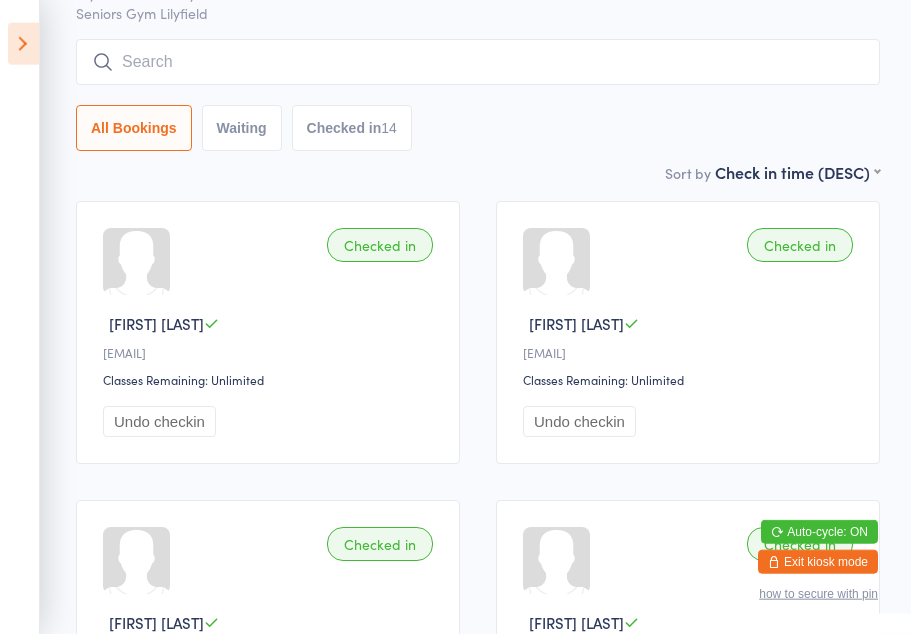 scroll, scrollTop: 129, scrollLeft: 0, axis: vertical 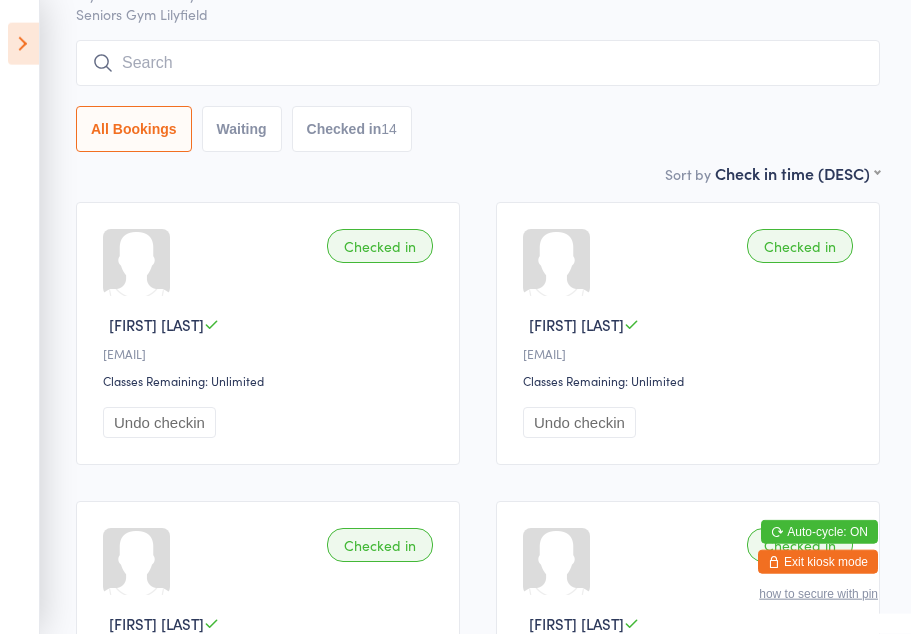 click on "w••••••d@illinois.edu" at bounding box center (271, 353) 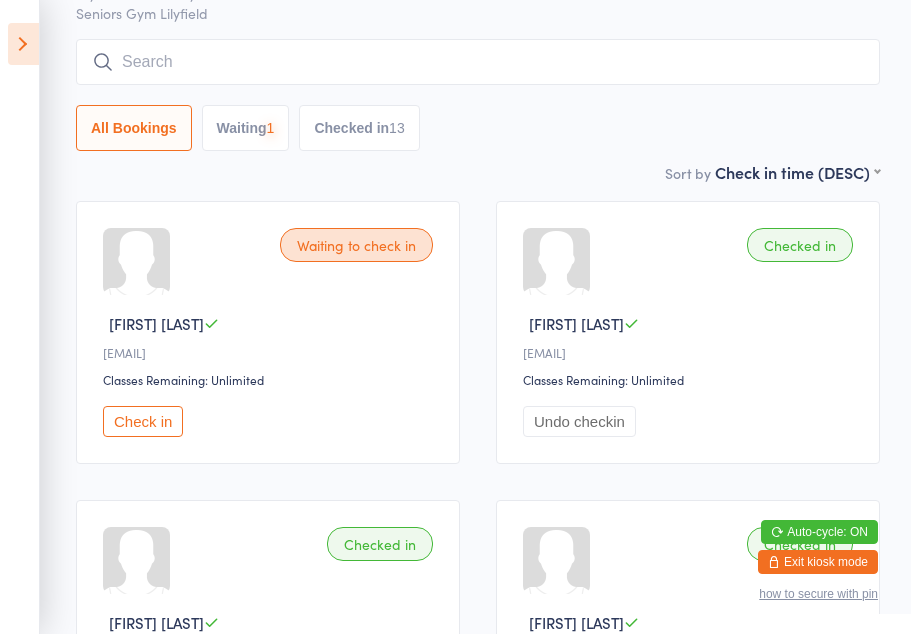 click at bounding box center (23, 44) 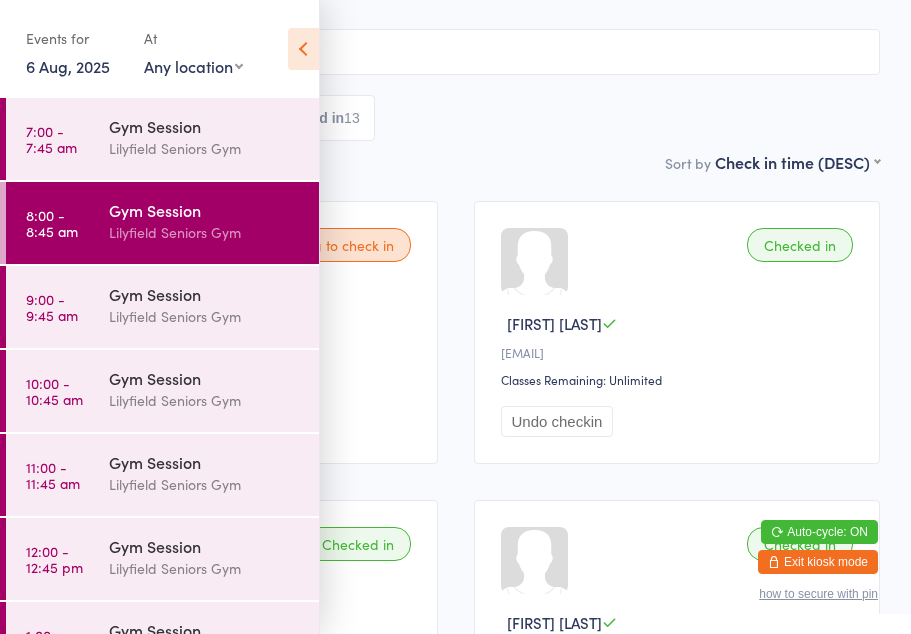 click on "Exit kiosk mode" at bounding box center [818, 562] 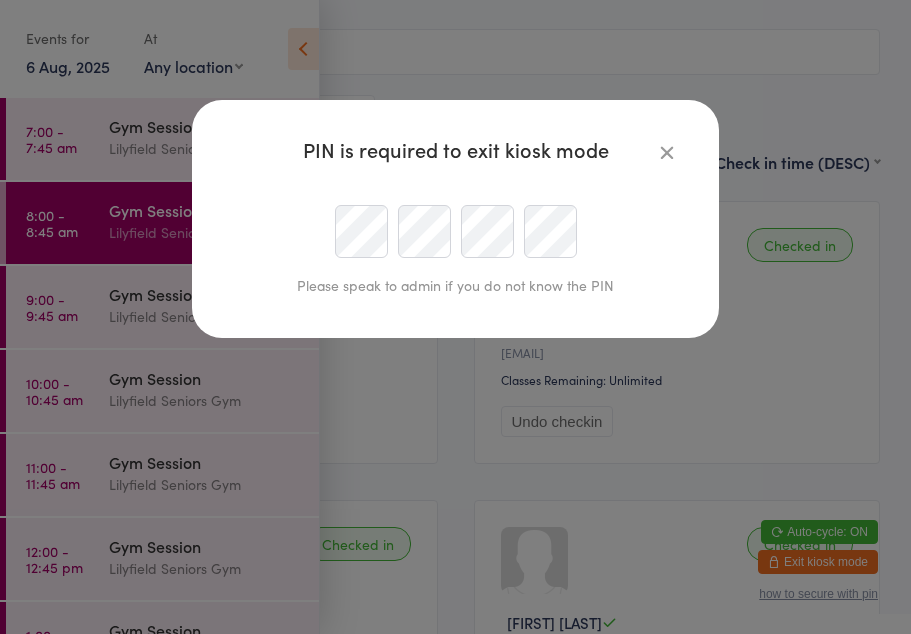 scroll, scrollTop: 129, scrollLeft: 0, axis: vertical 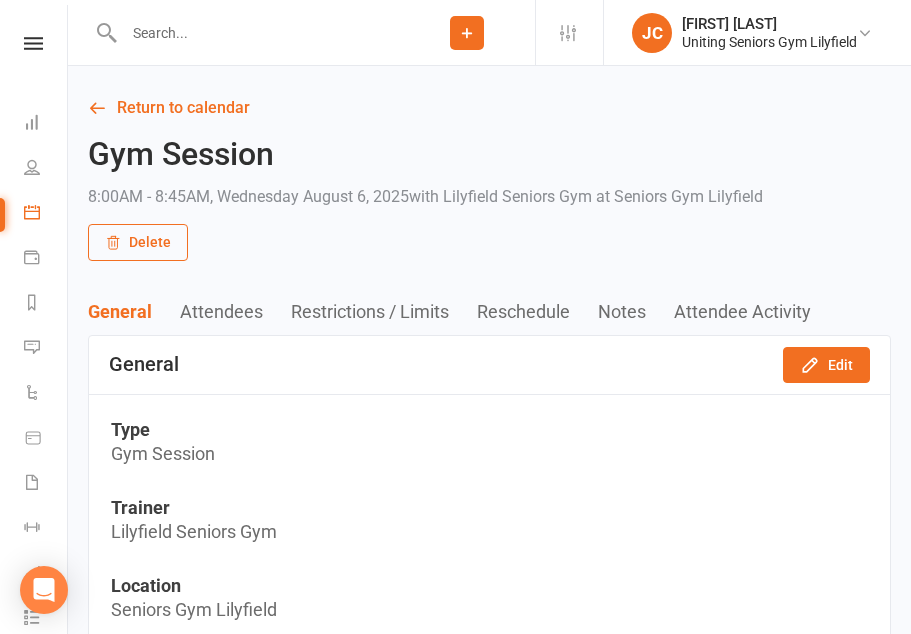 click at bounding box center (32, 212) 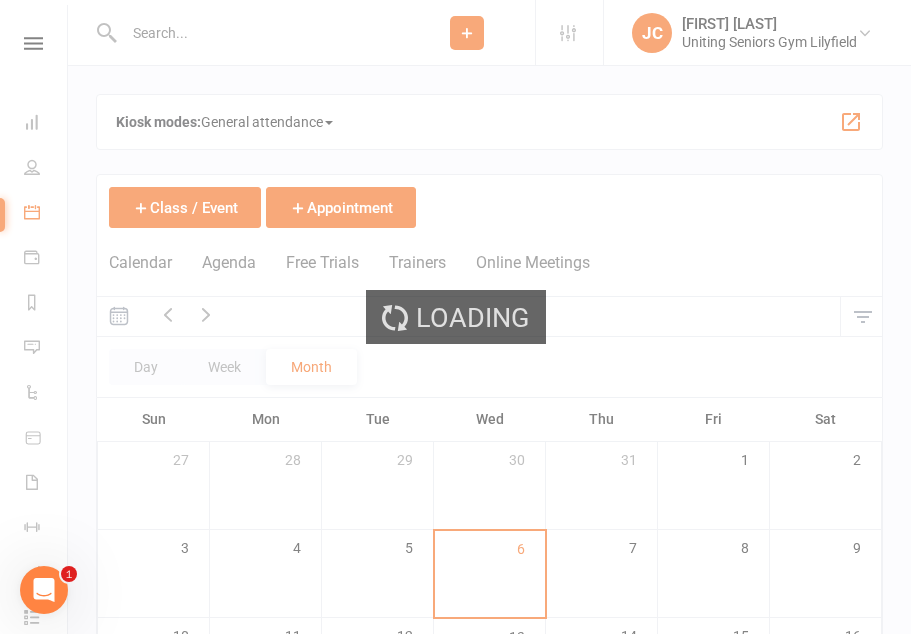 scroll, scrollTop: 0, scrollLeft: 0, axis: both 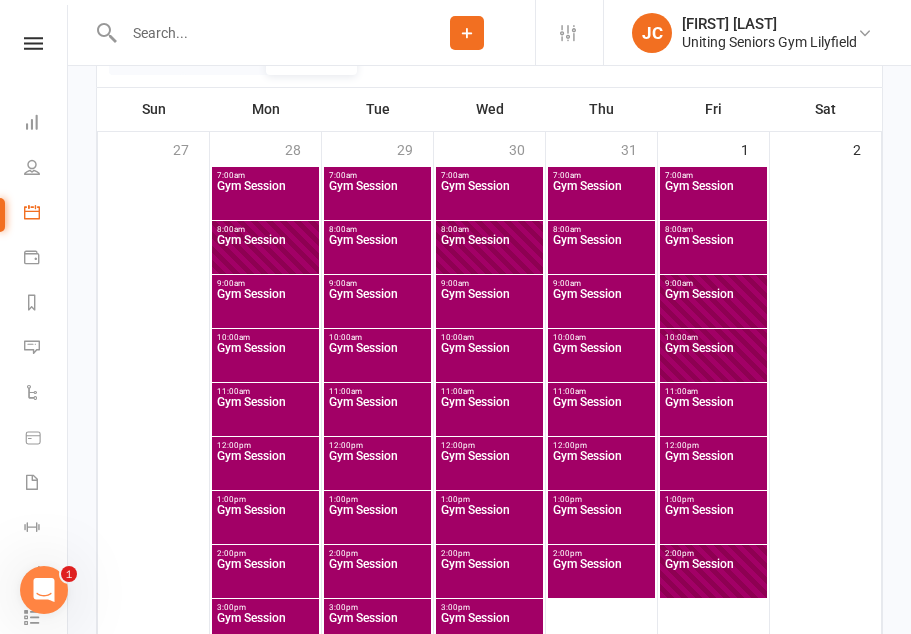 click on "Gym Session" at bounding box center [489, 252] 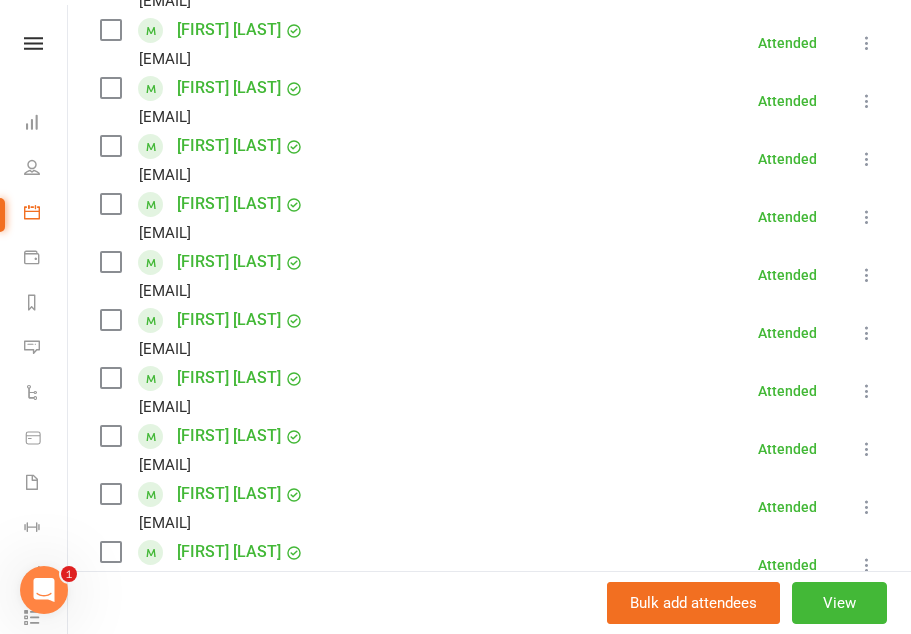 scroll, scrollTop: 426, scrollLeft: 0, axis: vertical 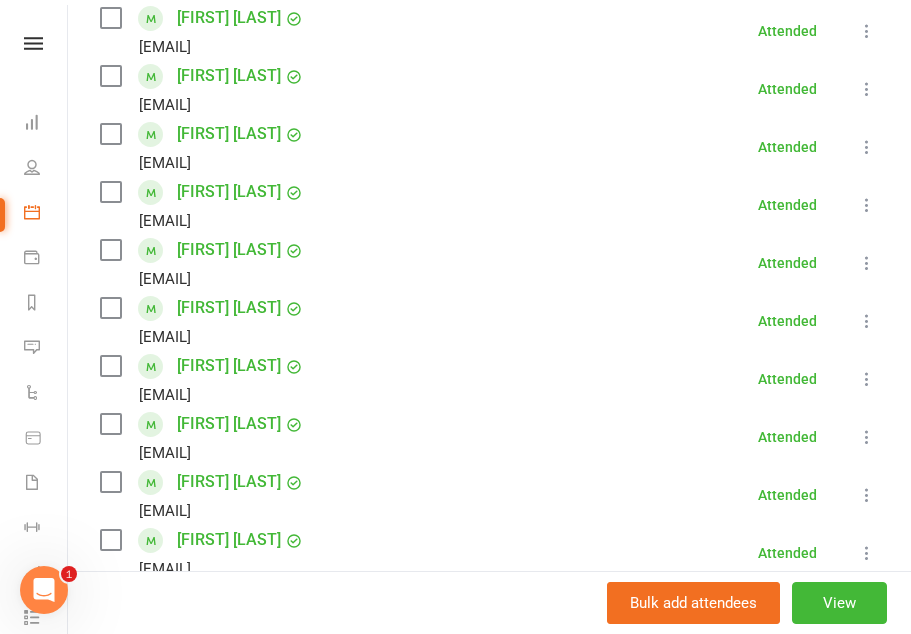 click at bounding box center [867, 553] 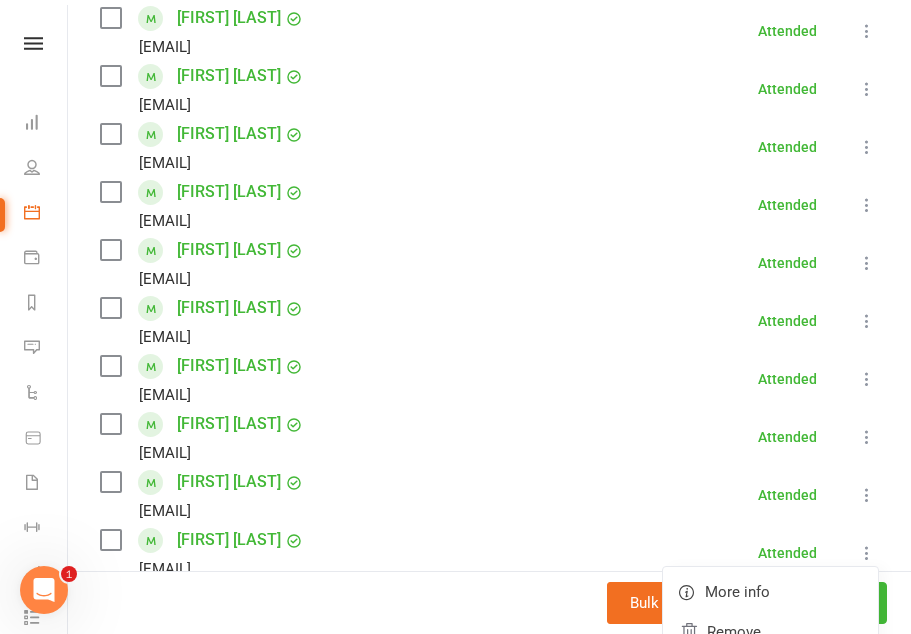 click on "Remove" at bounding box center (770, 632) 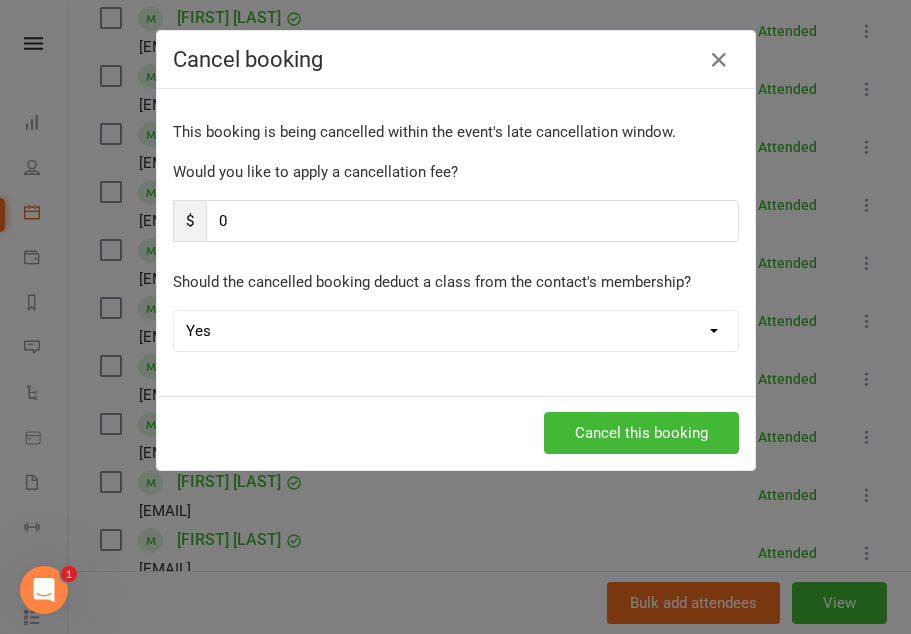 click on "Yes No" at bounding box center [456, 331] 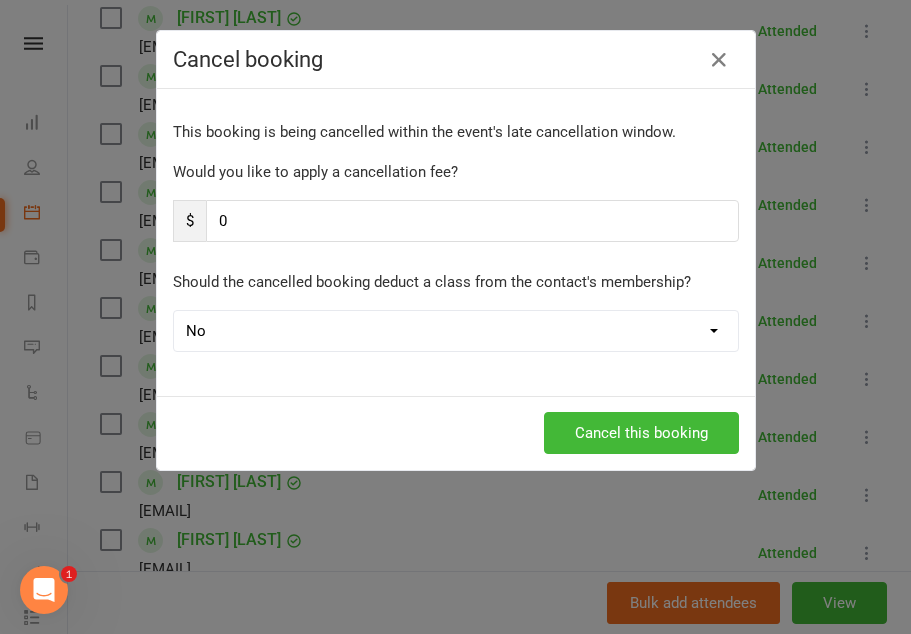 click on "Cancel this booking" at bounding box center (641, 433) 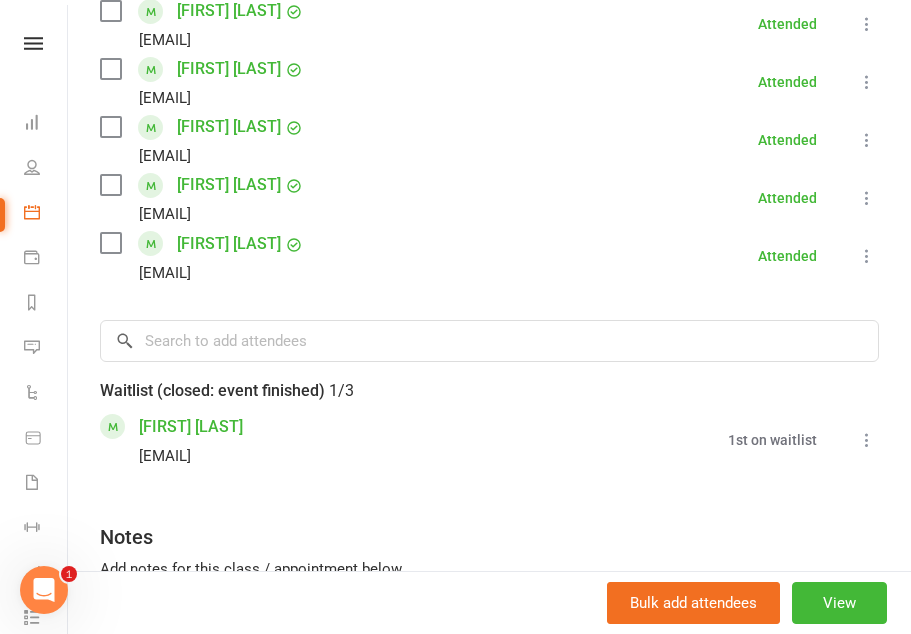 scroll, scrollTop: 1011, scrollLeft: 0, axis: vertical 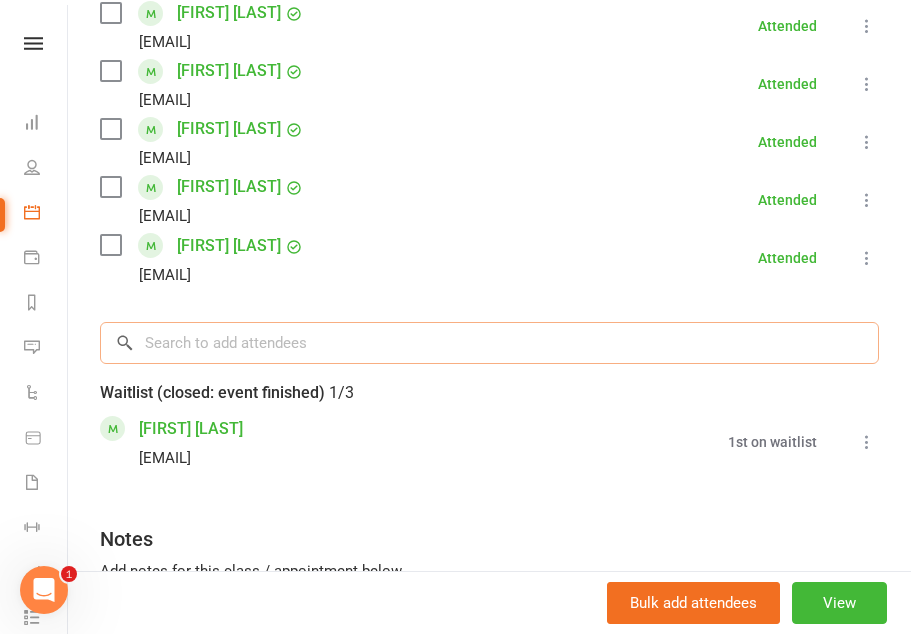 click at bounding box center [489, 343] 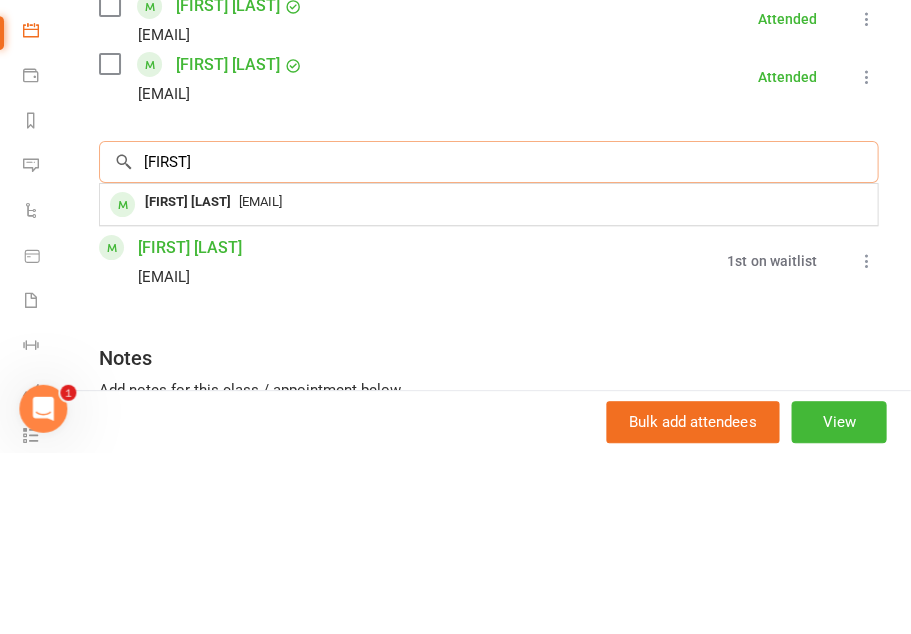 type on "Boyd" 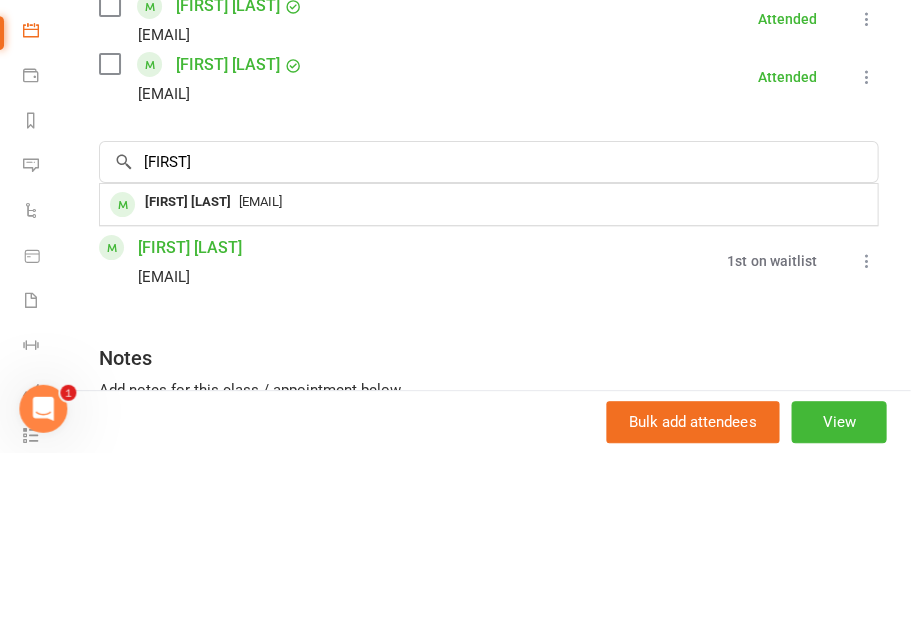 click on "wrayward@illinois.edu" at bounding box center [261, 382] 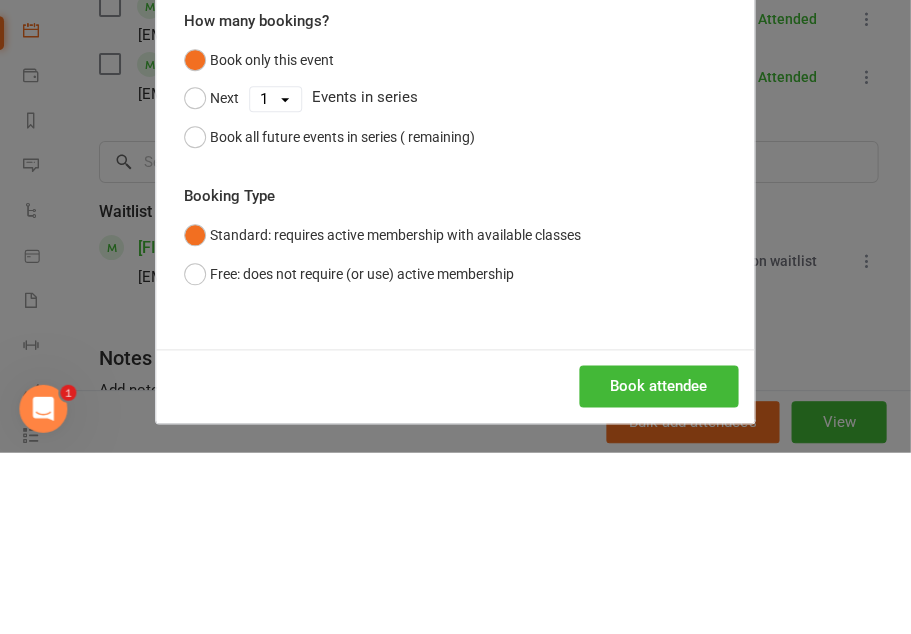 scroll, scrollTop: 491, scrollLeft: 0, axis: vertical 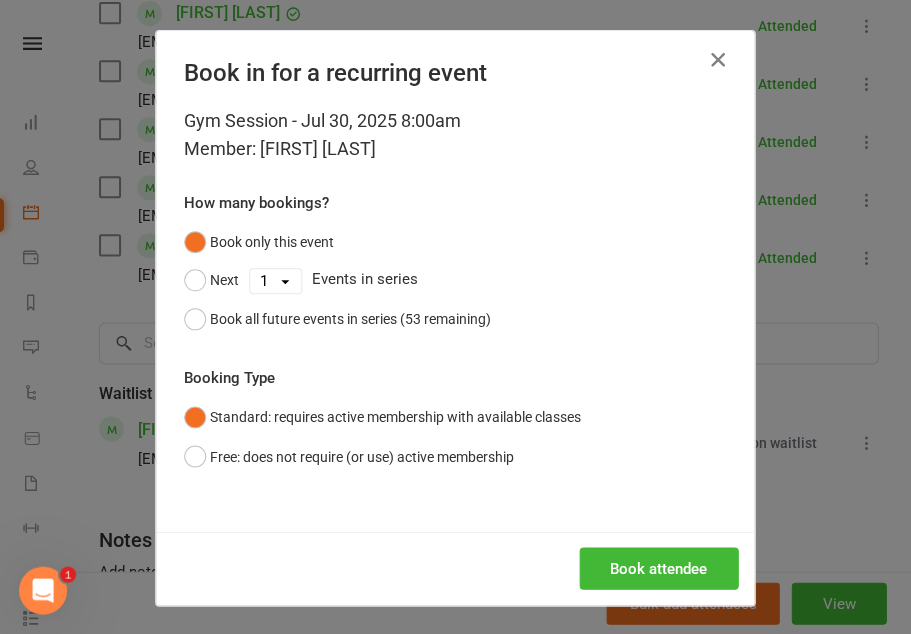 click on "Book attendee" at bounding box center (659, 568) 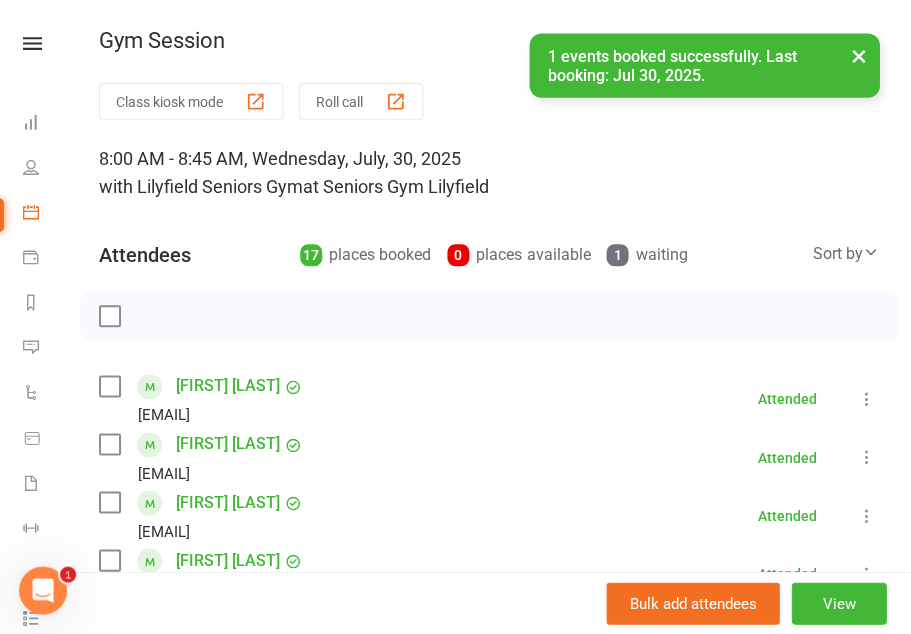 scroll, scrollTop: 0, scrollLeft: 0, axis: both 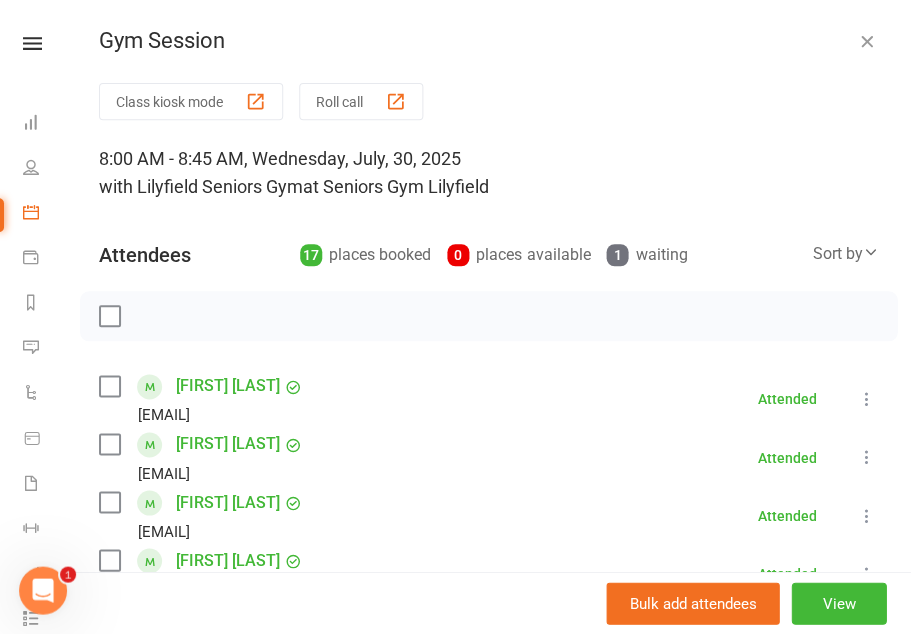 click at bounding box center (33, 43) 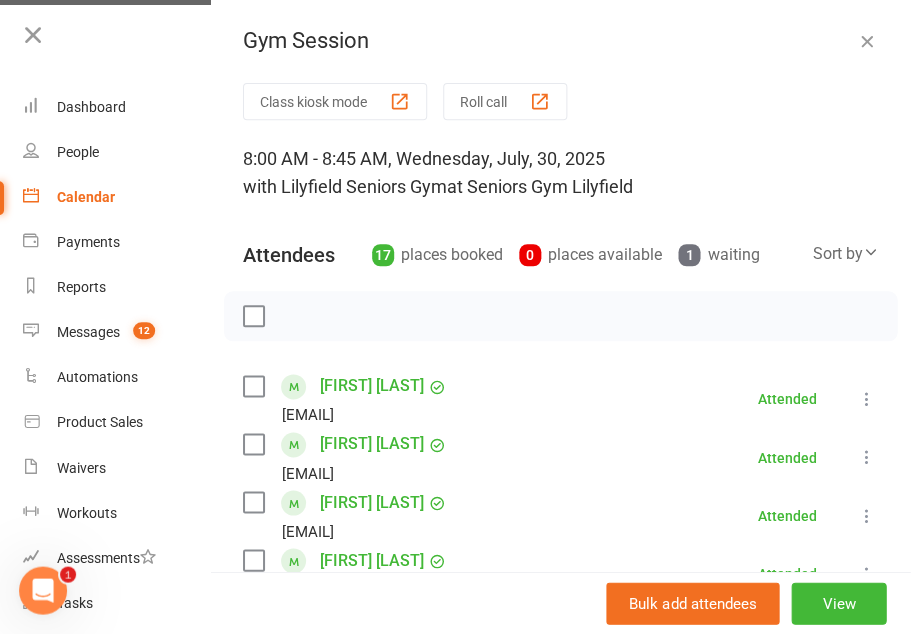 click on "Dashboard" at bounding box center [92, 107] 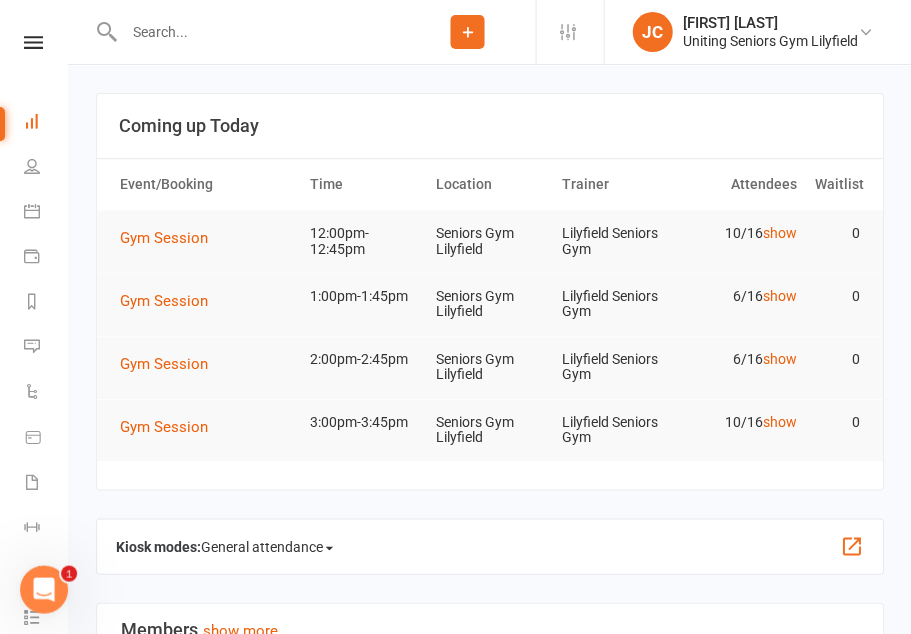 click on "General attendance" 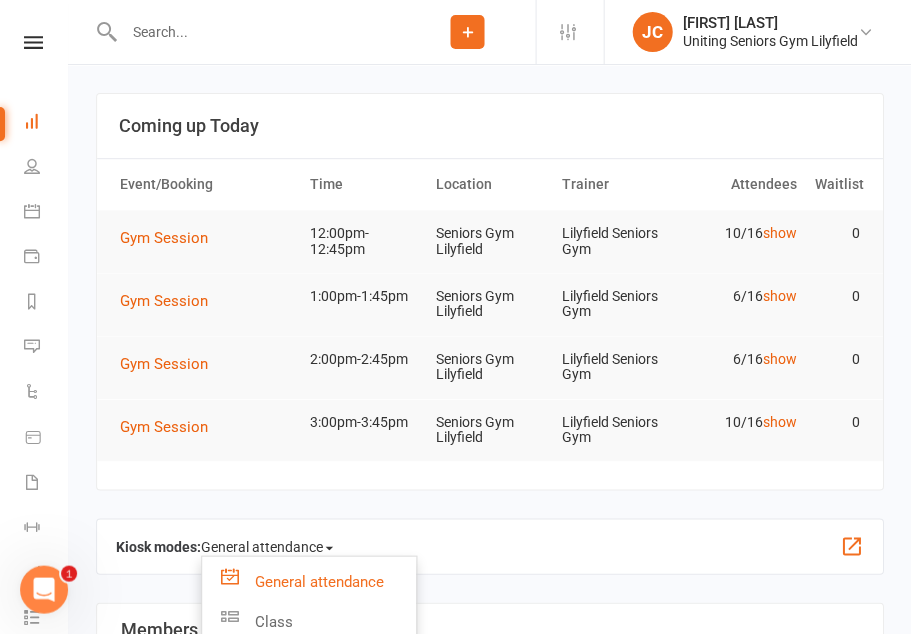 click on "Class" 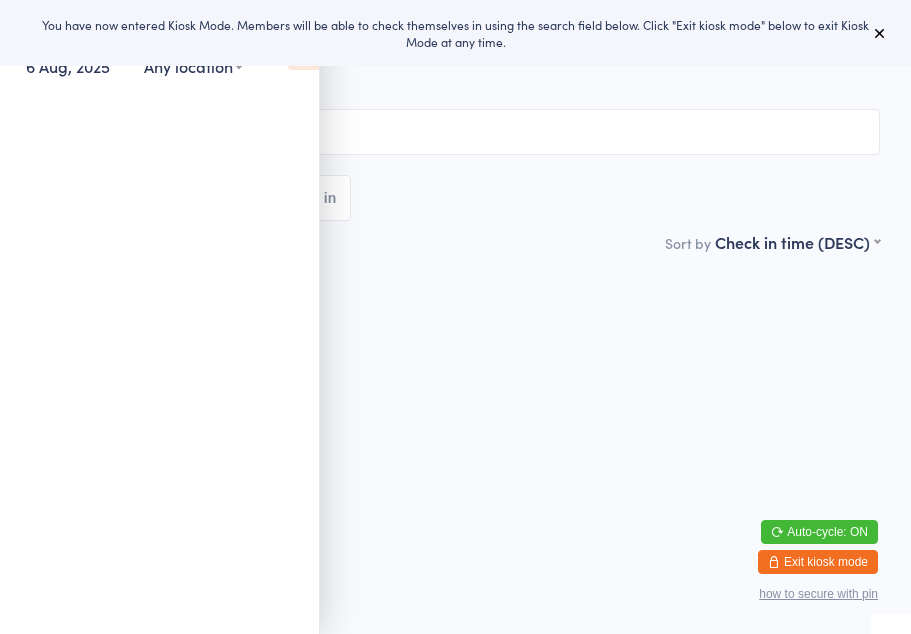 scroll, scrollTop: 0, scrollLeft: 0, axis: both 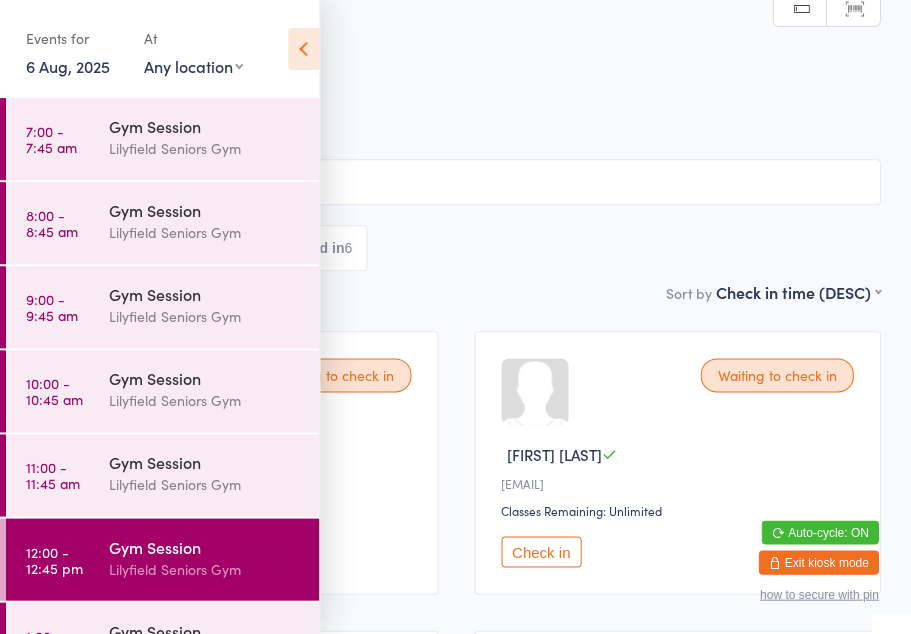 click on "8:00 - 8:45 am" at bounding box center (52, 223) 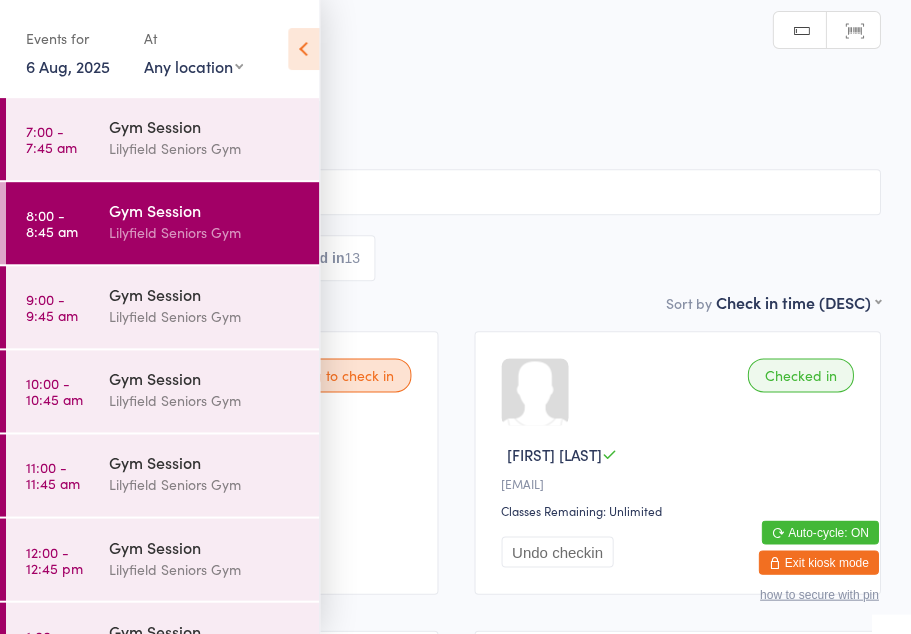 click at bounding box center (303, 49) 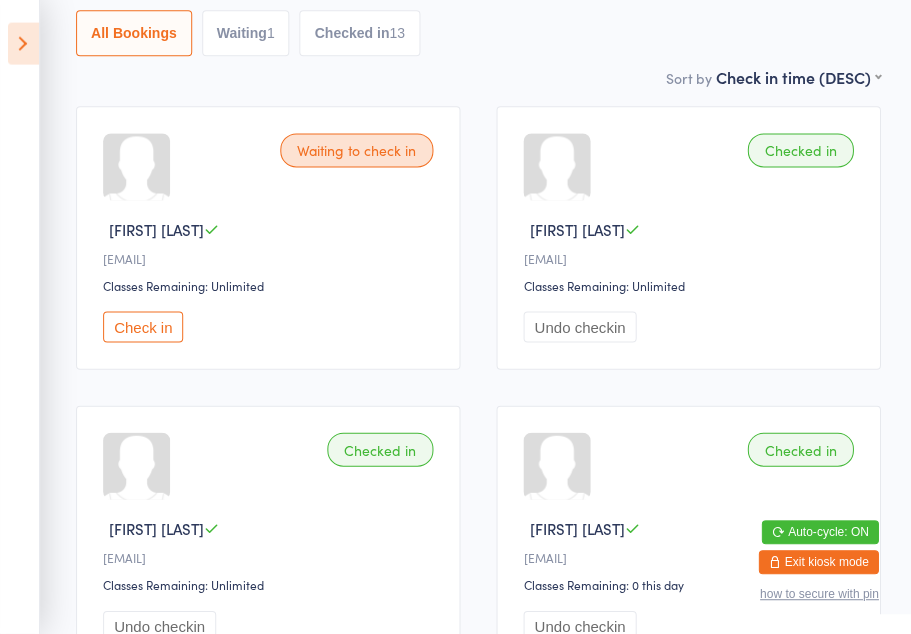 scroll, scrollTop: 225, scrollLeft: 0, axis: vertical 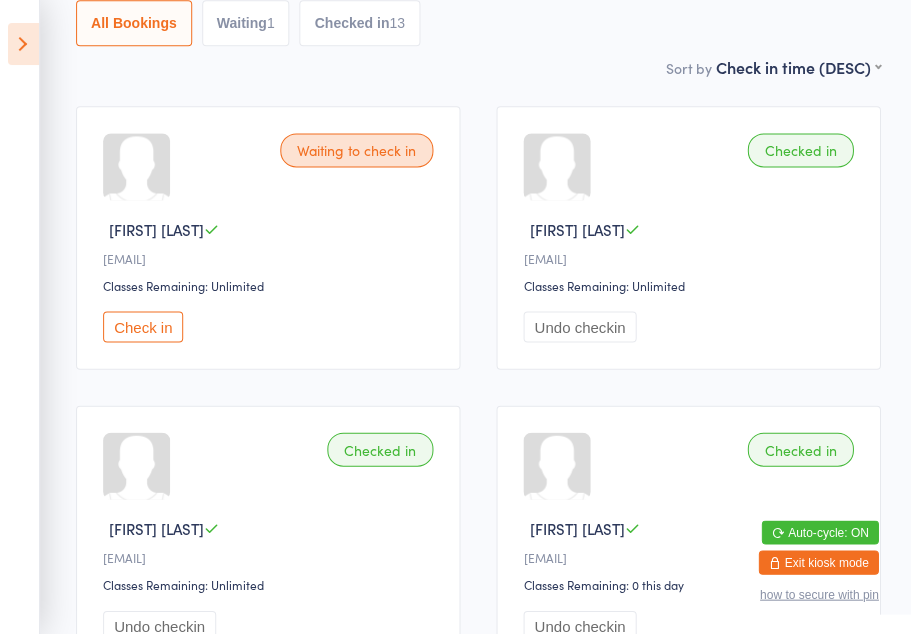 click on "Check in" at bounding box center (143, 326) 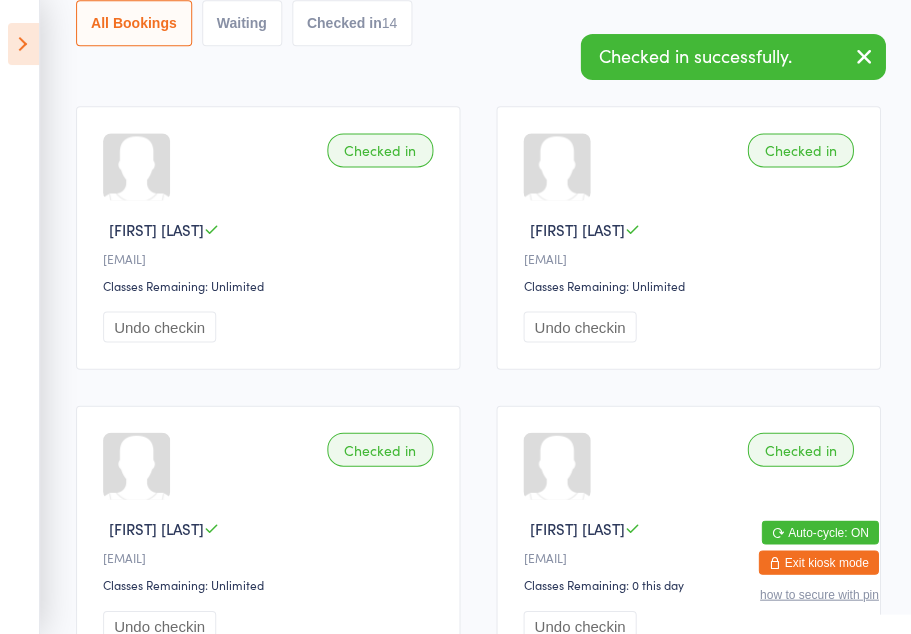click at bounding box center (23, 44) 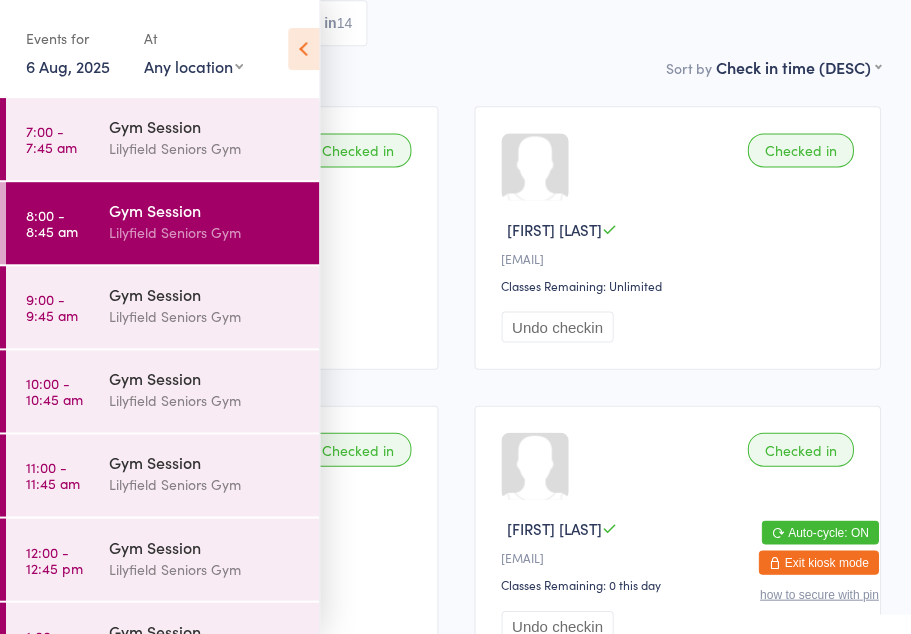 click on "Lilyfield Seniors Gym" at bounding box center [205, 568] 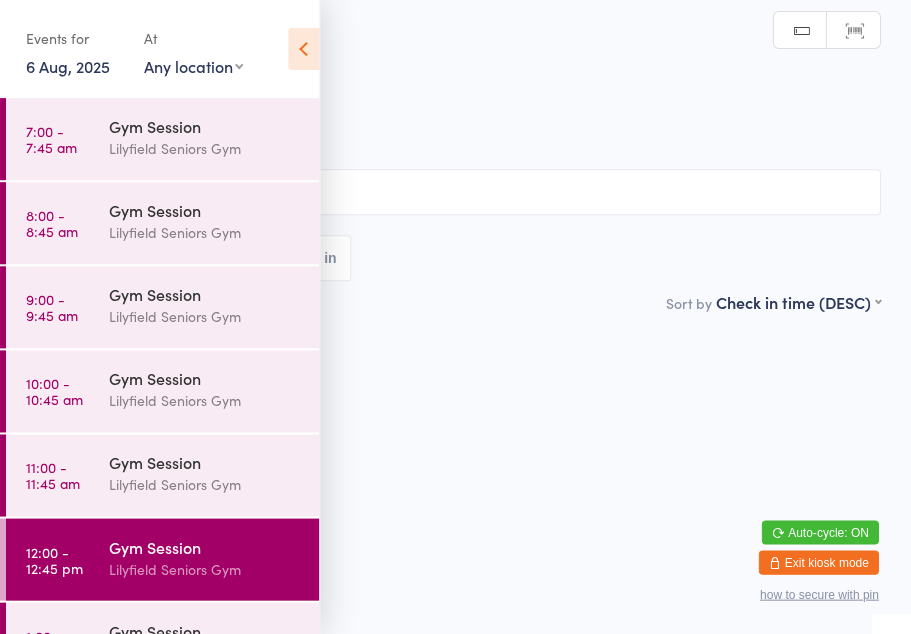 scroll, scrollTop: 0, scrollLeft: 0, axis: both 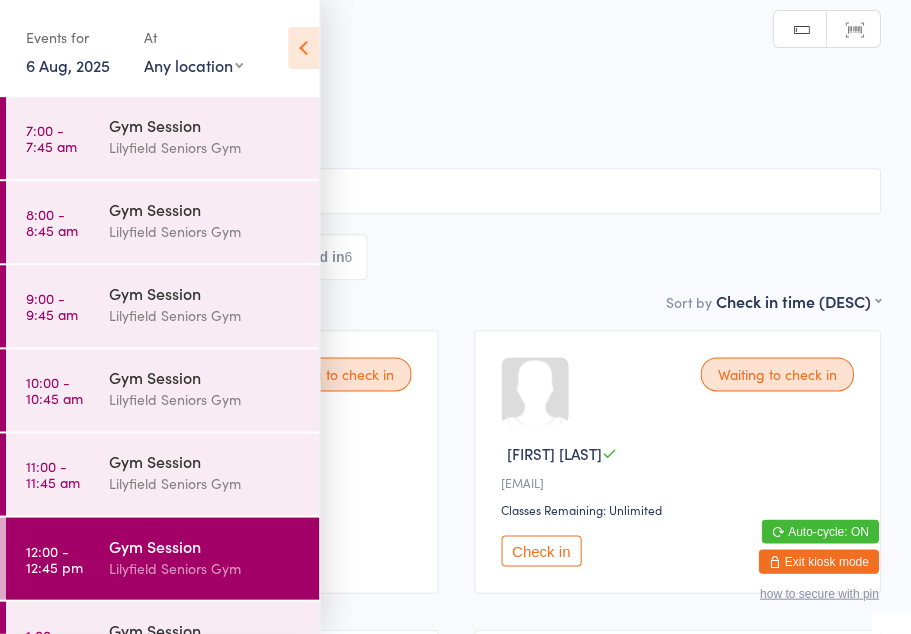 click on "Gym Session Check-in" at bounding box center [455, 66] 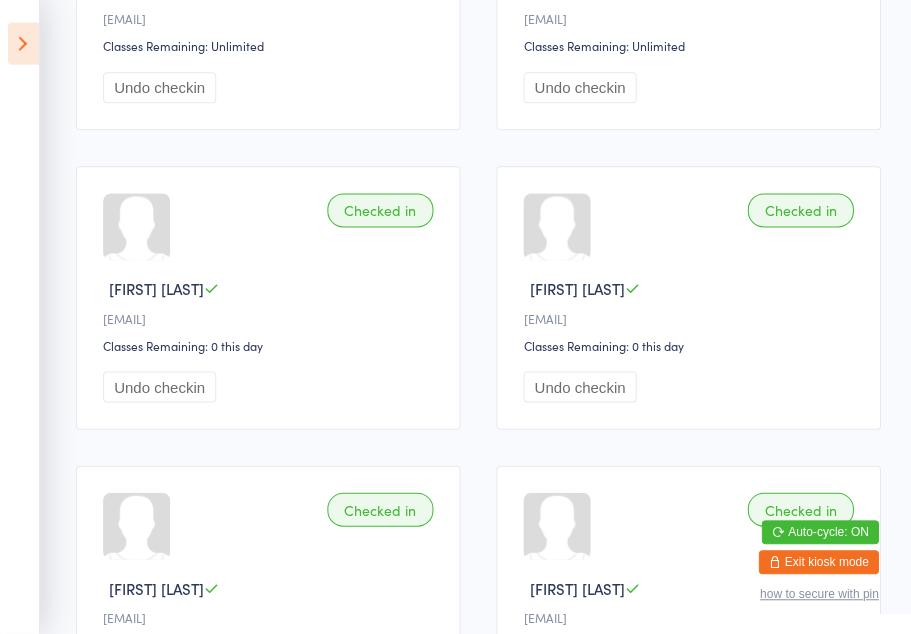 scroll, scrollTop: 1061, scrollLeft: 0, axis: vertical 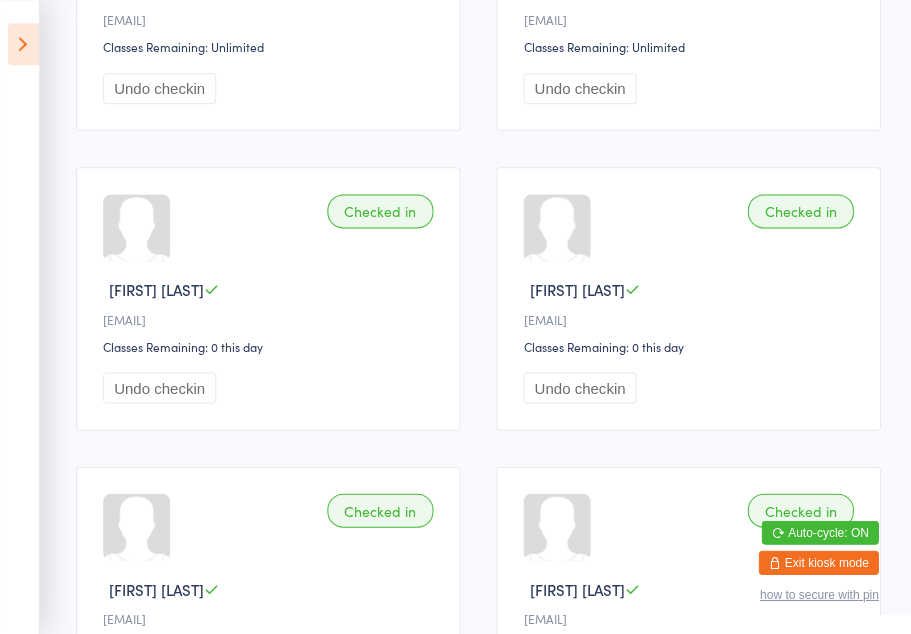 click on "Checked in Diane R  d••••••••••••••7@gmail.com Classes Remaining: 0 this day   Undo checkin" at bounding box center [268, 298] 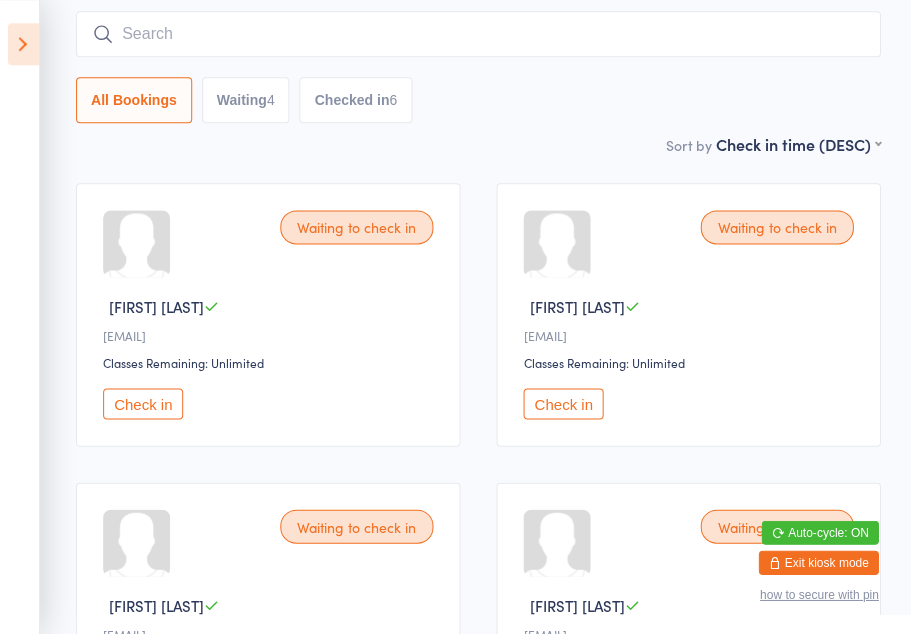 scroll, scrollTop: 147, scrollLeft: 0, axis: vertical 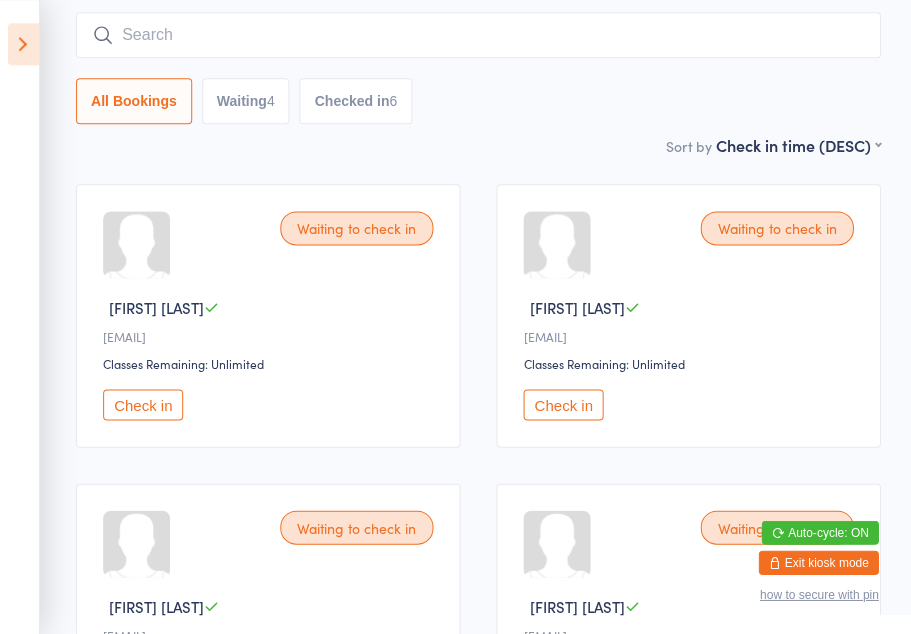 click on "Waiting  4" at bounding box center (246, 101) 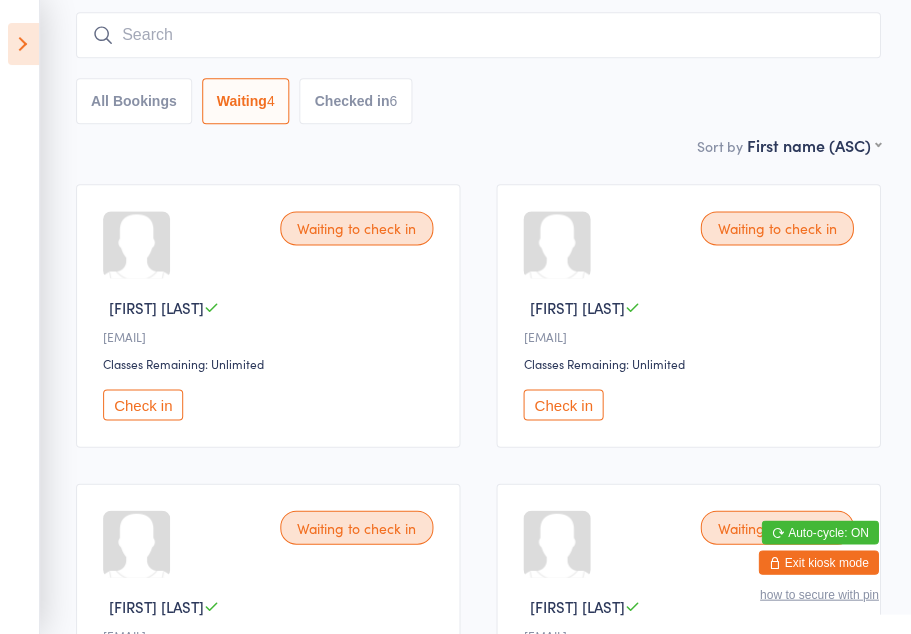 click on "Checked in  6" at bounding box center [355, 101] 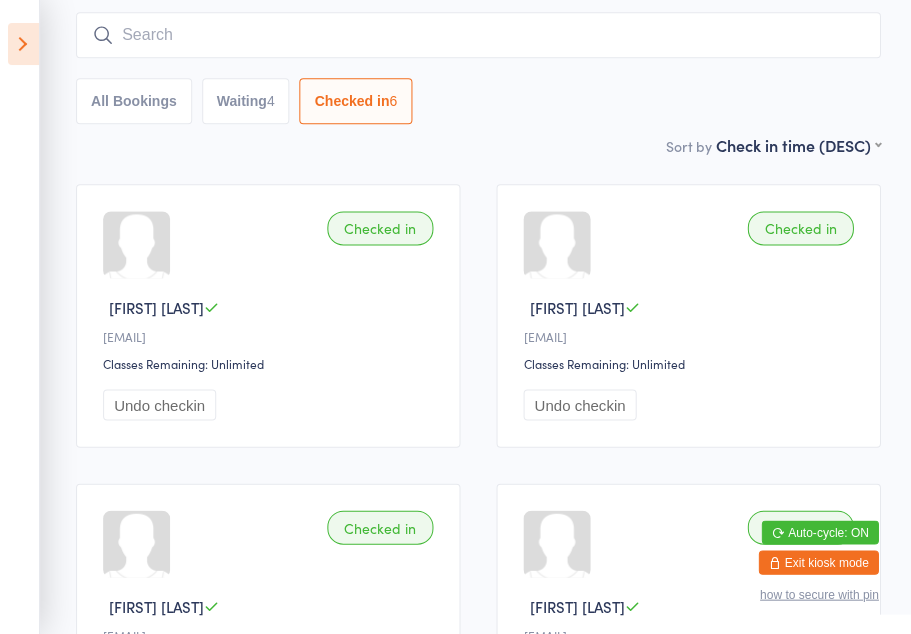 click at bounding box center (23, 44) 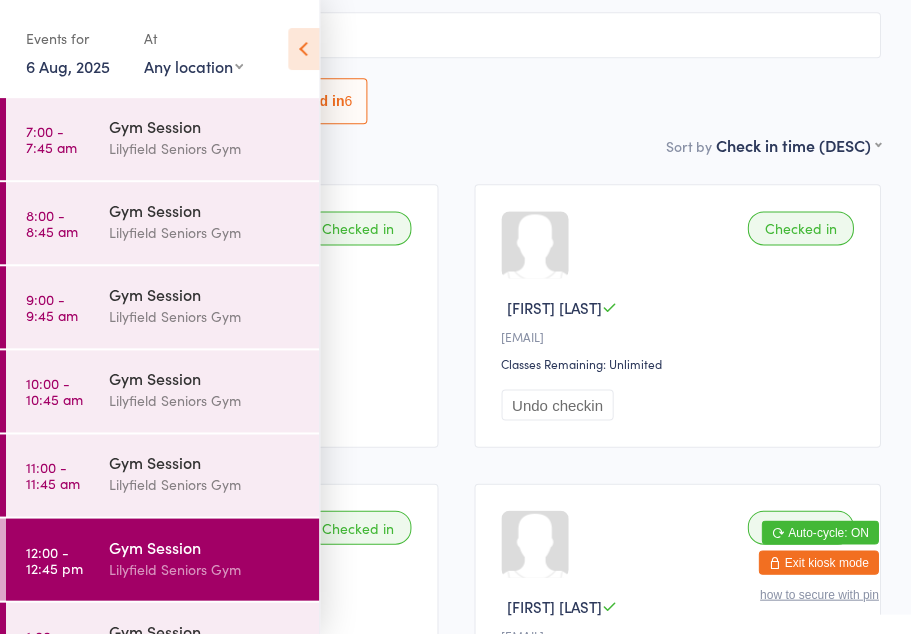click on "7:00 - 7:45 am" at bounding box center (51, 139) 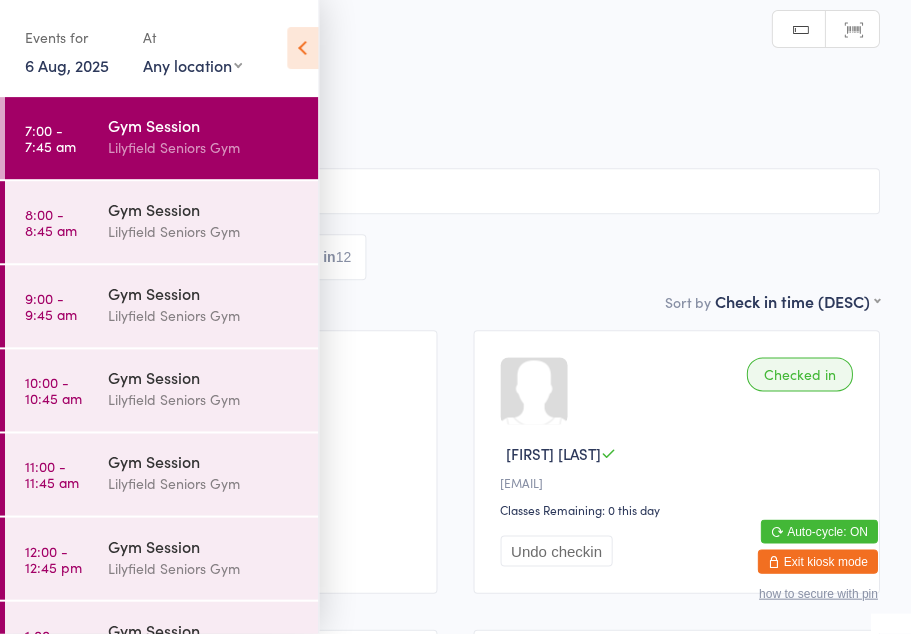 click at bounding box center [303, 49] 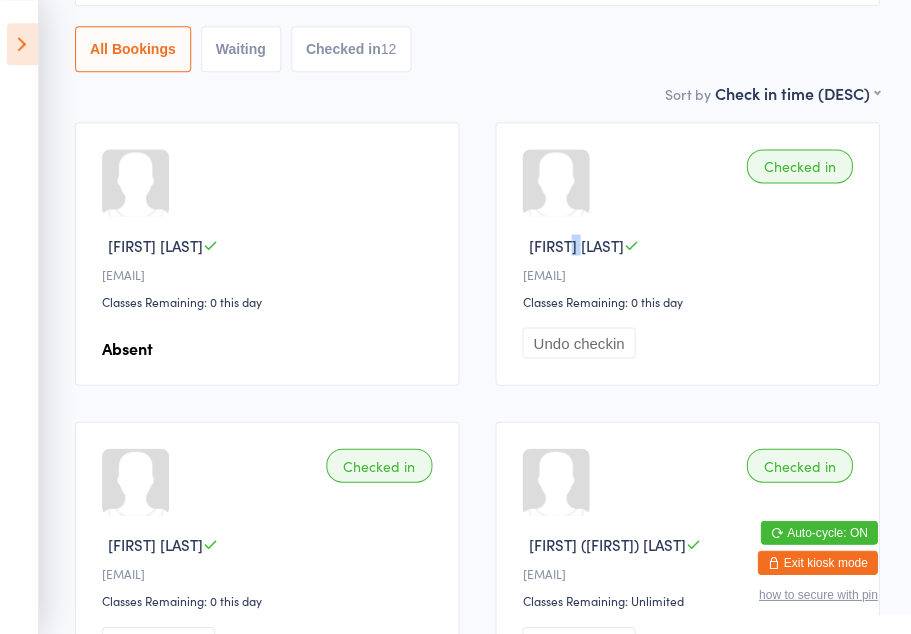 scroll, scrollTop: 209, scrollLeft: 0, axis: vertical 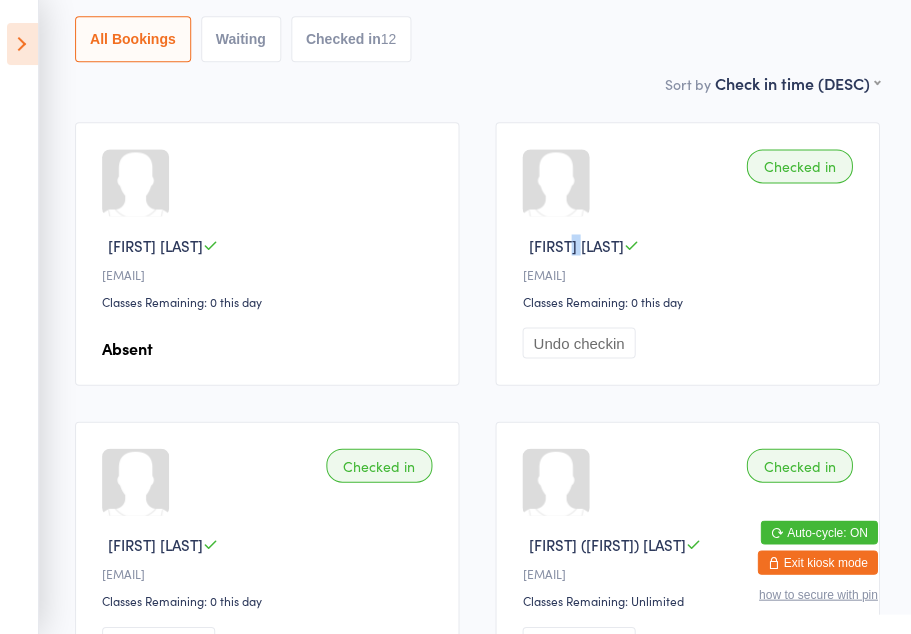 click on "Classes Remaining: 0 this day" at bounding box center (691, 300) 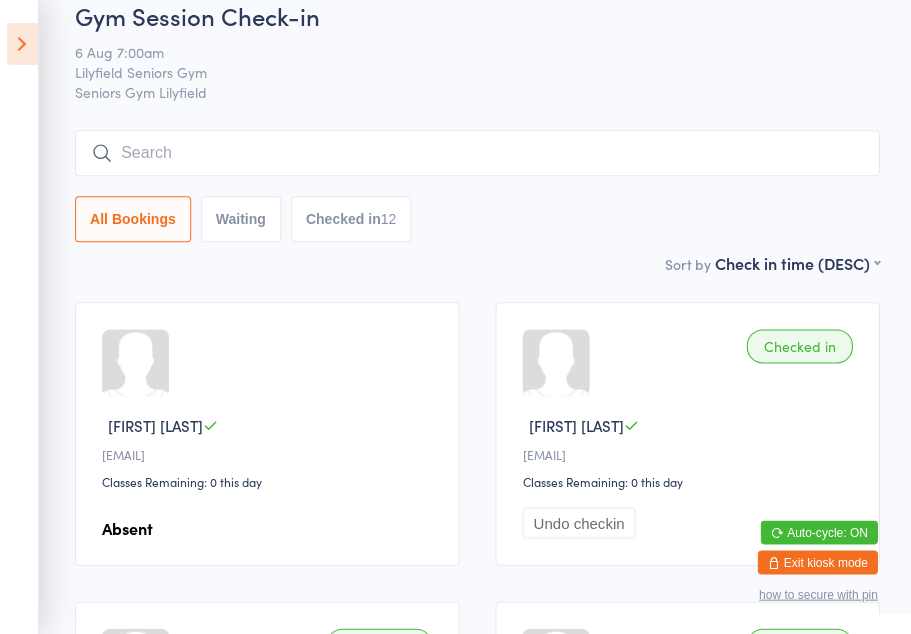 scroll, scrollTop: 0, scrollLeft: 0, axis: both 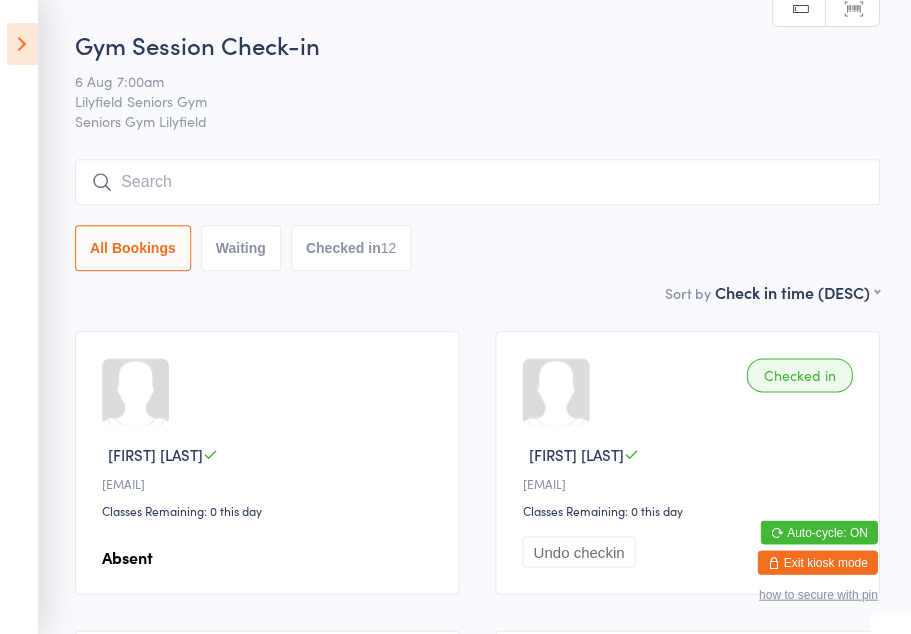click at bounding box center (23, 44) 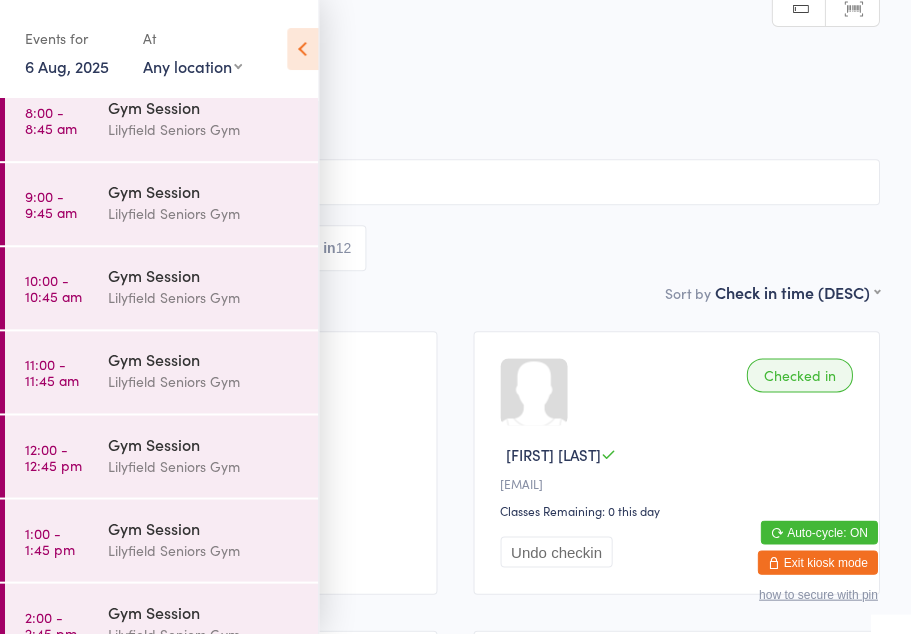 scroll, scrollTop: 102, scrollLeft: 0, axis: vertical 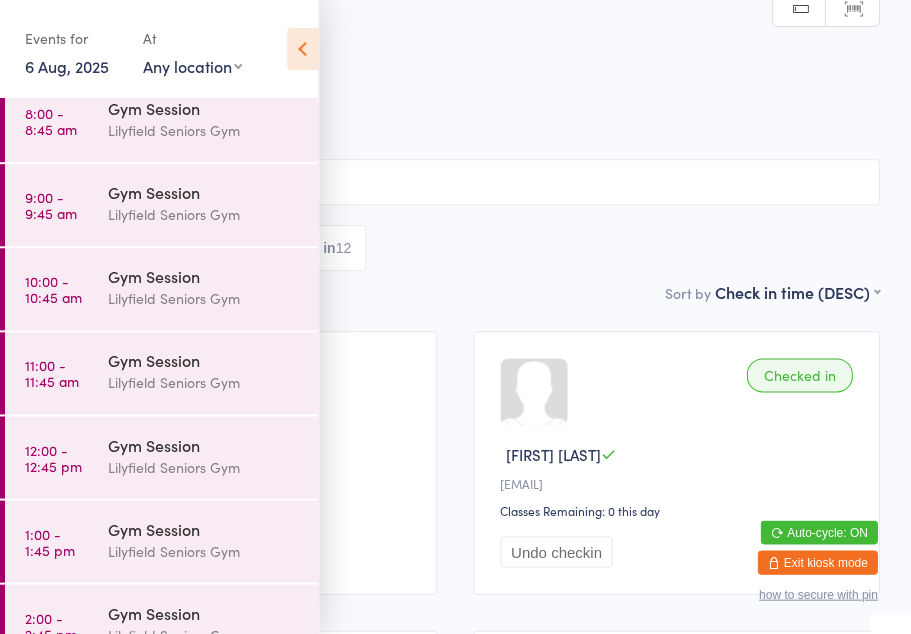 click on "12:00 - 12:45 pm" at bounding box center [54, 457] 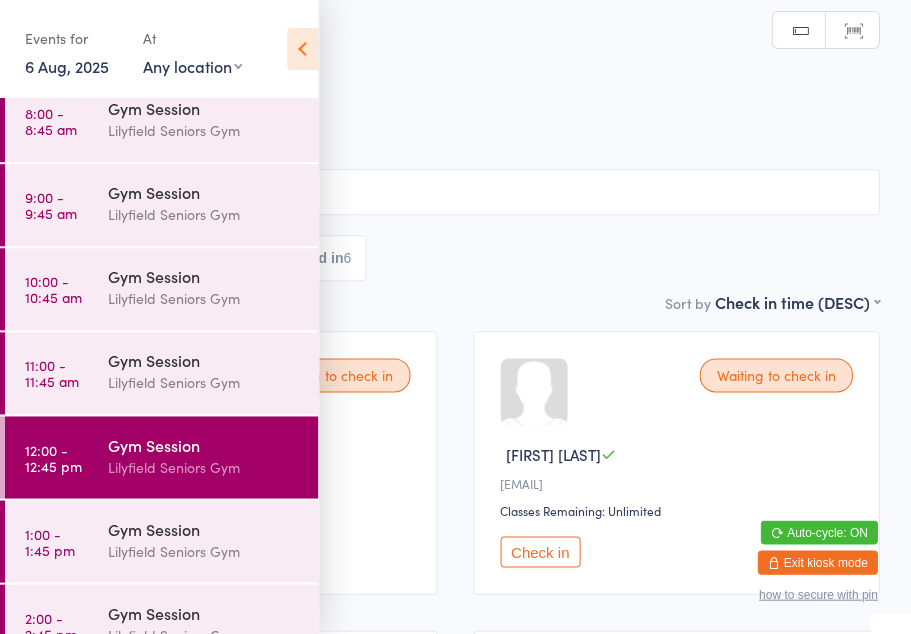 click at bounding box center [303, 49] 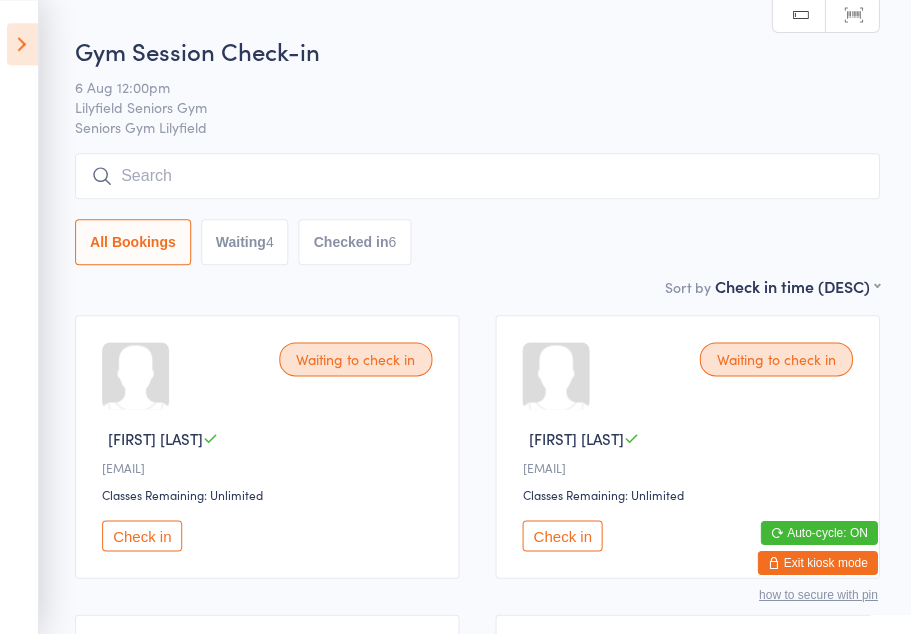 scroll, scrollTop: 16, scrollLeft: 0, axis: vertical 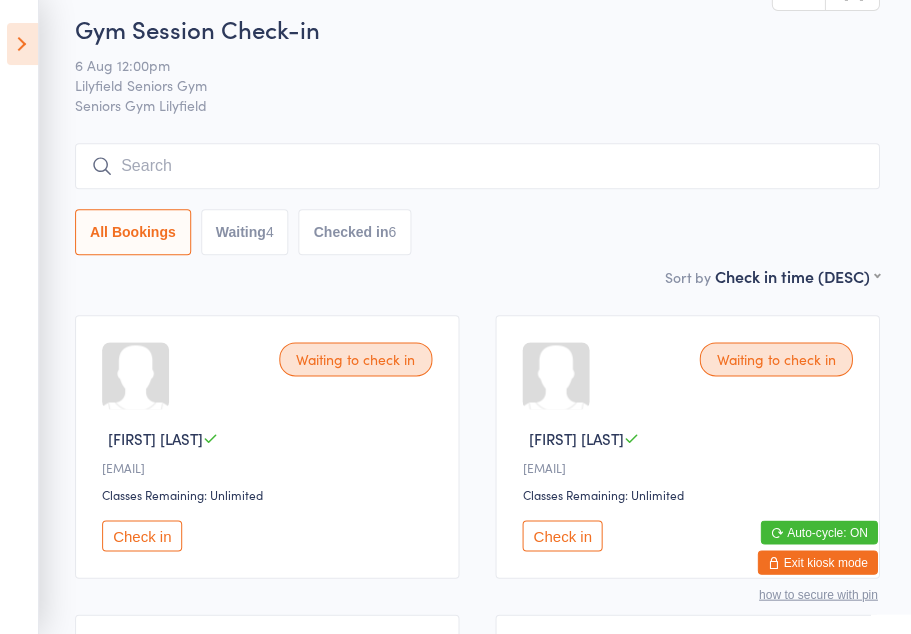 click on "Exit kiosk mode" at bounding box center [818, 562] 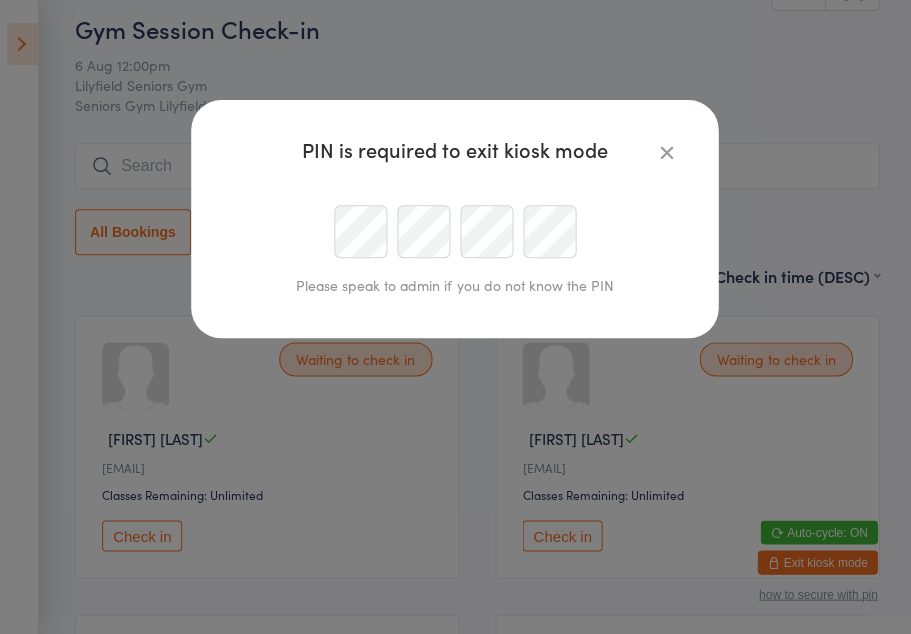 scroll, scrollTop: 16, scrollLeft: 0, axis: vertical 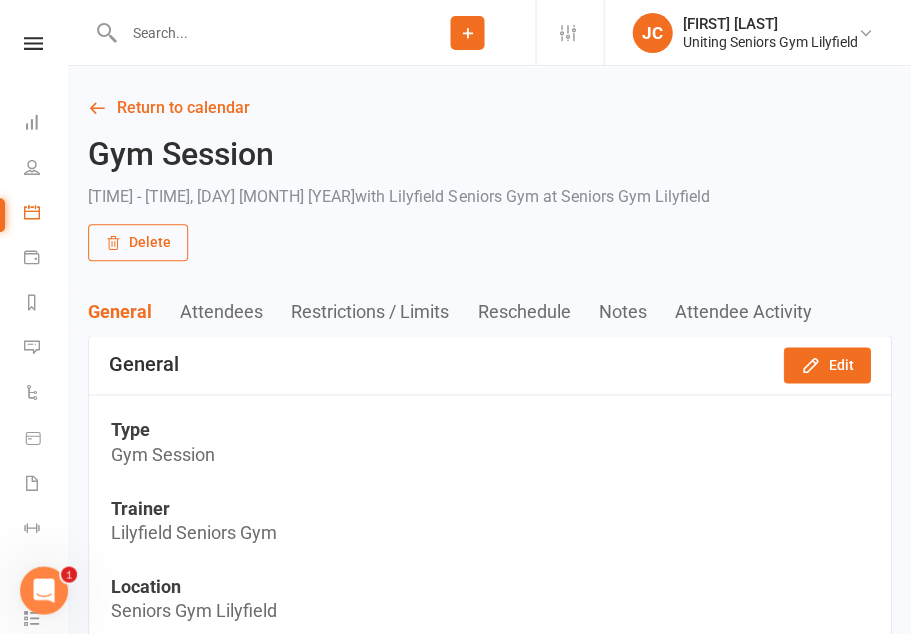 click at bounding box center [258, 33] 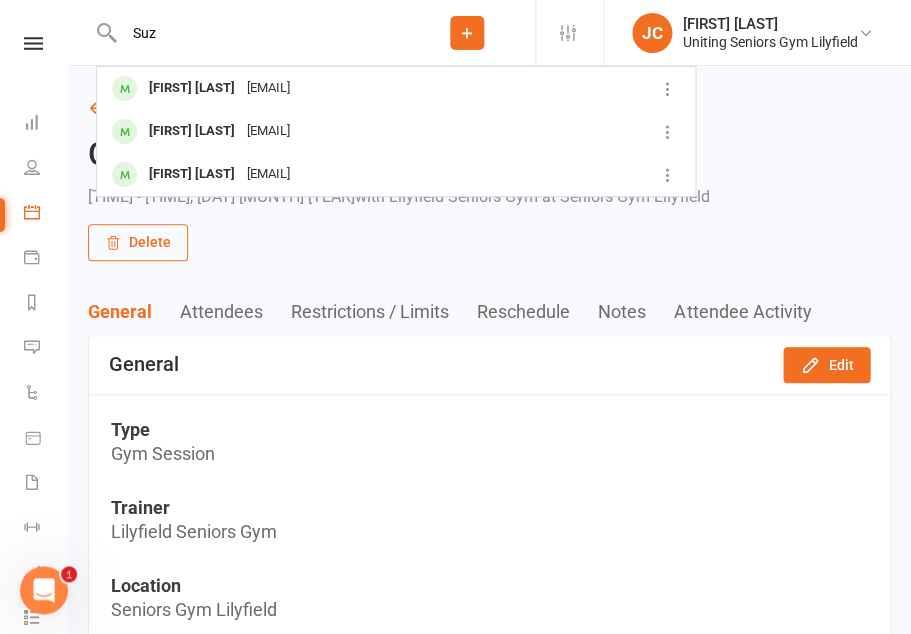 type on "Suz" 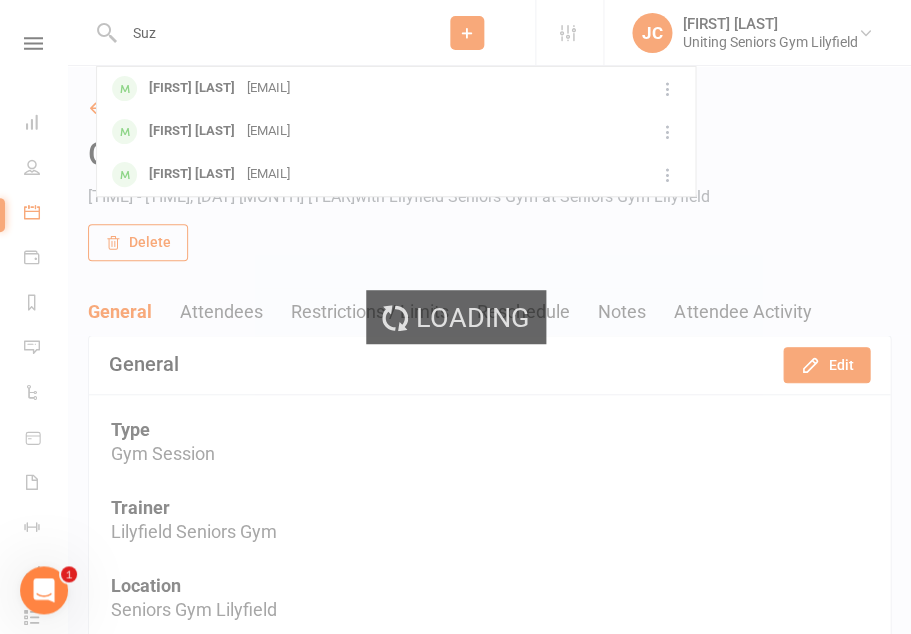 type 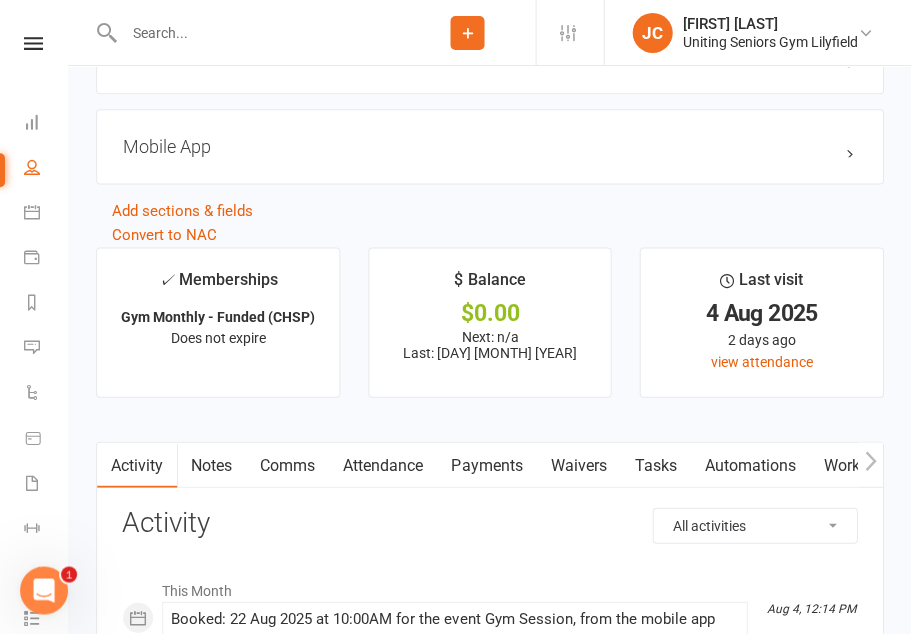 click on "Mobile App" at bounding box center (489, 146) 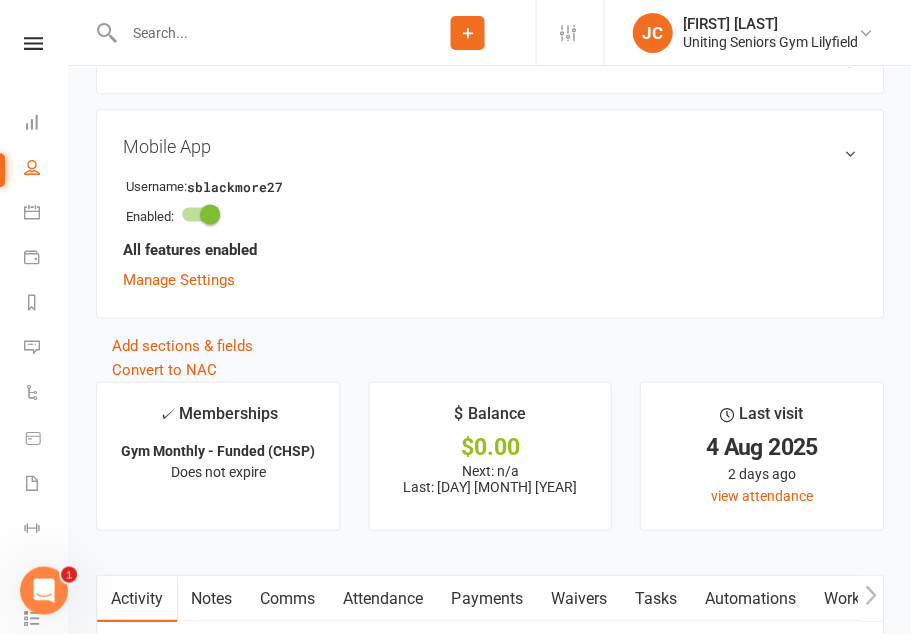 scroll, scrollTop: 1998, scrollLeft: 0, axis: vertical 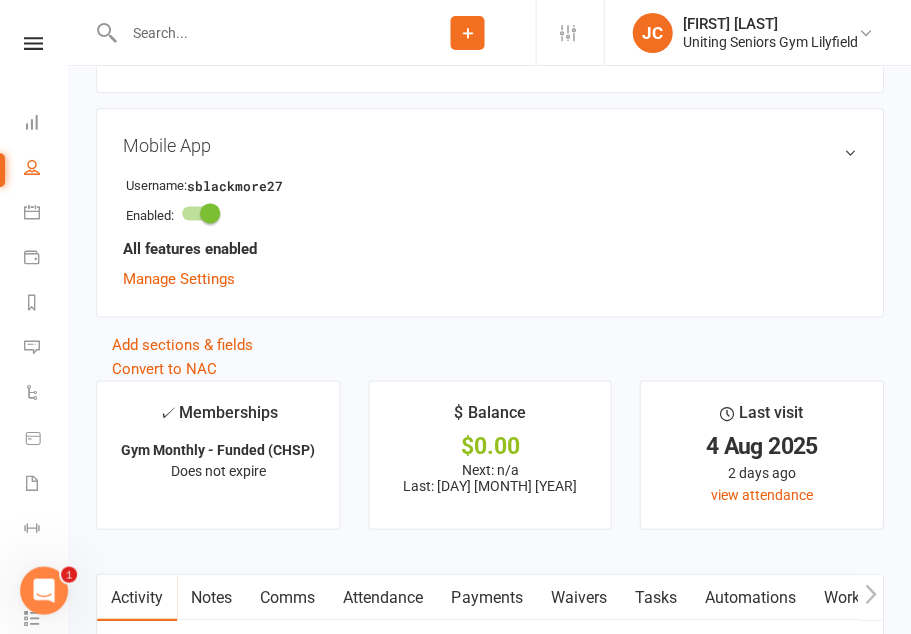 click at bounding box center (33, 43) 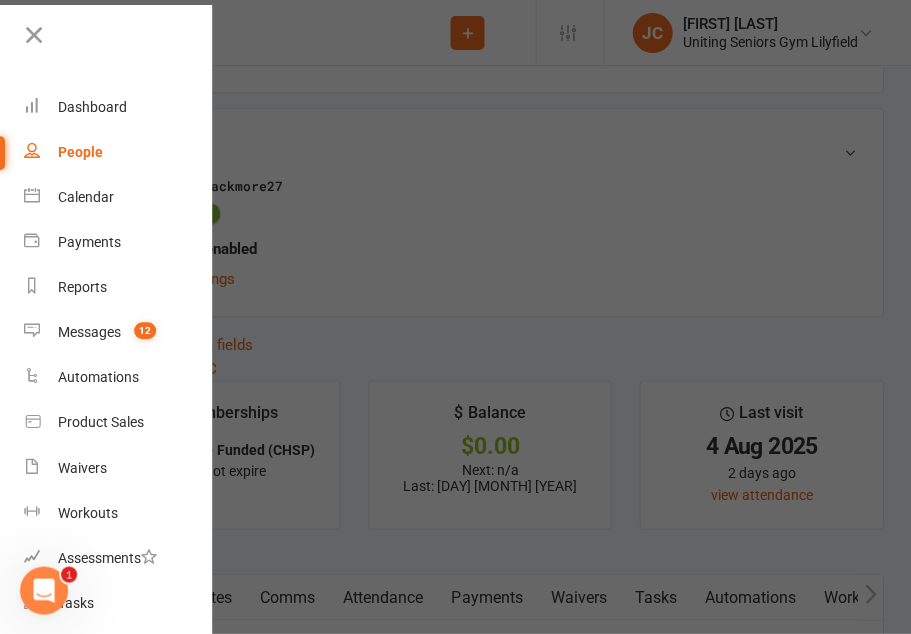 click on "Dashboard" at bounding box center (118, 107) 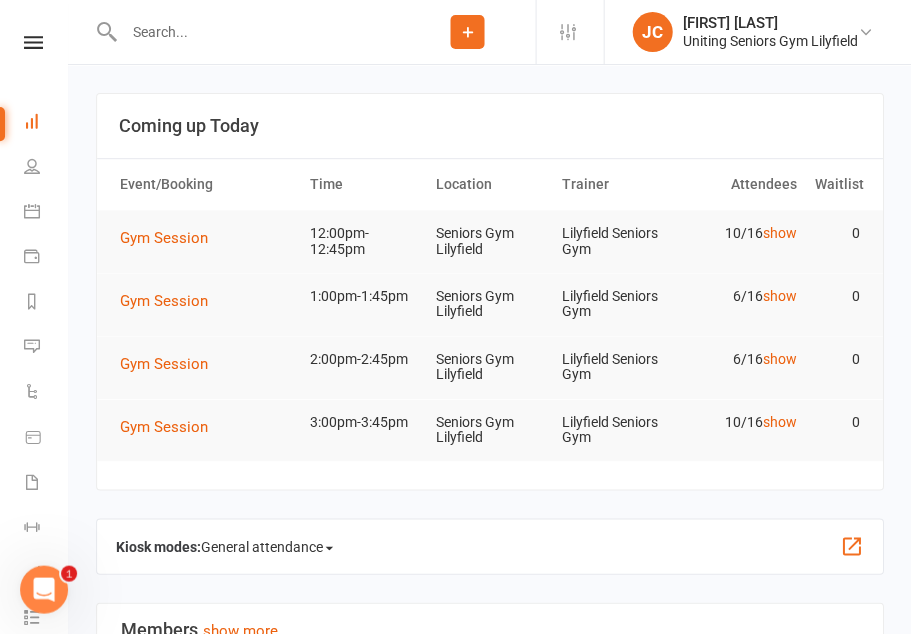click on "Clubworx Dashboard People Calendar Payments Reports Messages   12 Automations   Product Sales Waivers   Workouts   Assessments  Tasks   What's New Check-in Kiosk modes General attendance Roll call Class check-in" at bounding box center (34, 322) 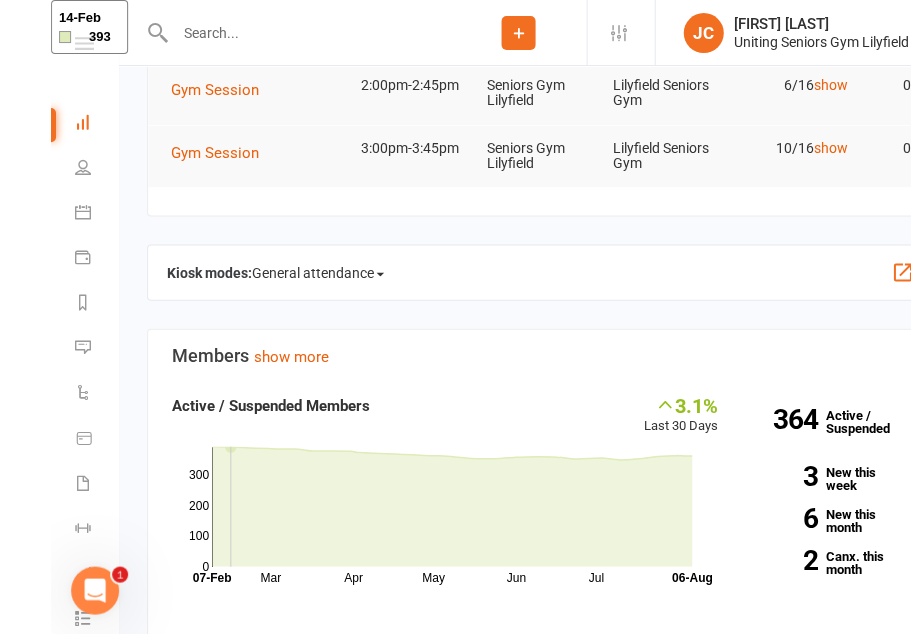 scroll, scrollTop: 274, scrollLeft: 0, axis: vertical 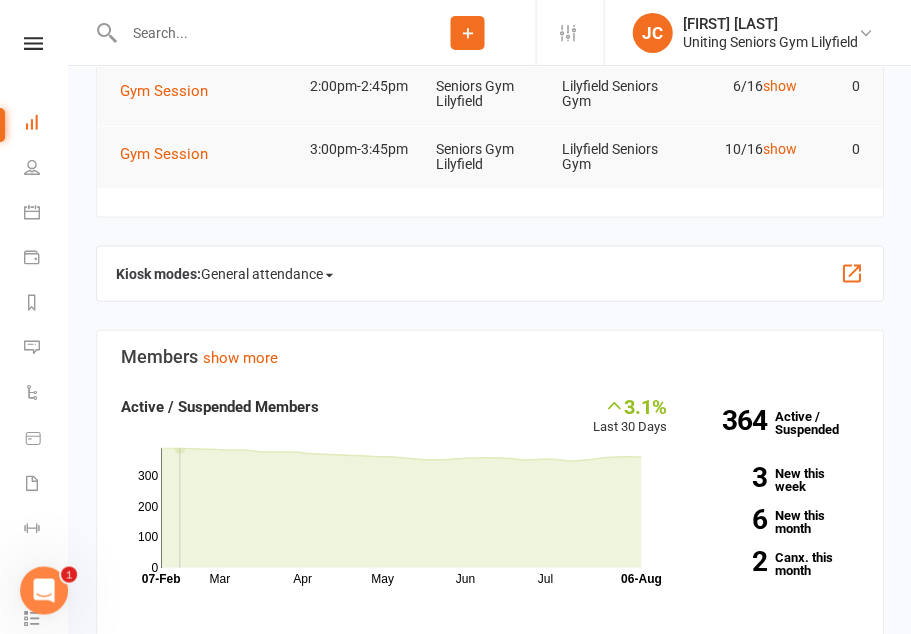 click on "General attendance" 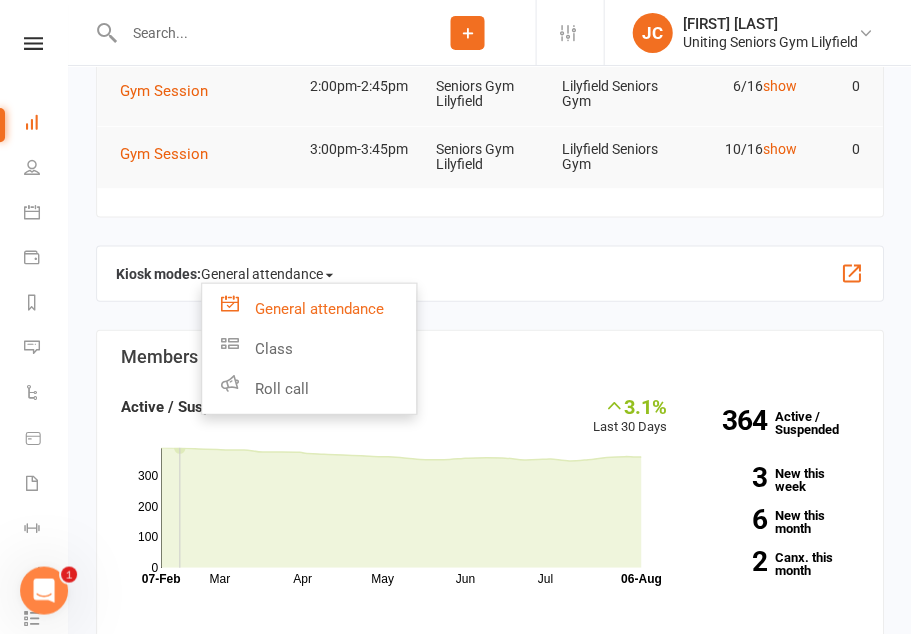 scroll, scrollTop: 275, scrollLeft: 0, axis: vertical 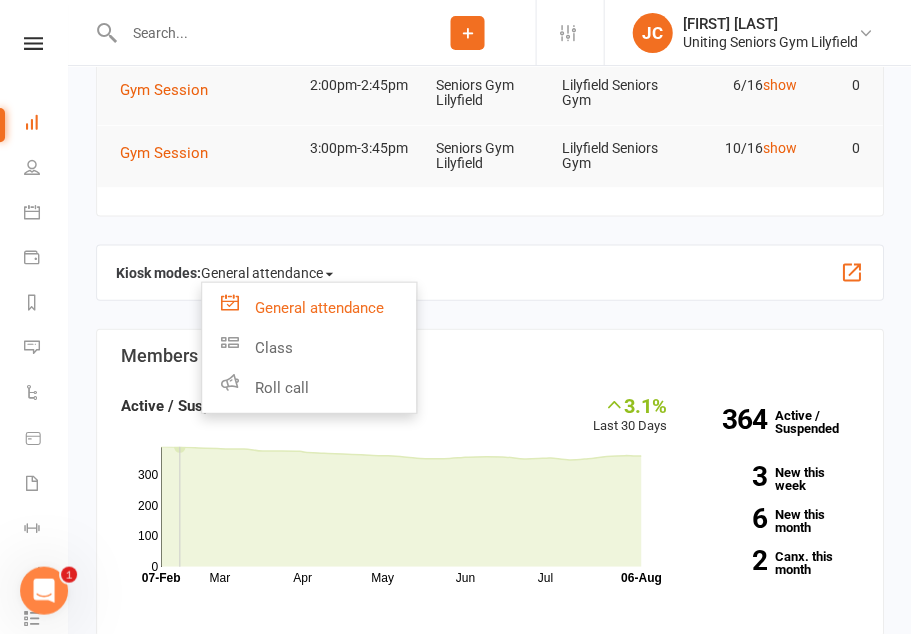click on "Class" 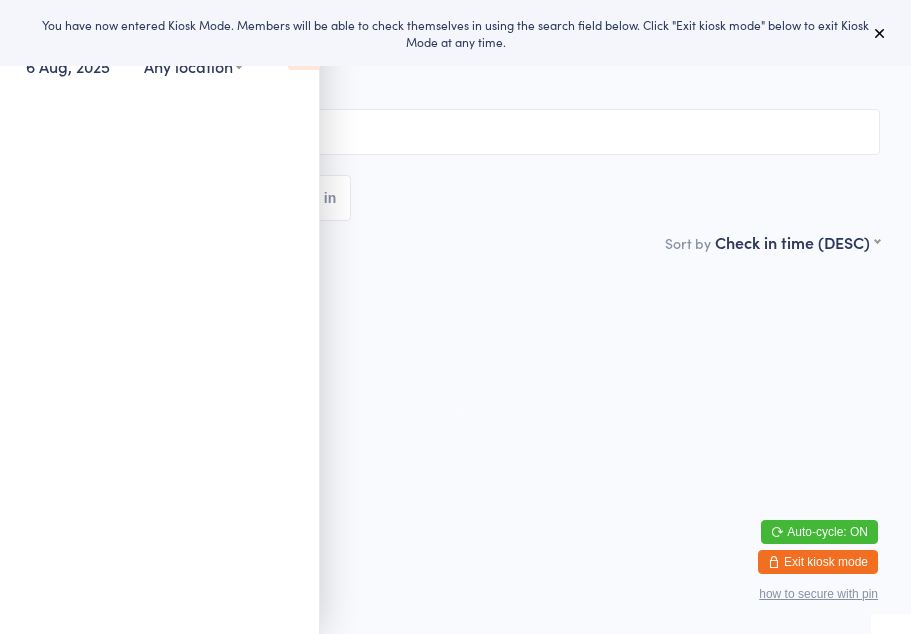 scroll, scrollTop: 0, scrollLeft: 0, axis: both 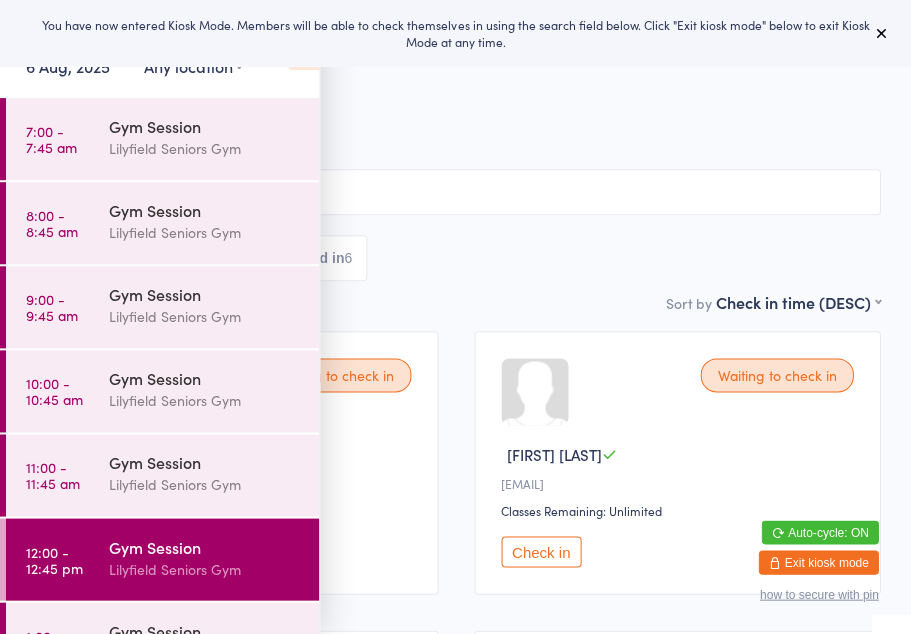 click at bounding box center [303, 49] 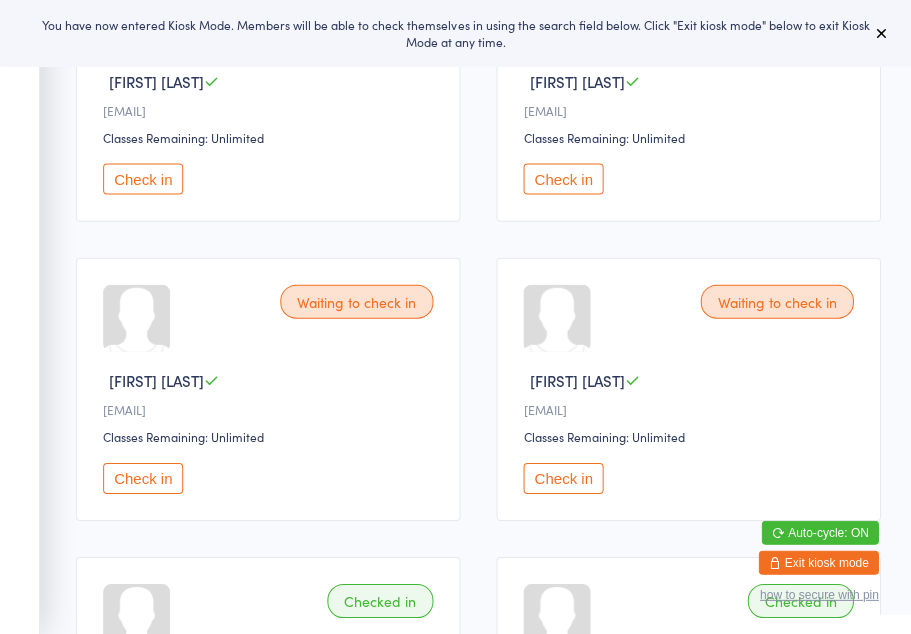 click on "Check in" at bounding box center [143, 178] 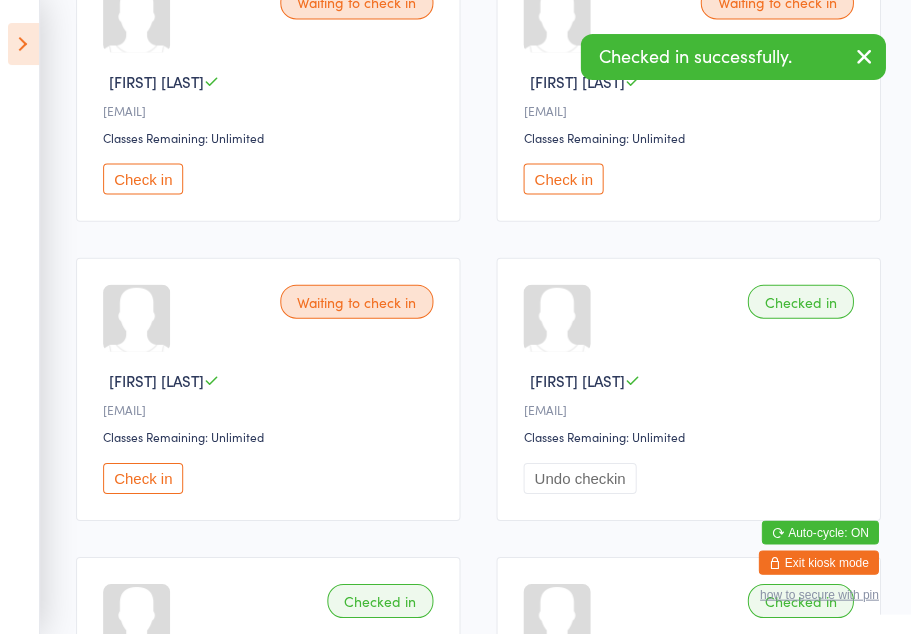 click on "Check in" at bounding box center (143, 477) 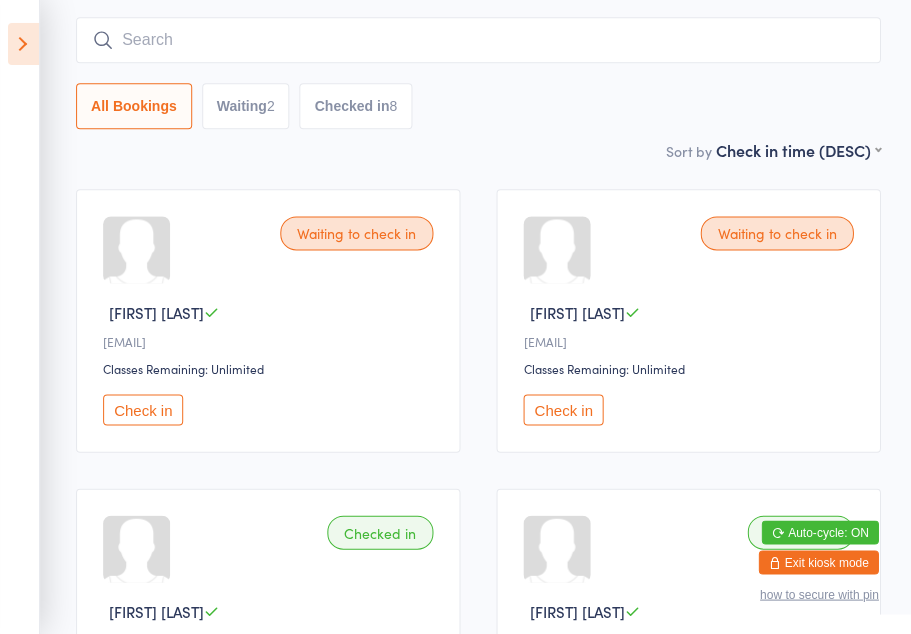 scroll, scrollTop: 143, scrollLeft: 0, axis: vertical 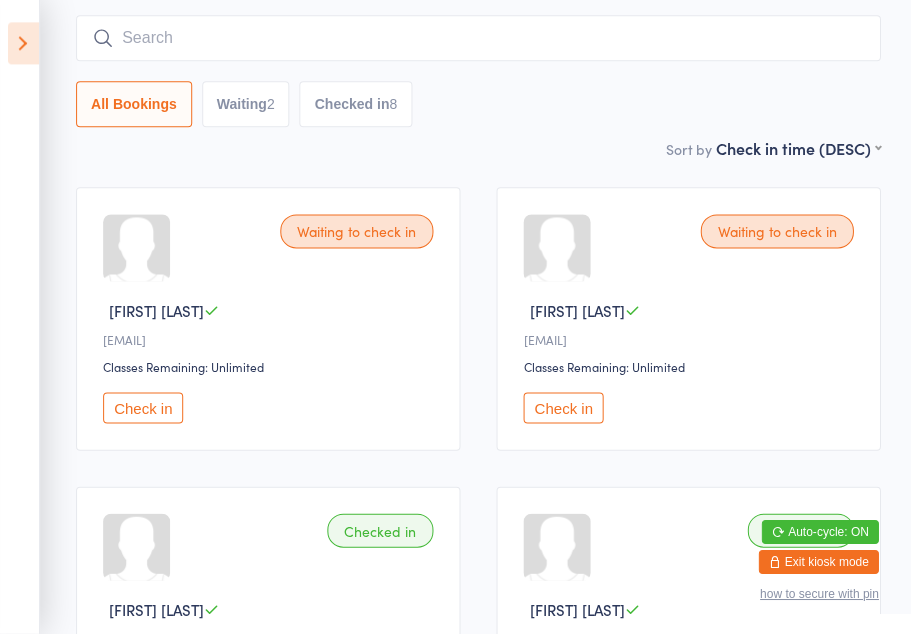 click at bounding box center (23, 44) 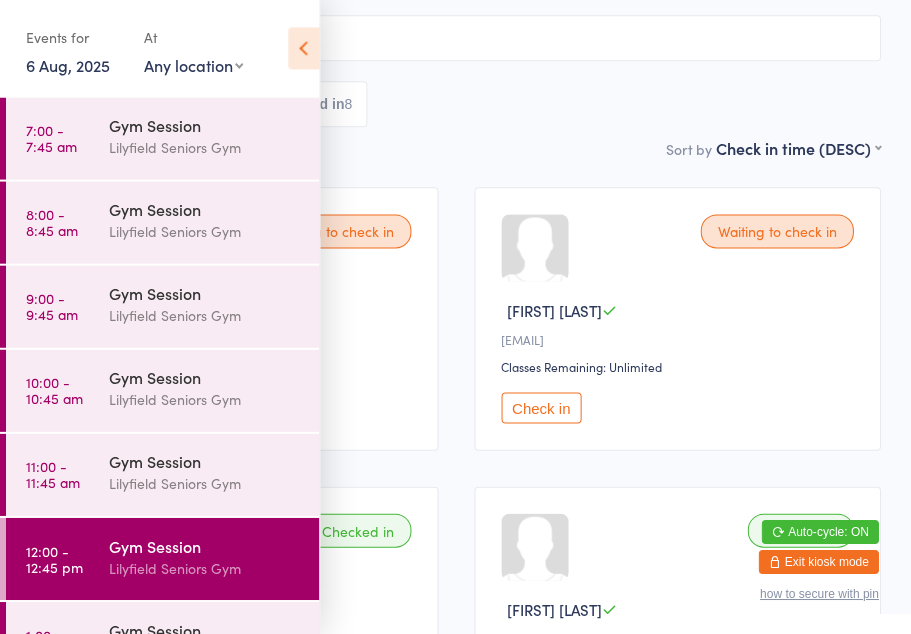click at bounding box center (303, 49) 